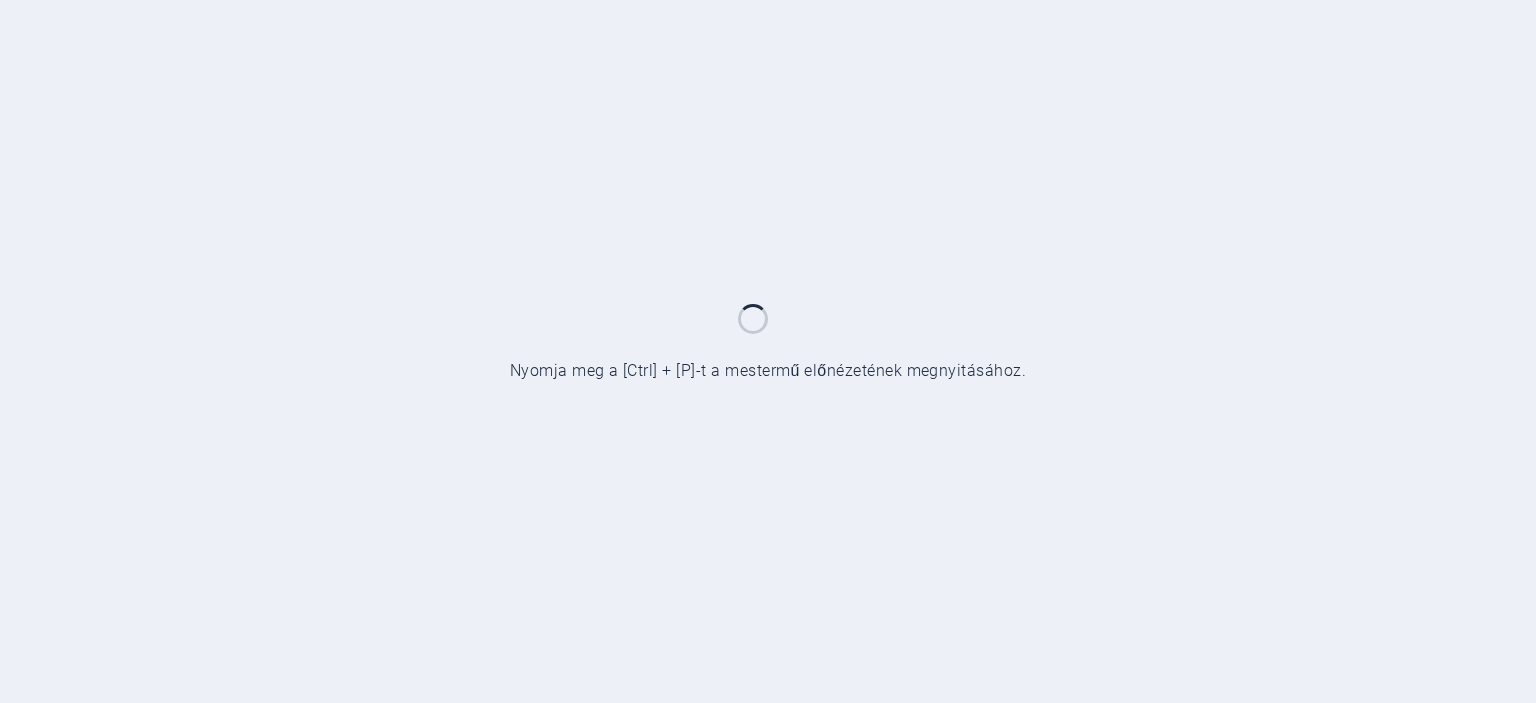 scroll, scrollTop: 0, scrollLeft: 0, axis: both 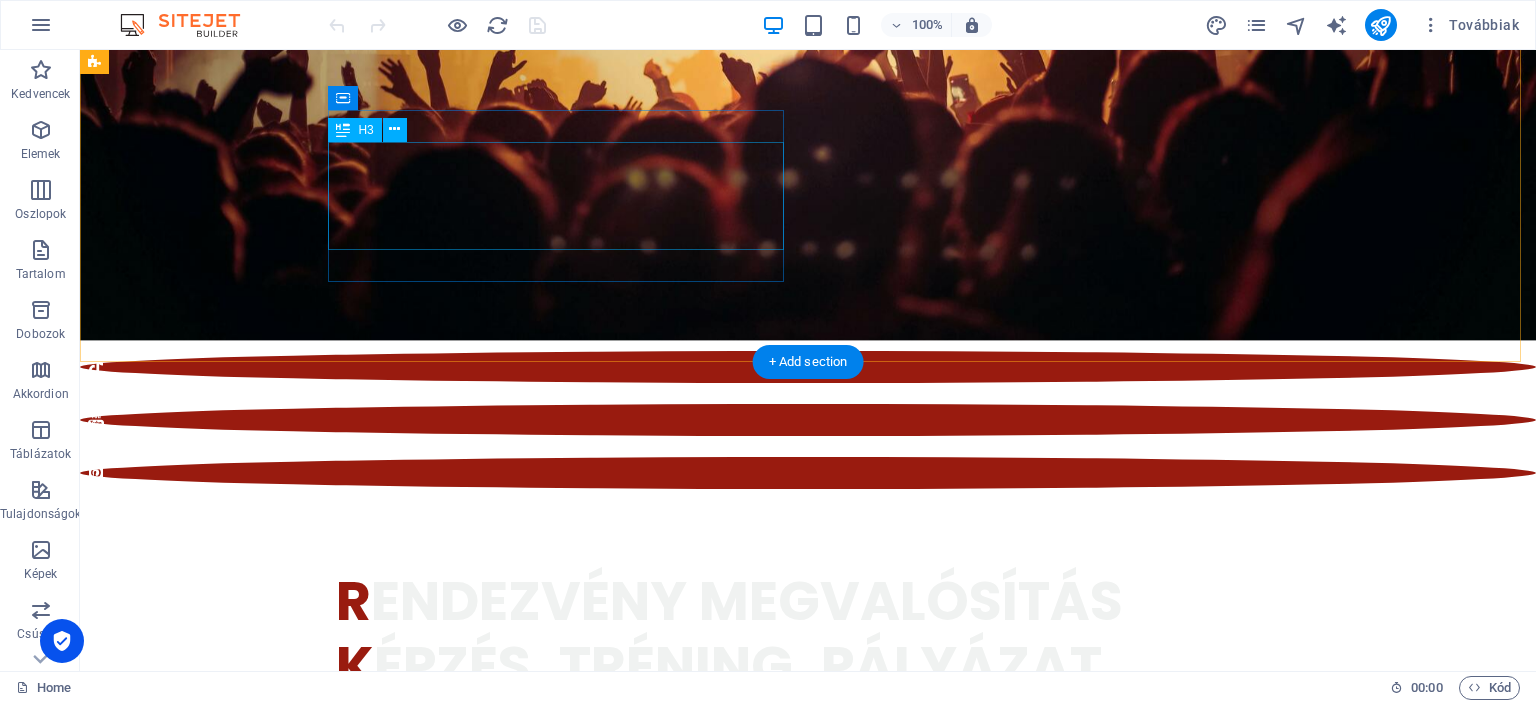 click on "W e are a dynamic team of creative people and Marketing Experts." at bounding box center (324, 1123) 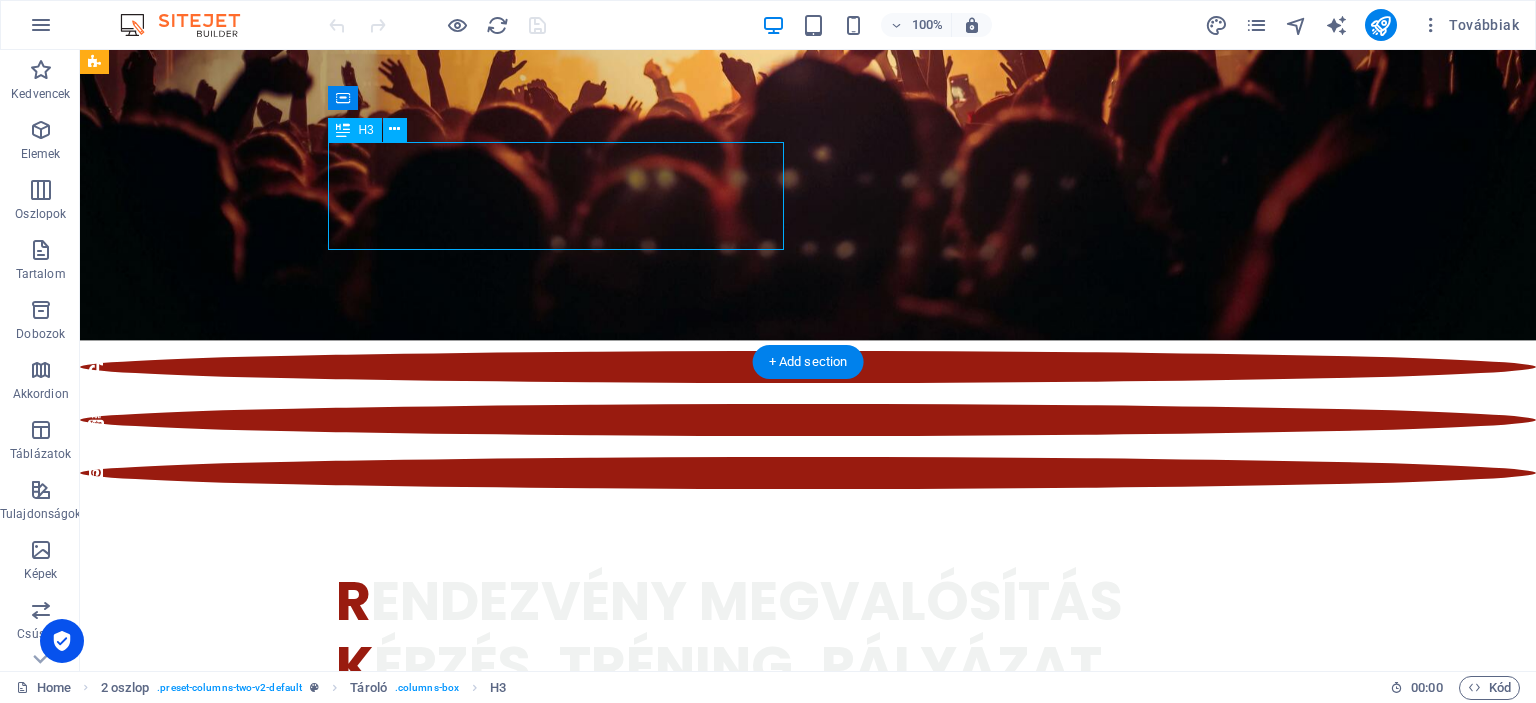click on "W e are a dynamic team of creative people and Marketing Experts." at bounding box center [324, 1123] 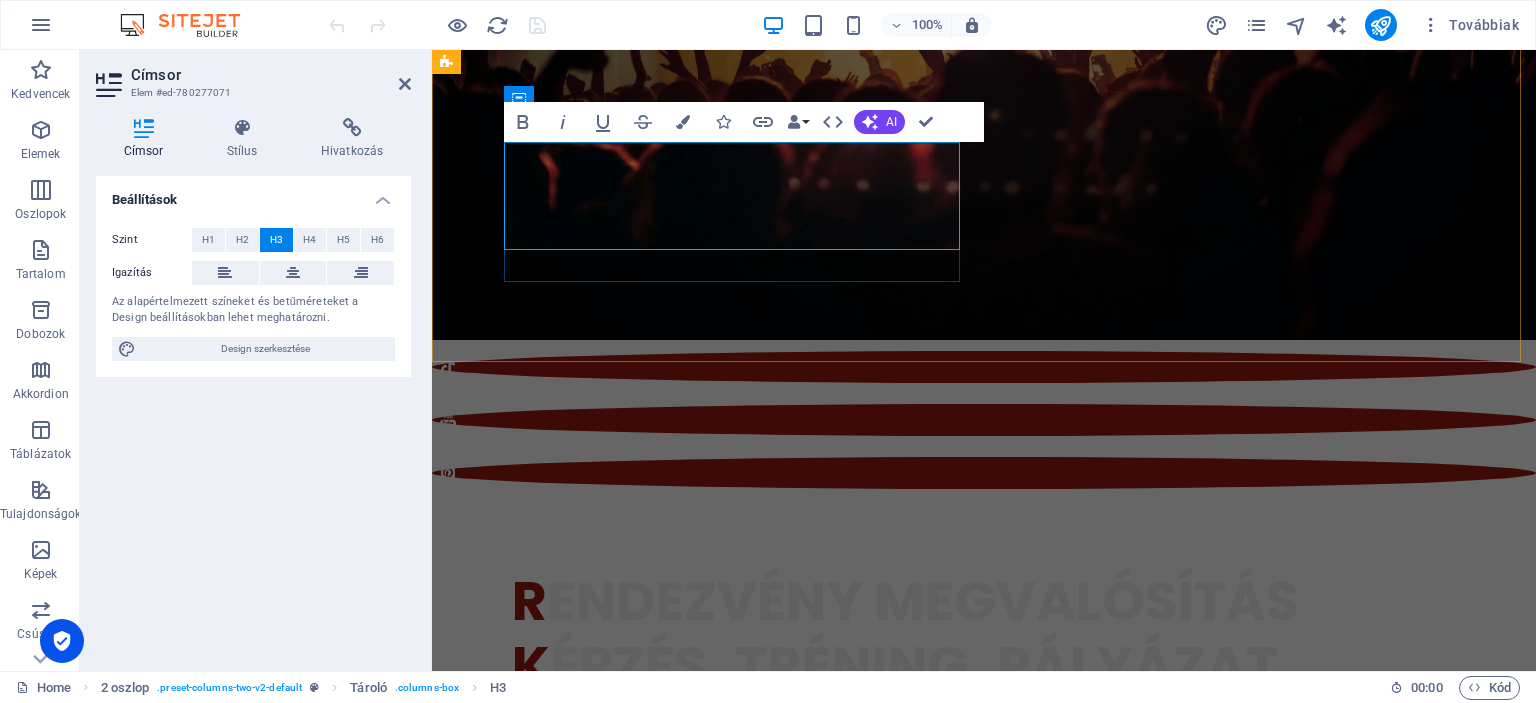 click on "W" at bounding box center [460, 1086] 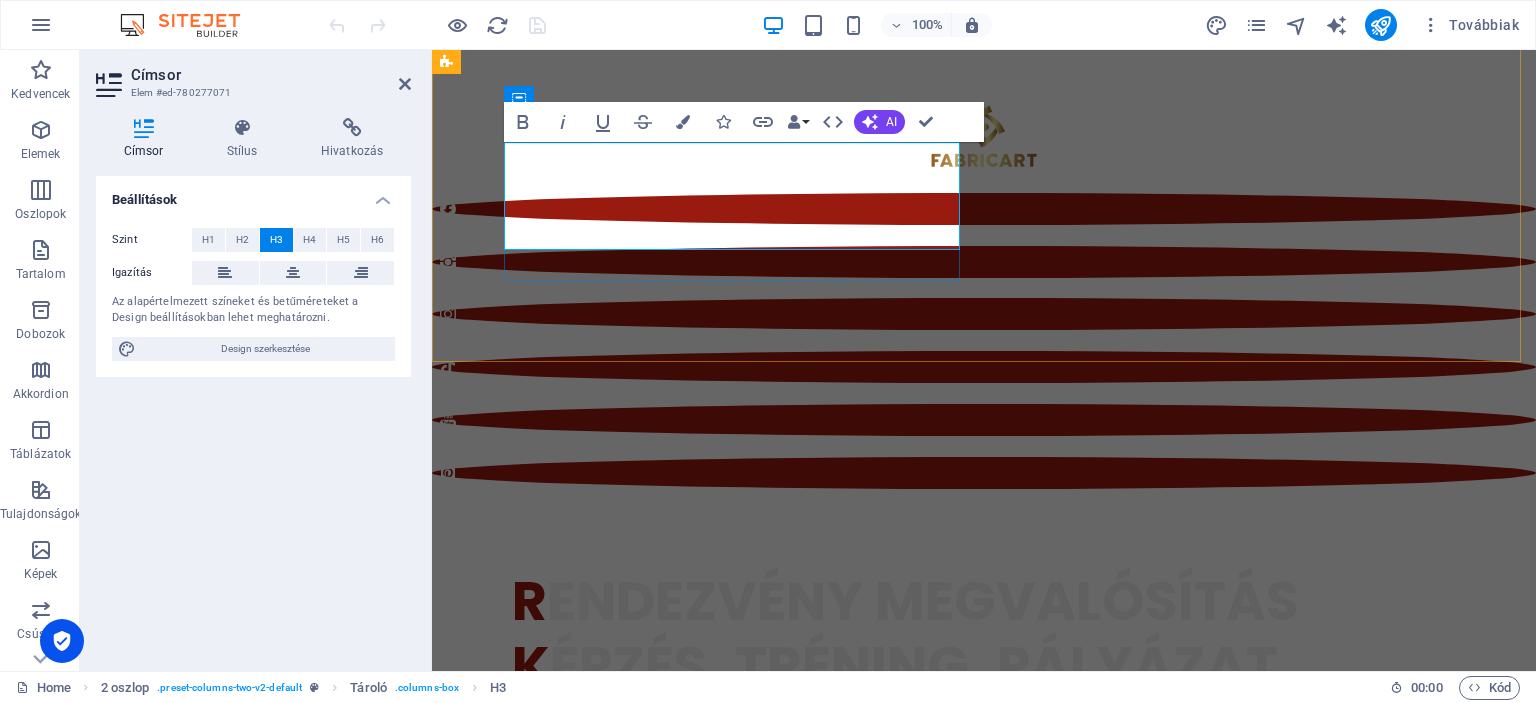 click on "​ e are a dynamic team of creative people and Marketing Experts." at bounding box center [676, 1123] 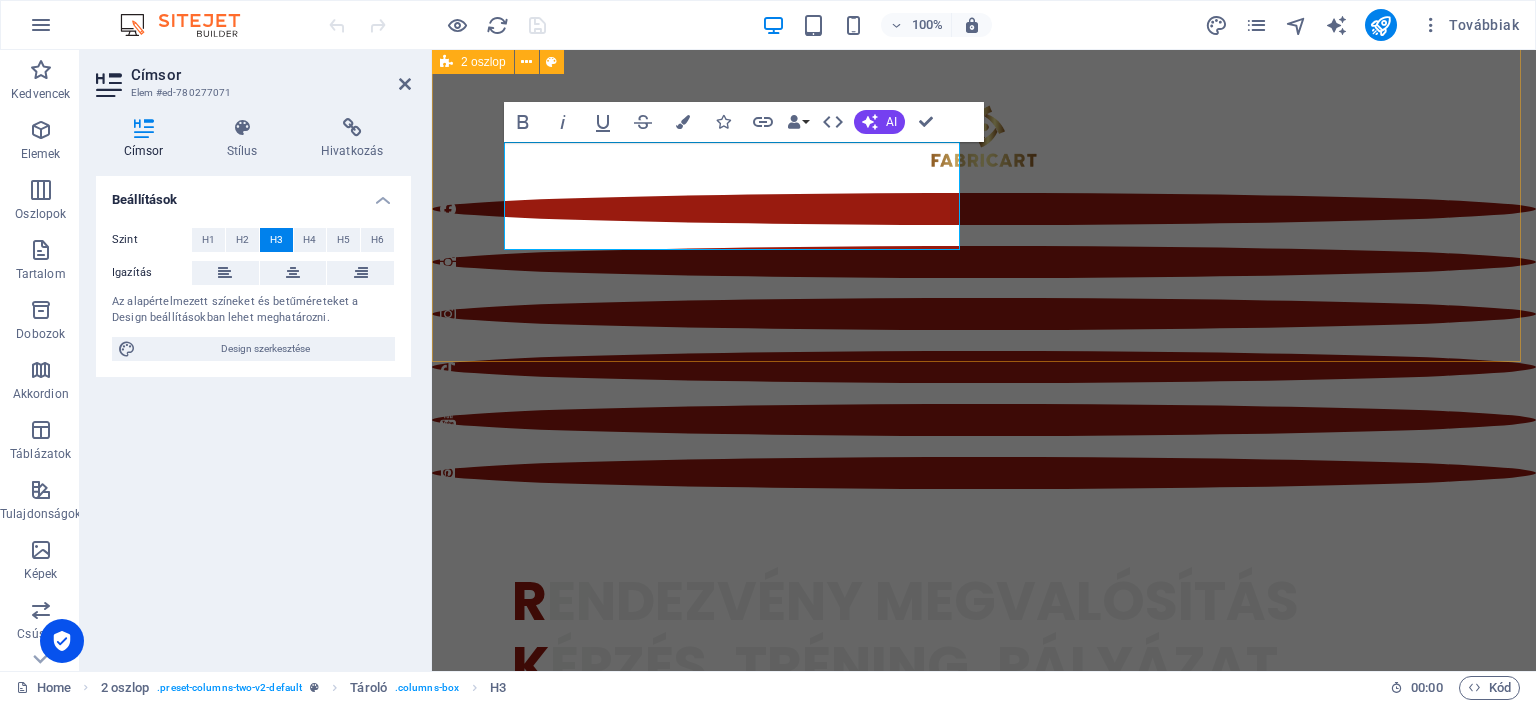 click on "​ e are a dynamic team of creative people and Marketing Experts. Lorem ipsum dolor sit amet, consetetur sadipscing elitr, sed diam nonumy eirmod tempor invidunt ut labore et dolore magna aliquyam erat, sed diam voluptua.  At vero eos et accusam et justo duo [PERSON_NAME]. Et otea rebum stet clita kasd gubergren, no sea takimata sanctus est Lorem ipsum dolor sit amet." at bounding box center [984, 1217] 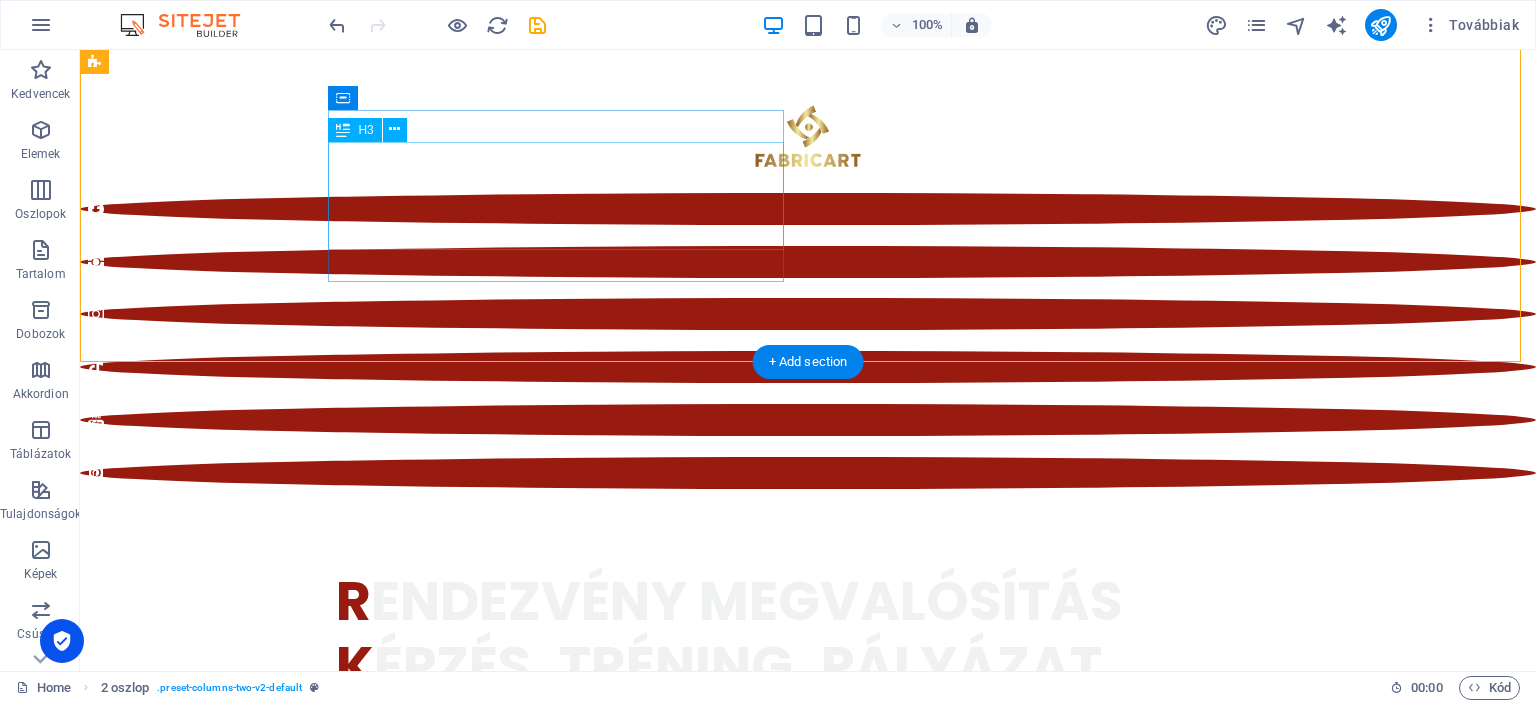 click on "e are a dynamic team of creative people and Marketing Experts." at bounding box center [324, 1123] 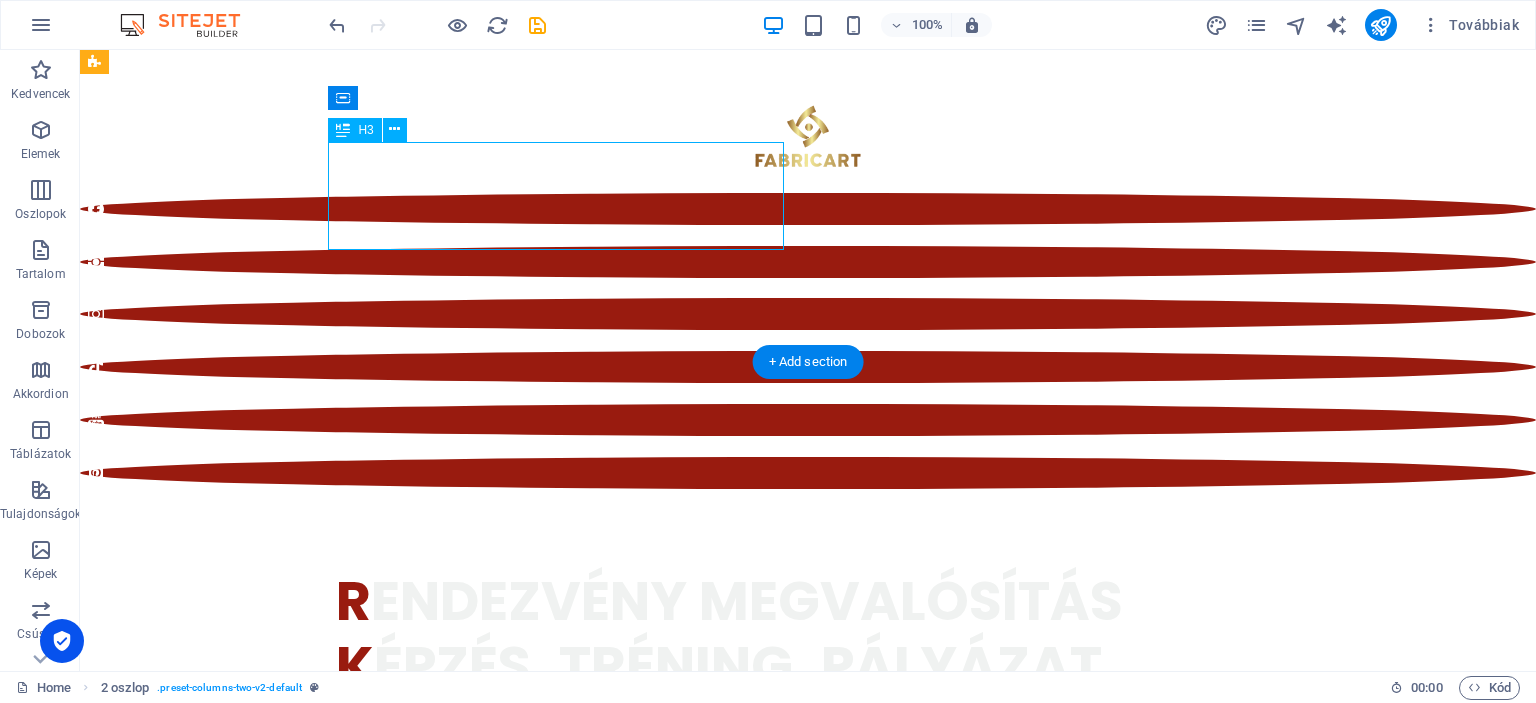 click on "e are a dynamic team of creative people and Marketing Experts." at bounding box center (324, 1123) 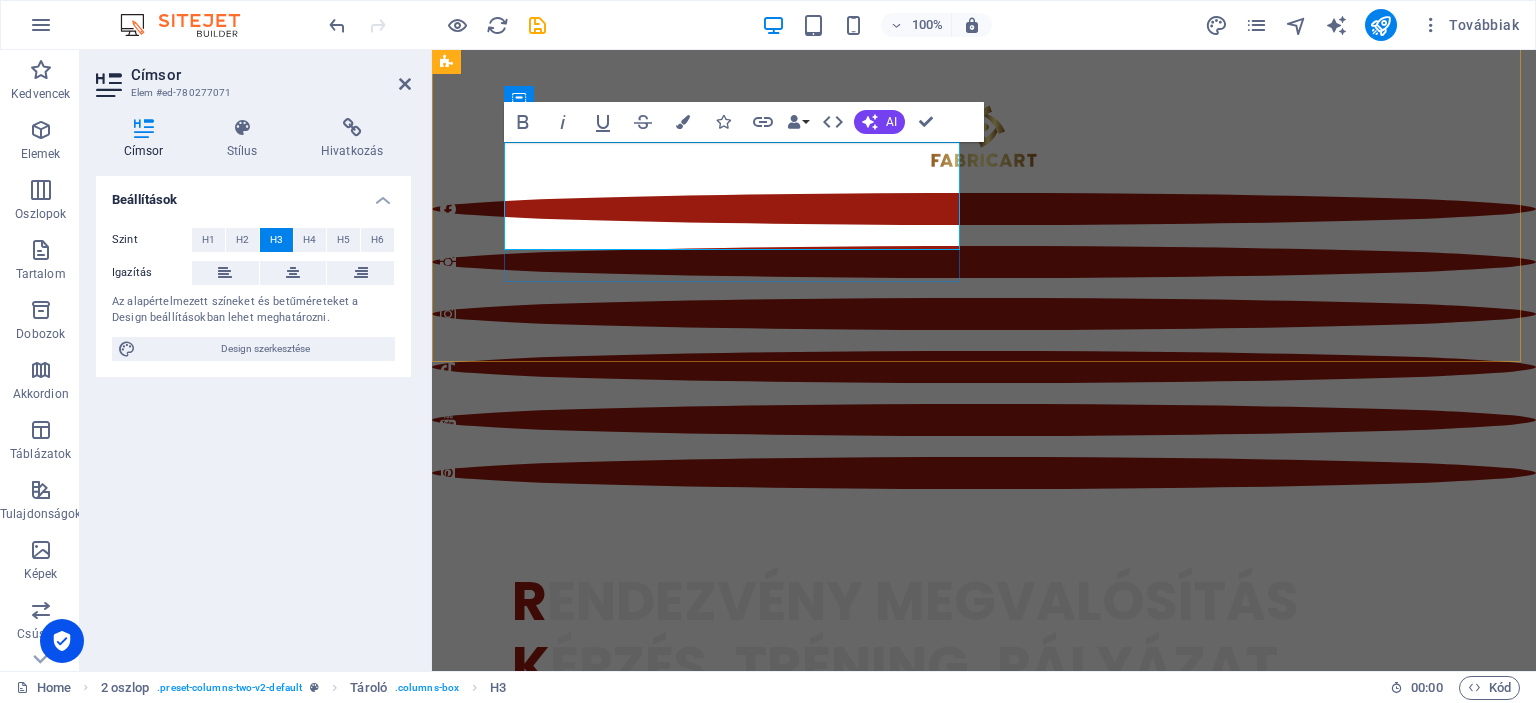 click on "e are a dynamic team of creative people and Marketing Experts." at bounding box center [676, 1123] 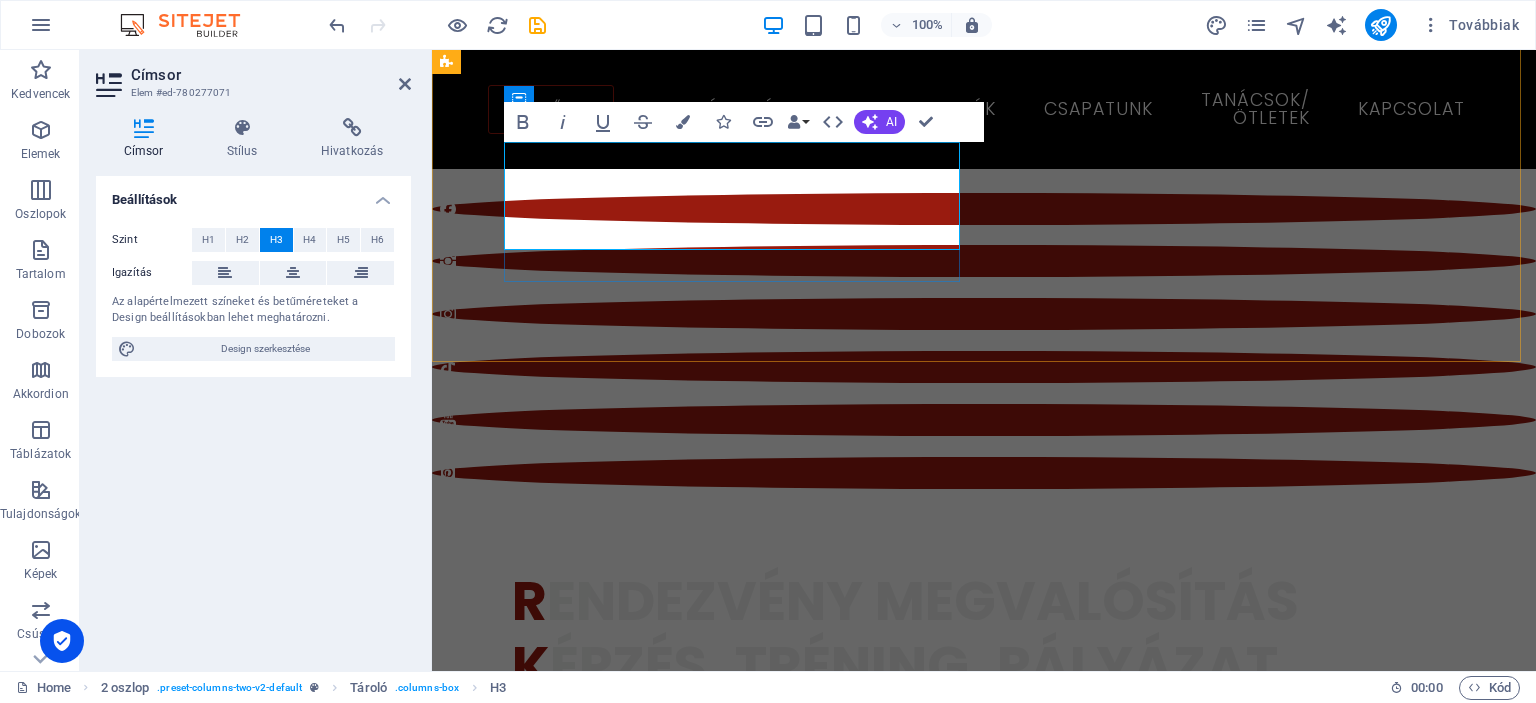 scroll, scrollTop: 766, scrollLeft: 0, axis: vertical 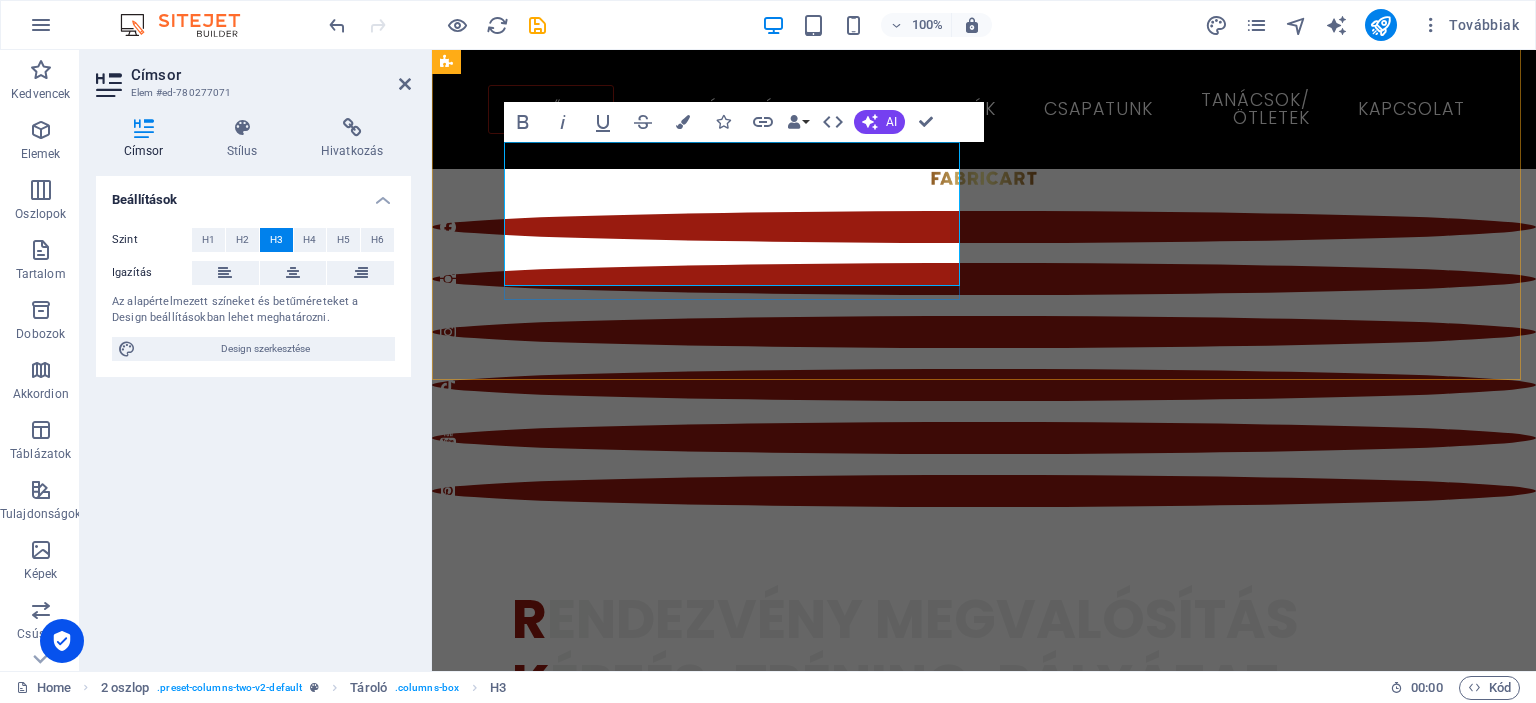 click on "egyesületünk nem csak leszervezare a dynamic team of creative people and Marketing Experts." at bounding box center [676, 1159] 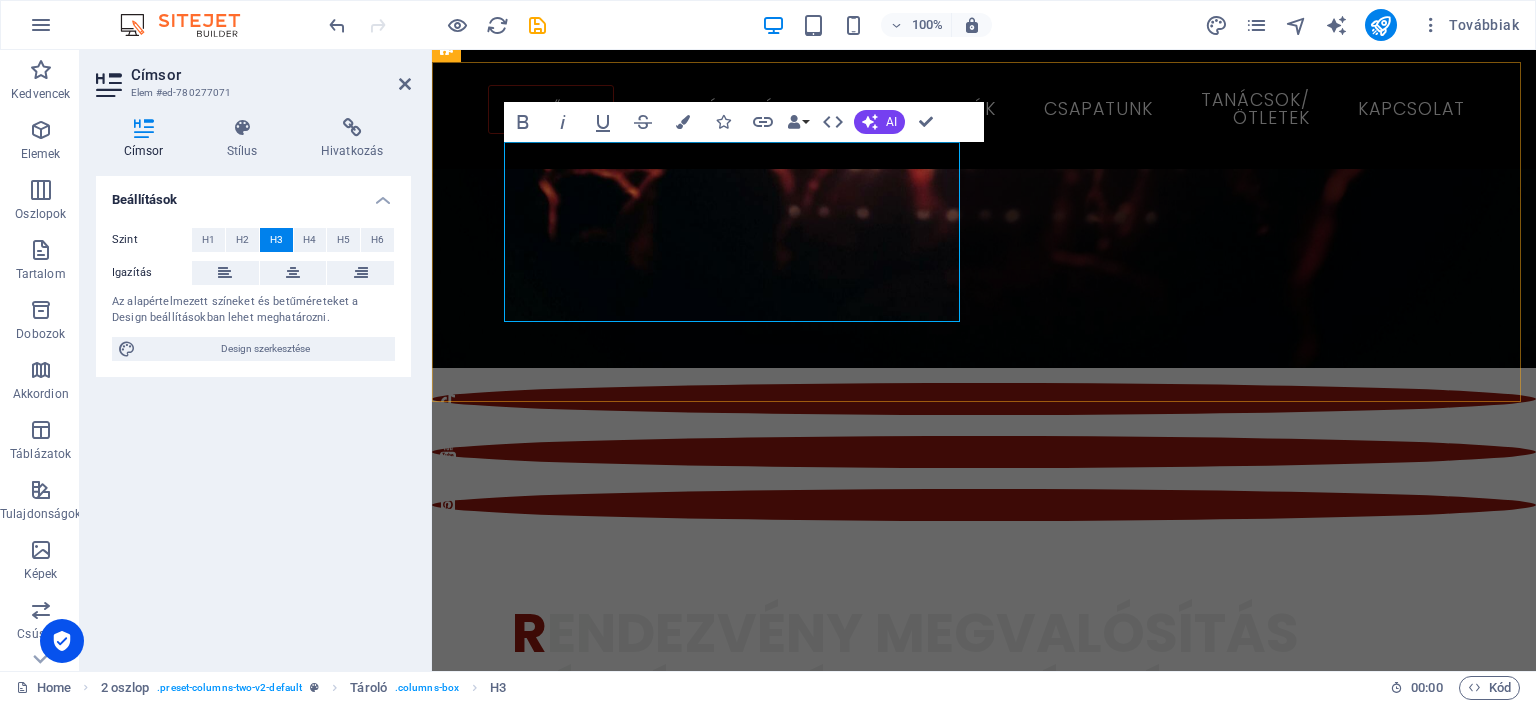 click on "egyesületünk nem csak rgyesületünkeszervezare a dynamic team of creative people and Marketing Experts." at bounding box center [676, 1191] 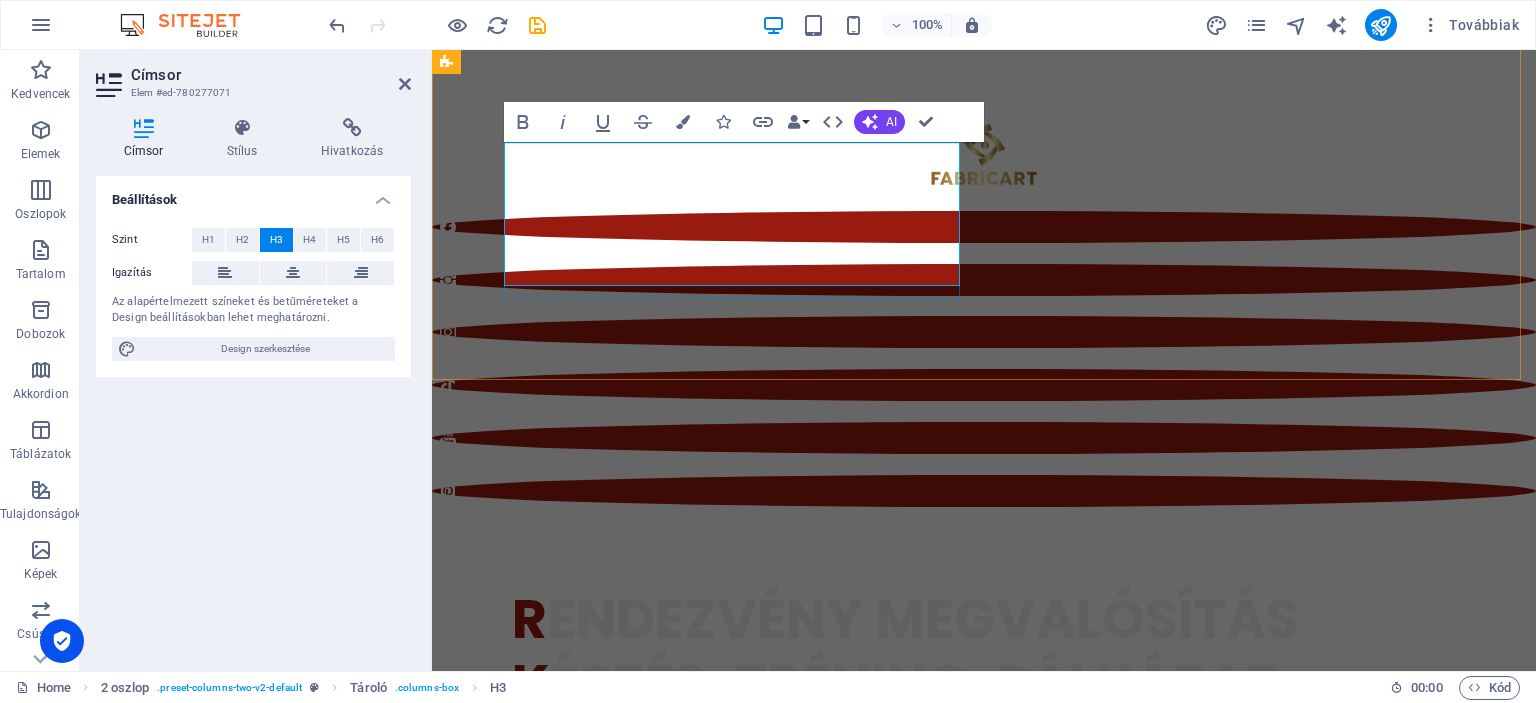click on "egyesületünk nem csak esületünkeszervezare a dynamic team of creative people and Marketing Experts." at bounding box center (676, 1159) 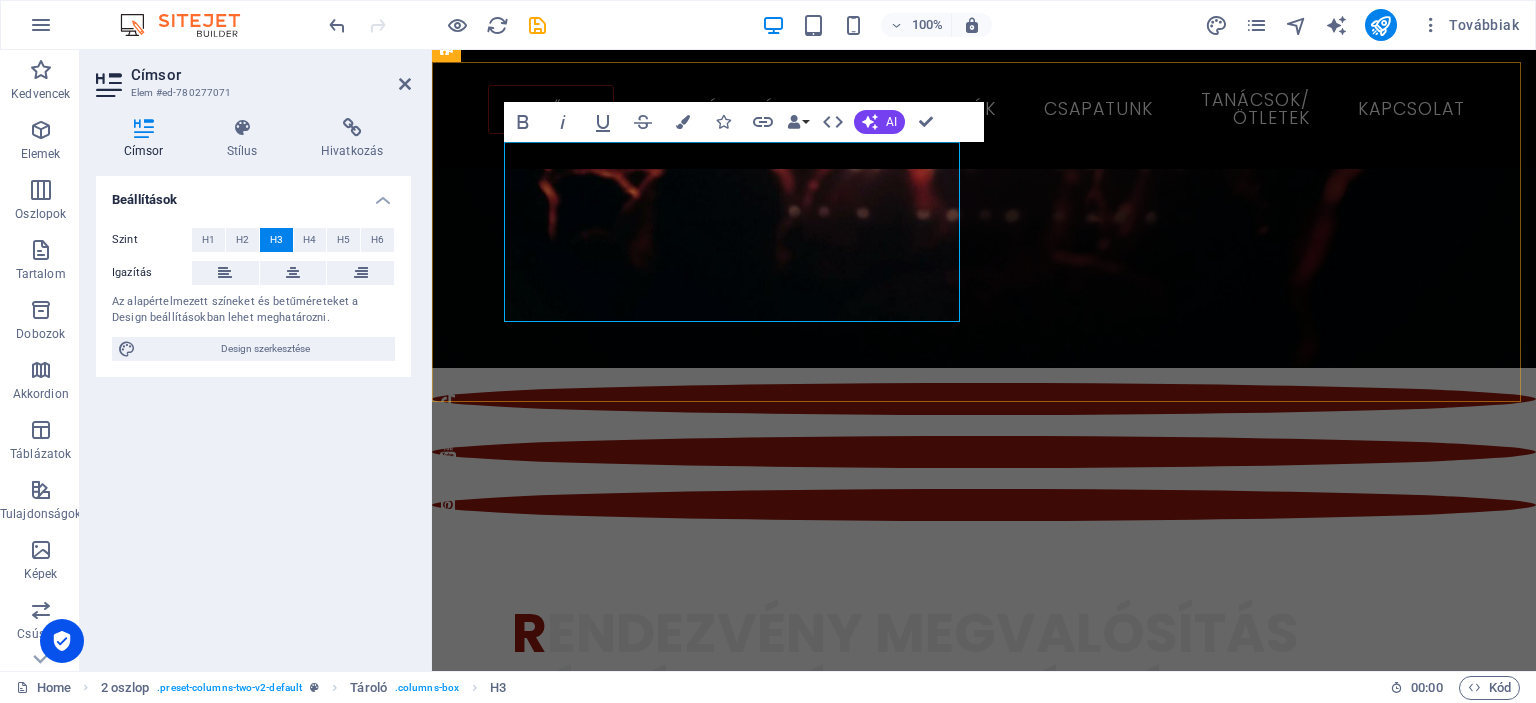 click on "egyesületünk nem csak megszervezi esületünkeszervezare a dynamic team of creative people and Marketing Experts." at bounding box center (676, 1191) 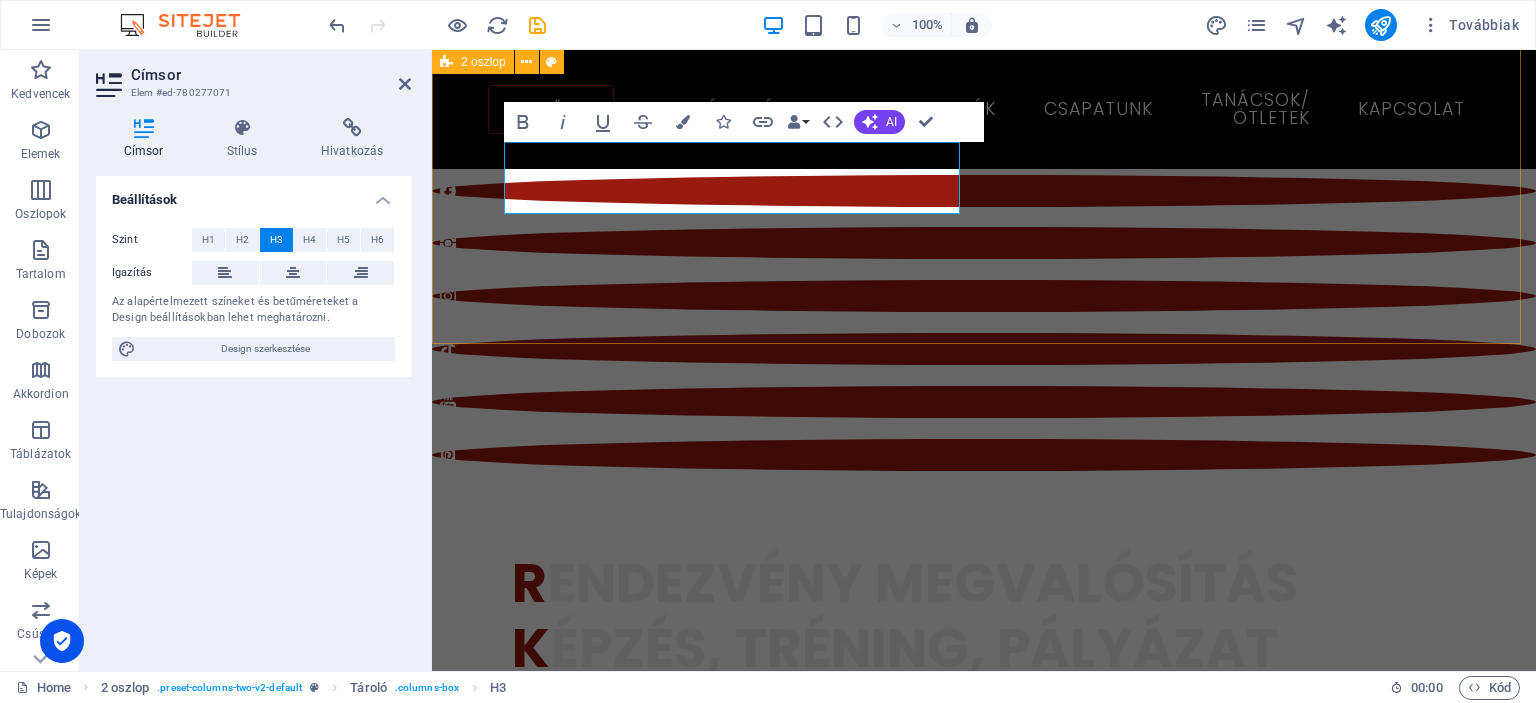 scroll, scrollTop: 820, scrollLeft: 0, axis: vertical 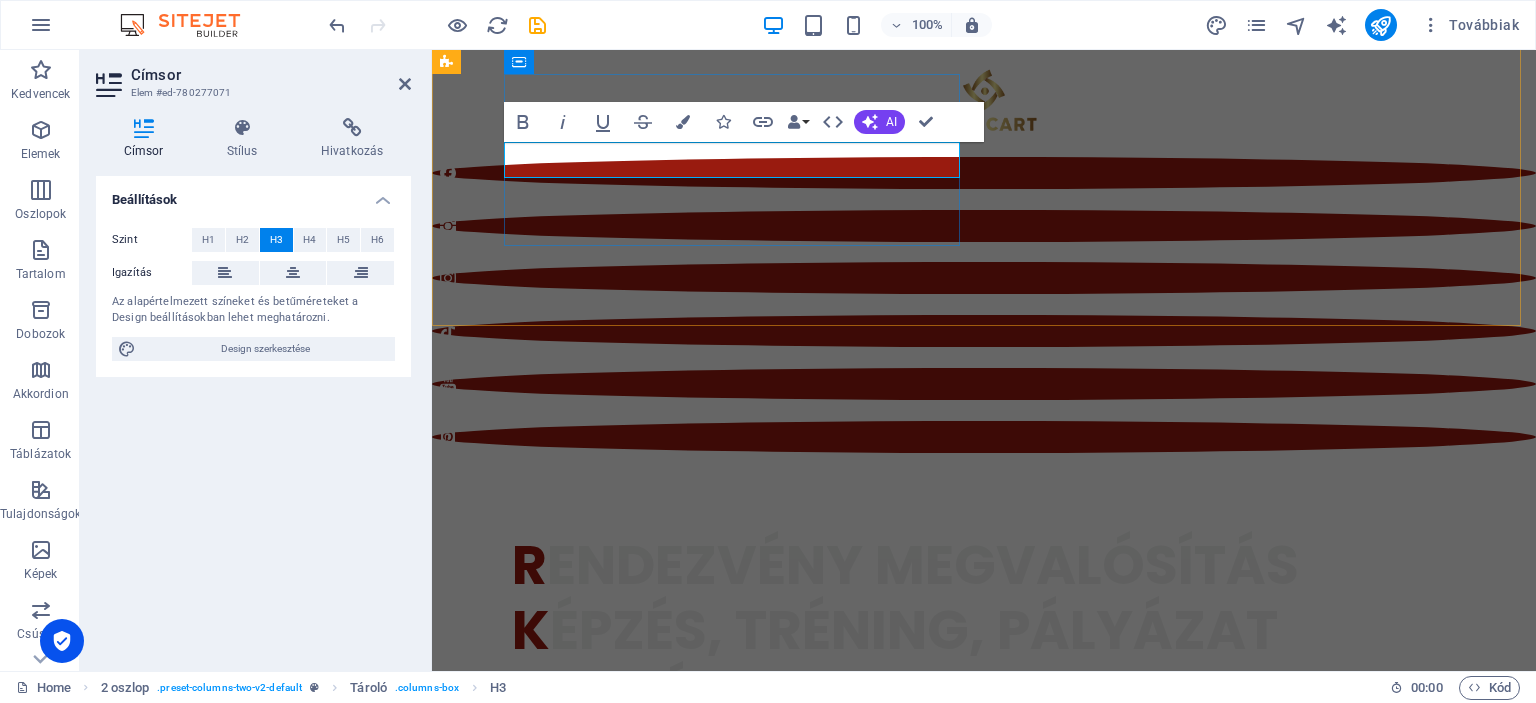 click on "egyesületünk nem csak megszer" at bounding box center (676, 1051) 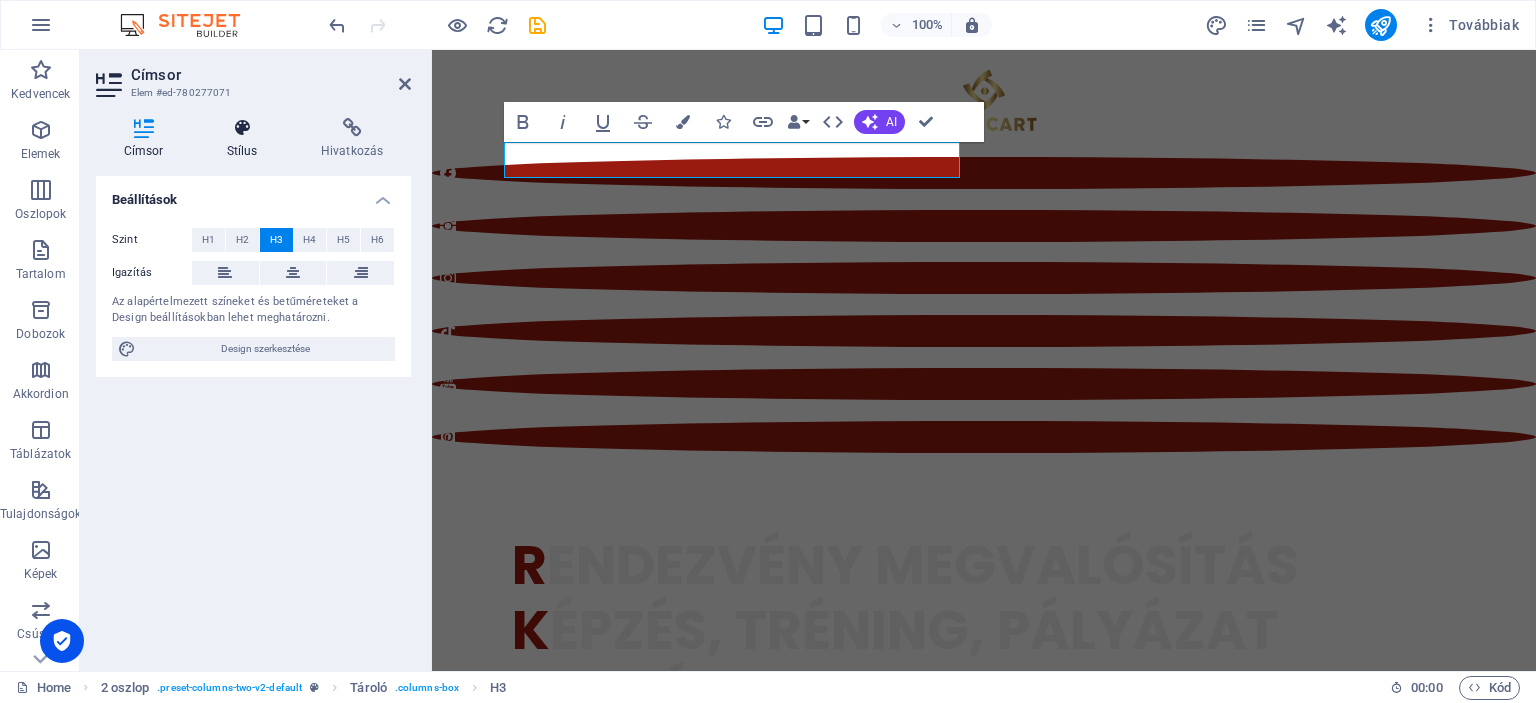 click on "Stílus" at bounding box center (246, 139) 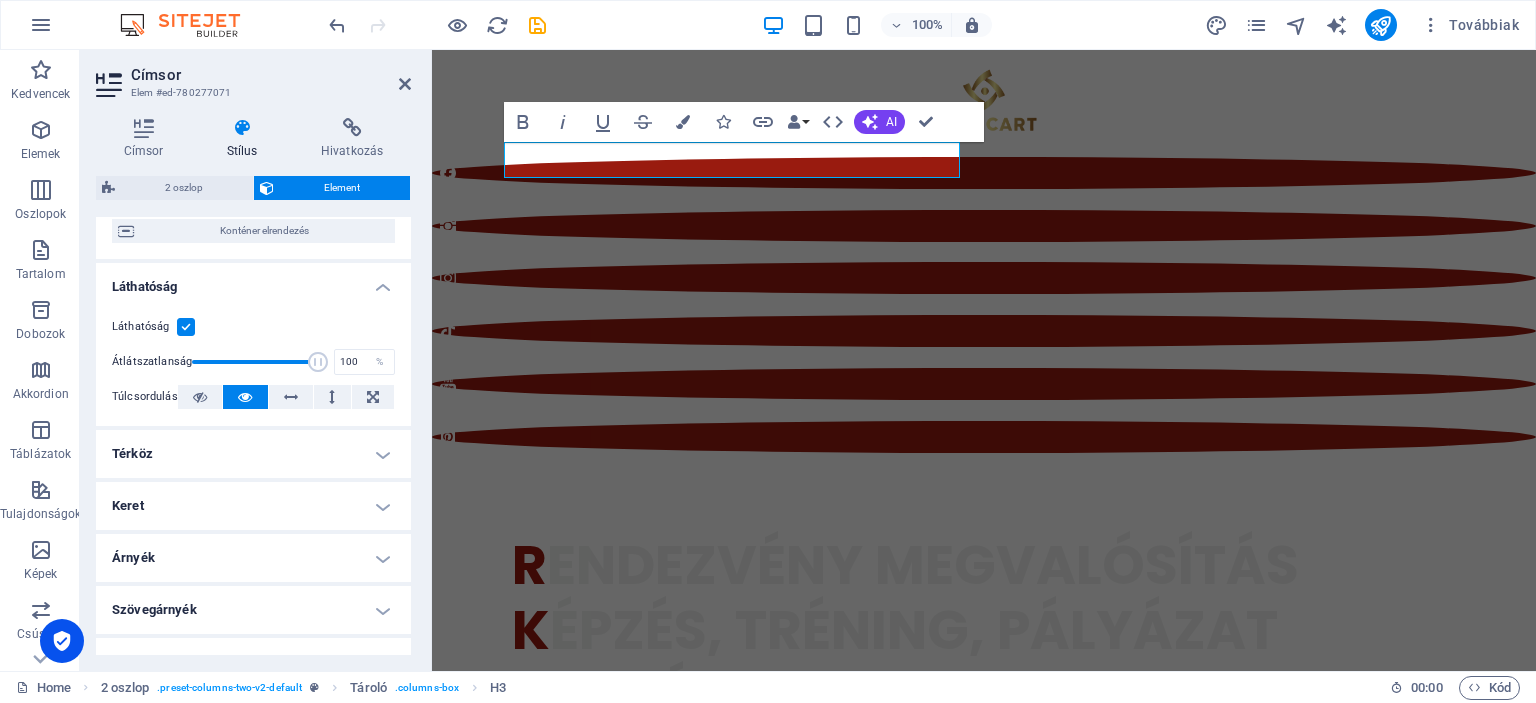 scroll, scrollTop: 0, scrollLeft: 0, axis: both 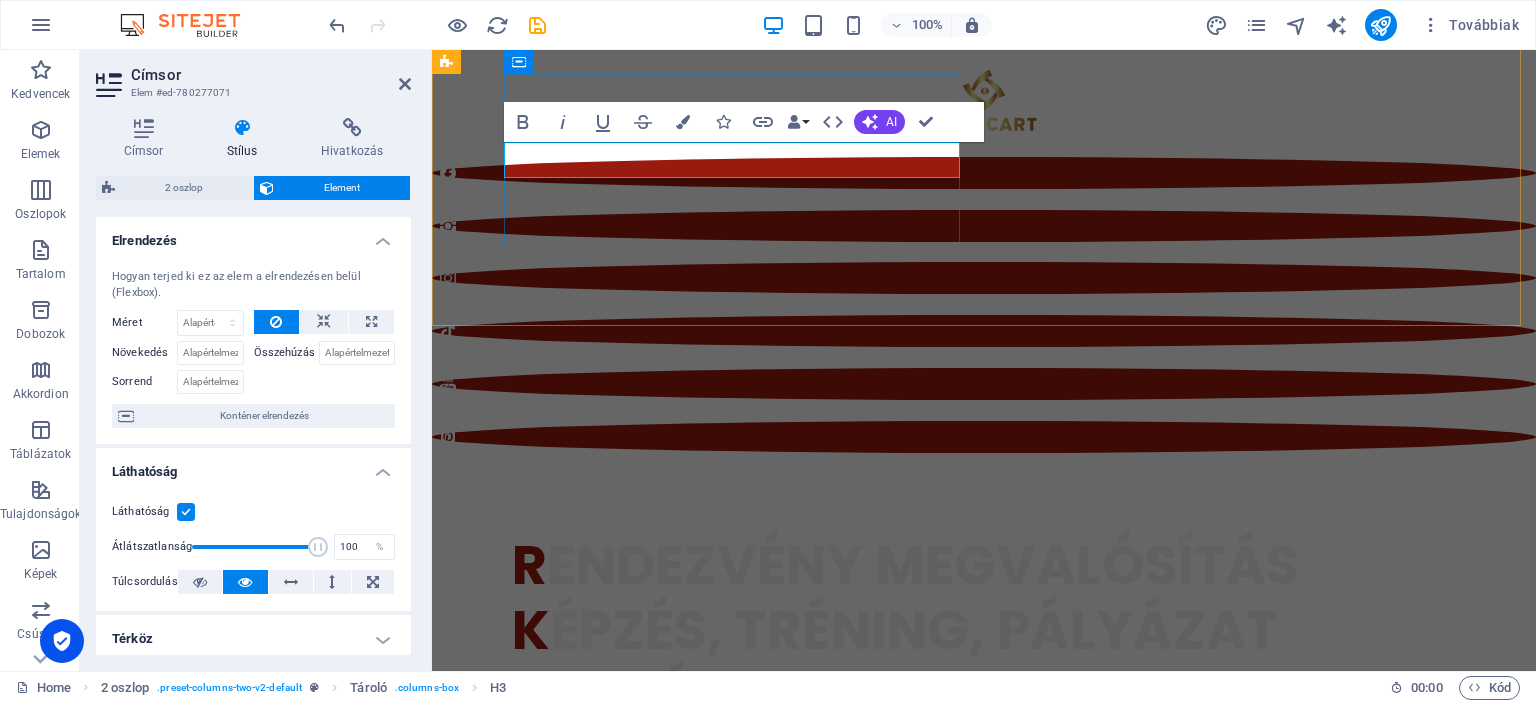 click on "egyesületünk nem csak megszer" at bounding box center (676, 1051) 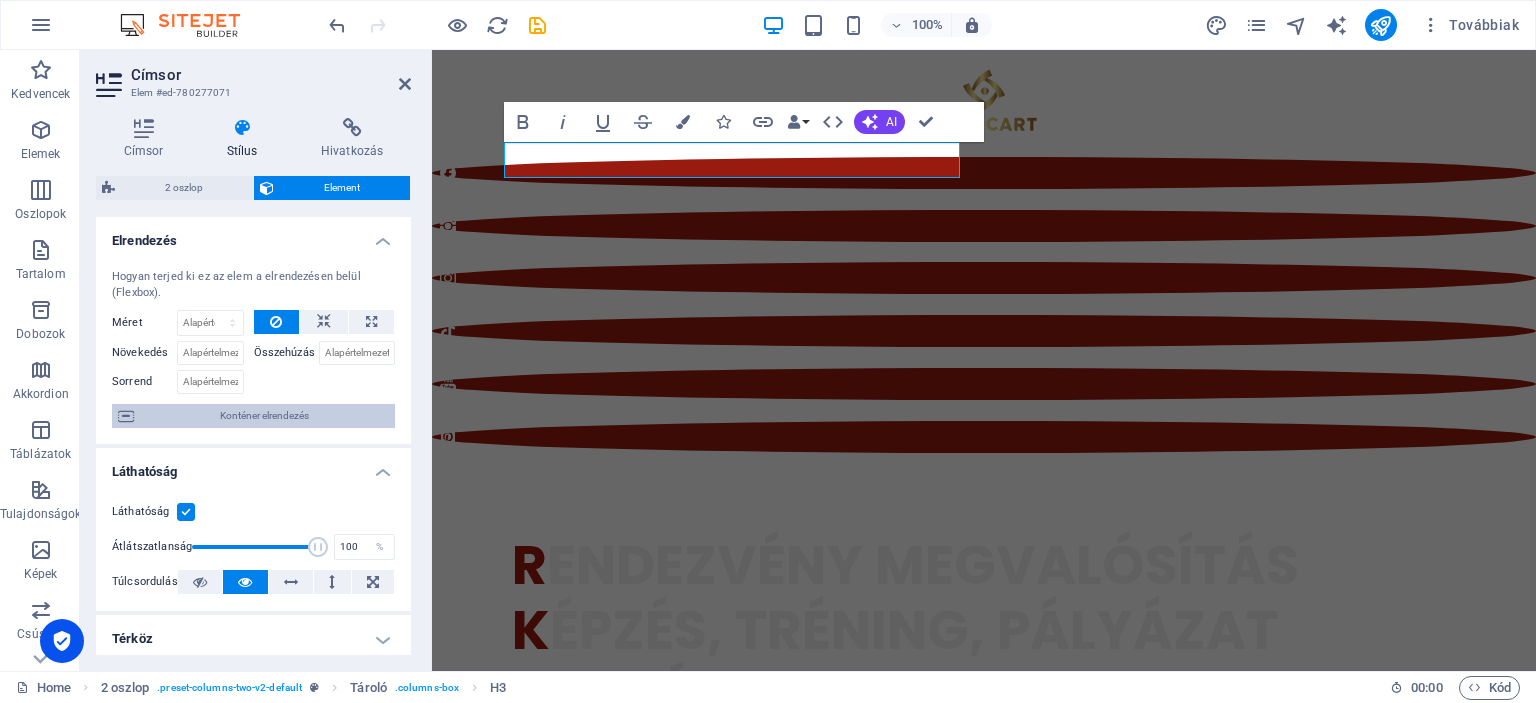 click on "Konténer elrendezés" at bounding box center [264, 416] 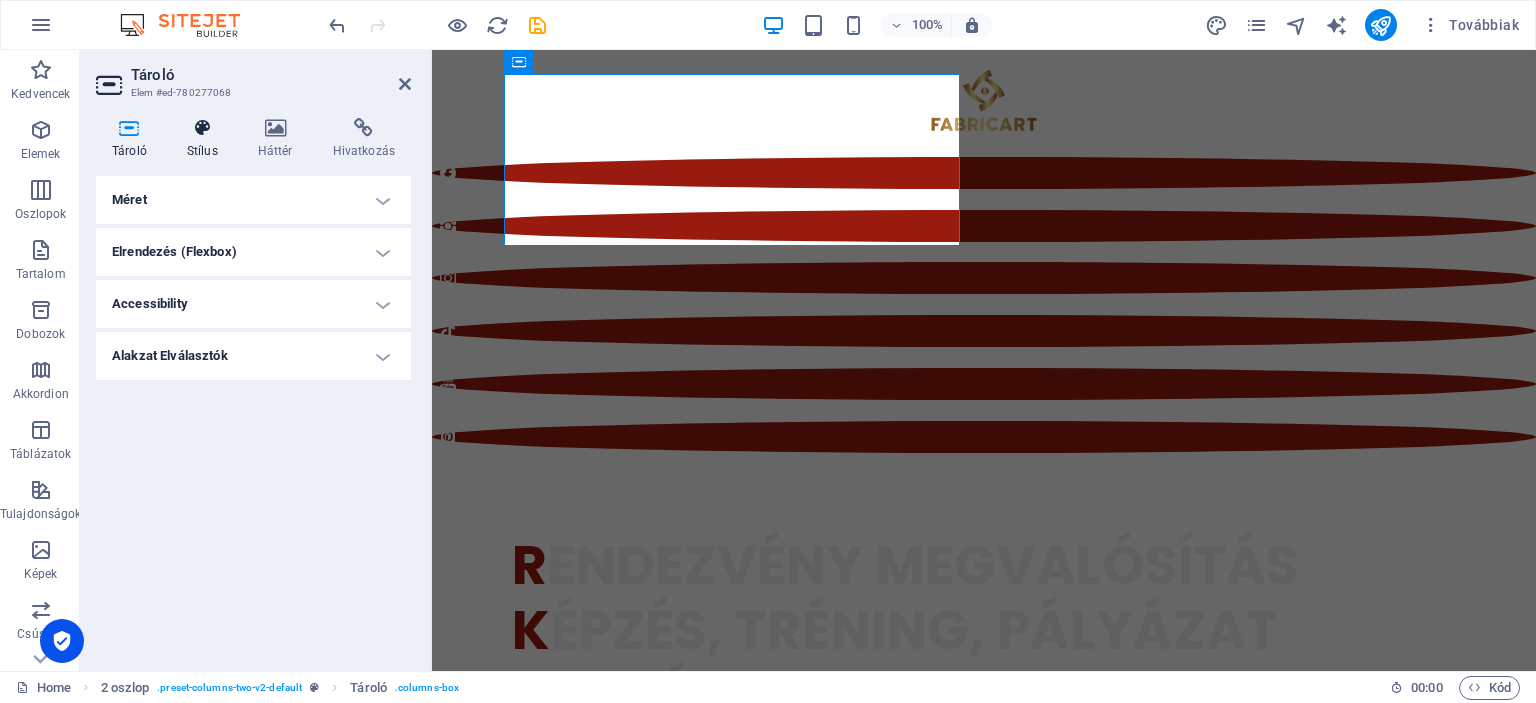 click on "Stílus" at bounding box center [206, 139] 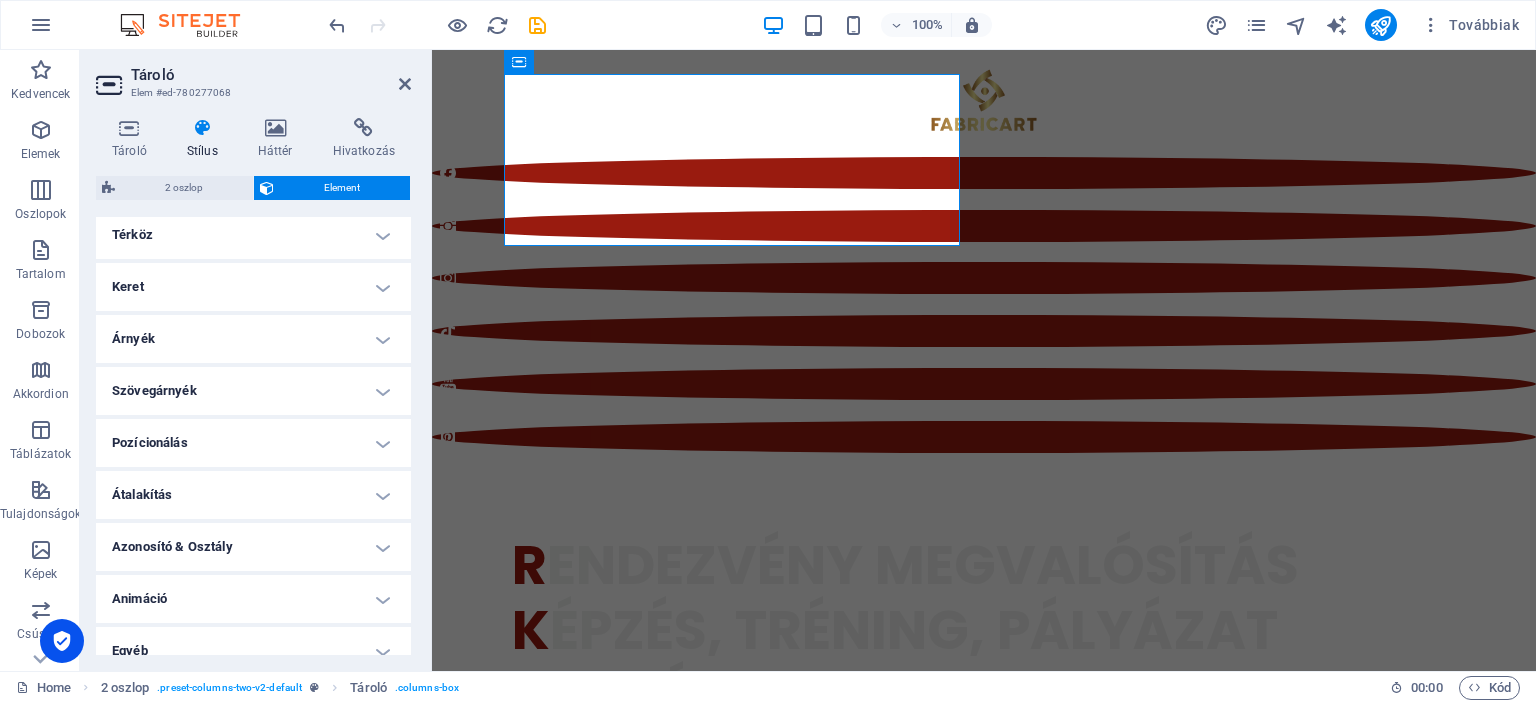scroll, scrollTop: 423, scrollLeft: 0, axis: vertical 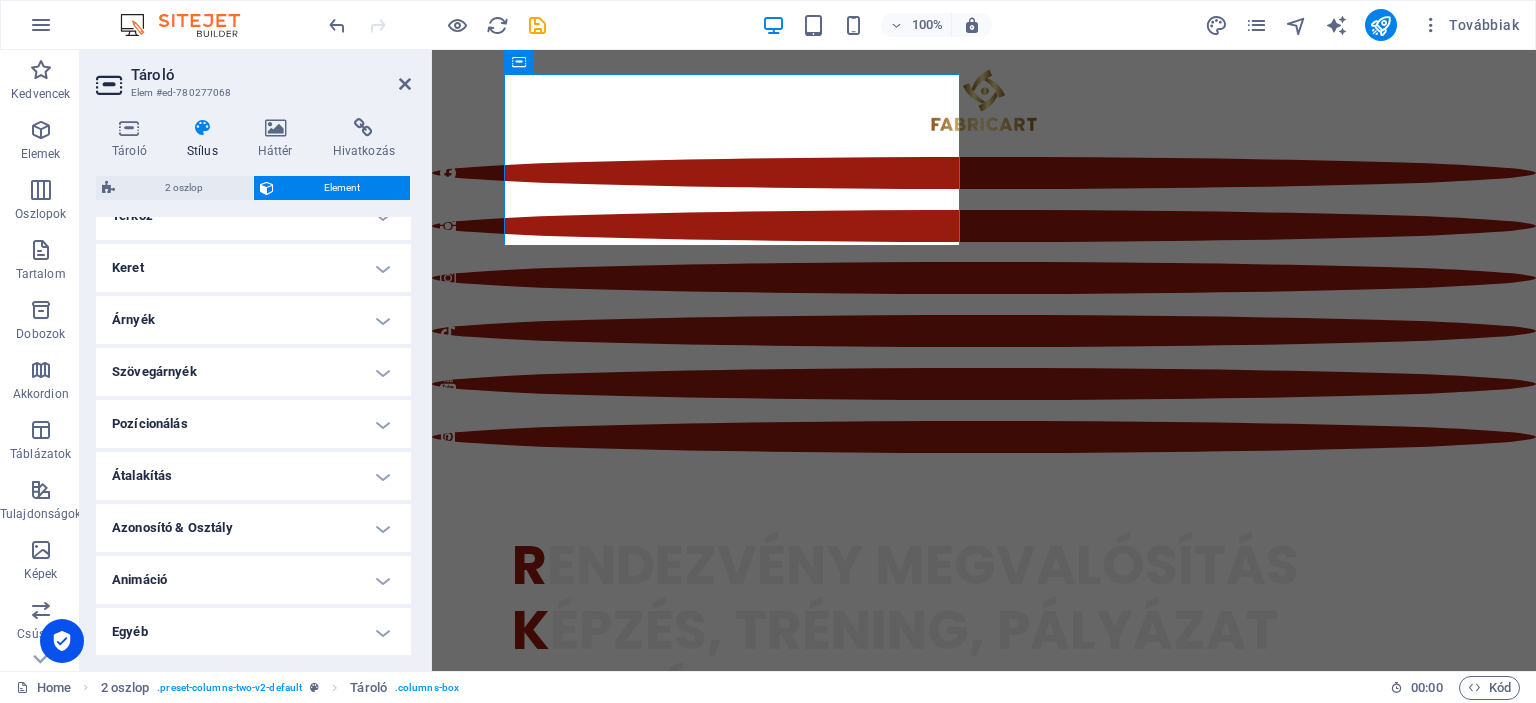 click on "Egyéb" at bounding box center (253, 632) 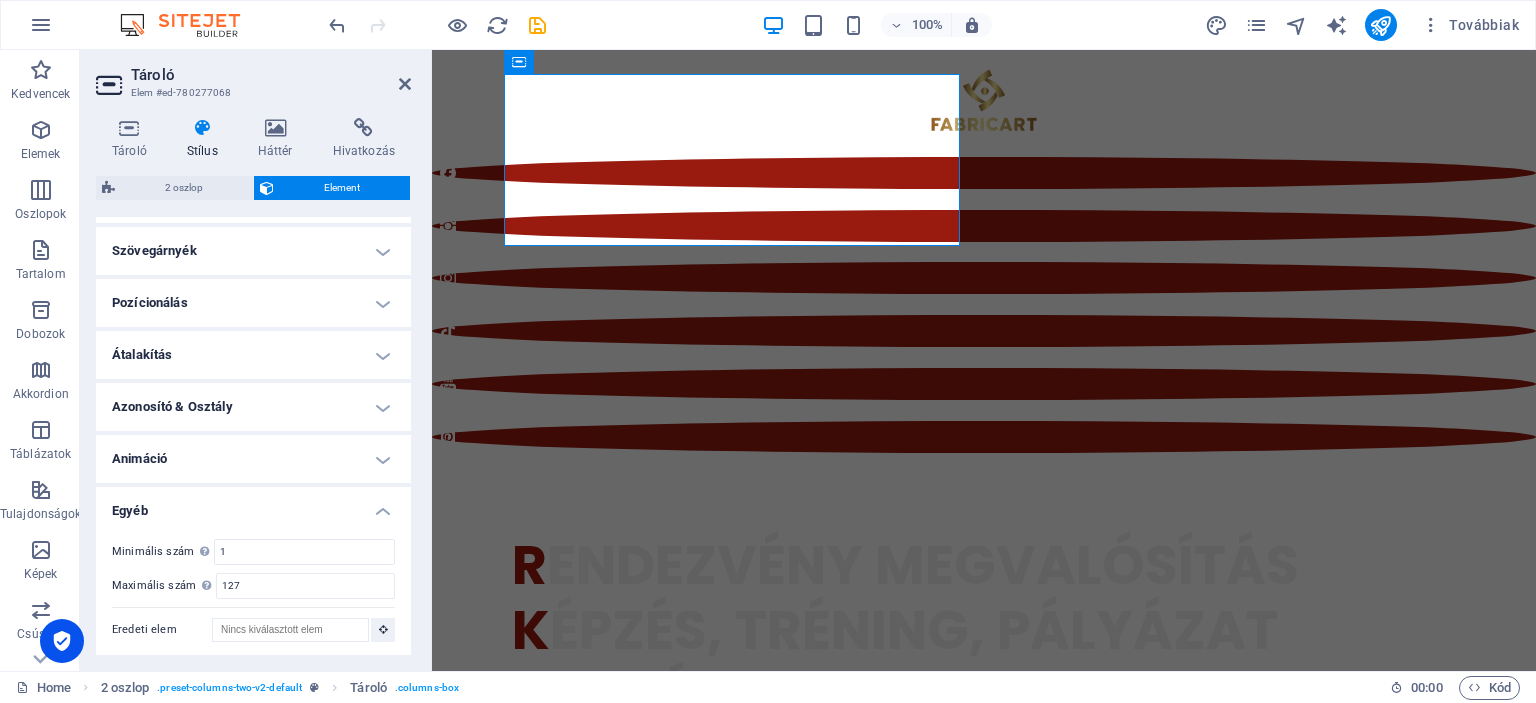 scroll, scrollTop: 546, scrollLeft: 0, axis: vertical 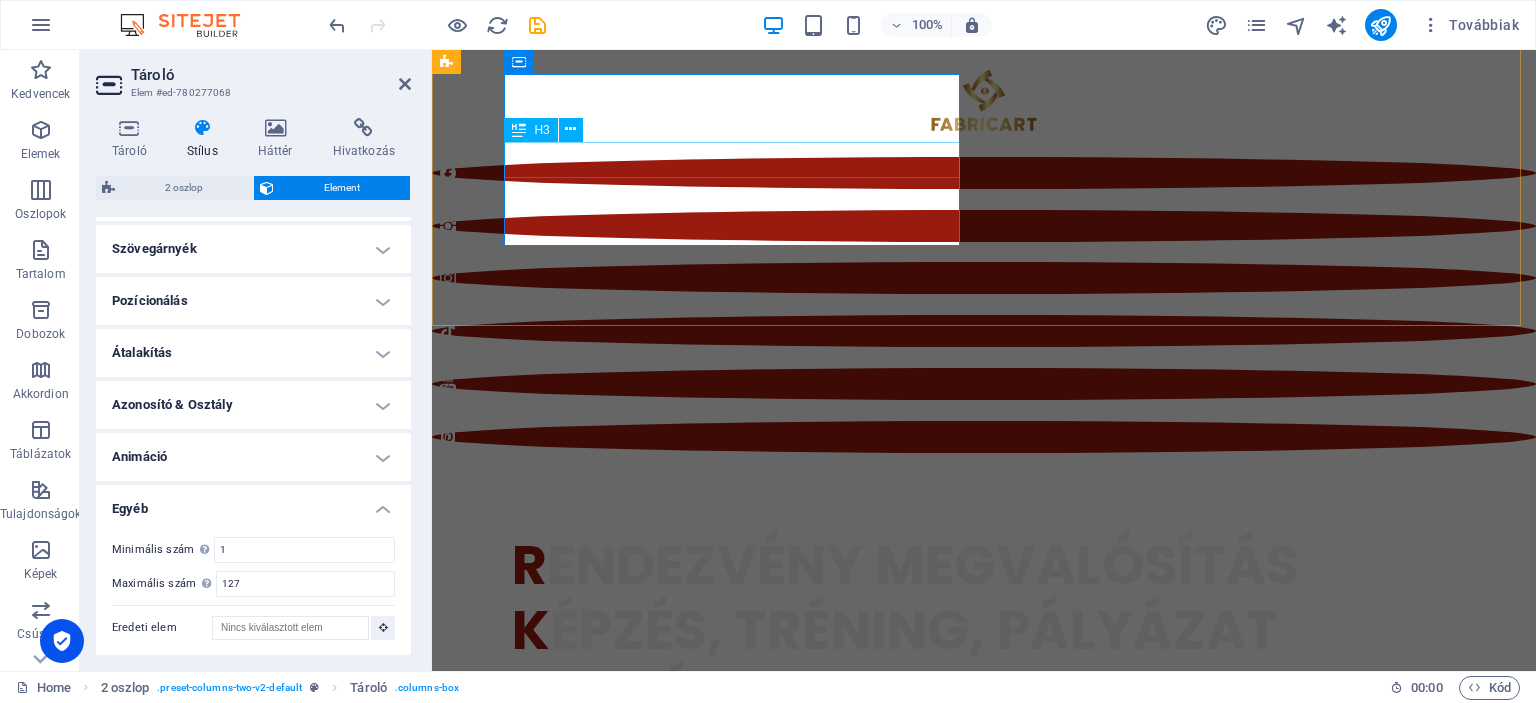 click on "egyesületünk nem csak megszer" at bounding box center (676, 1051) 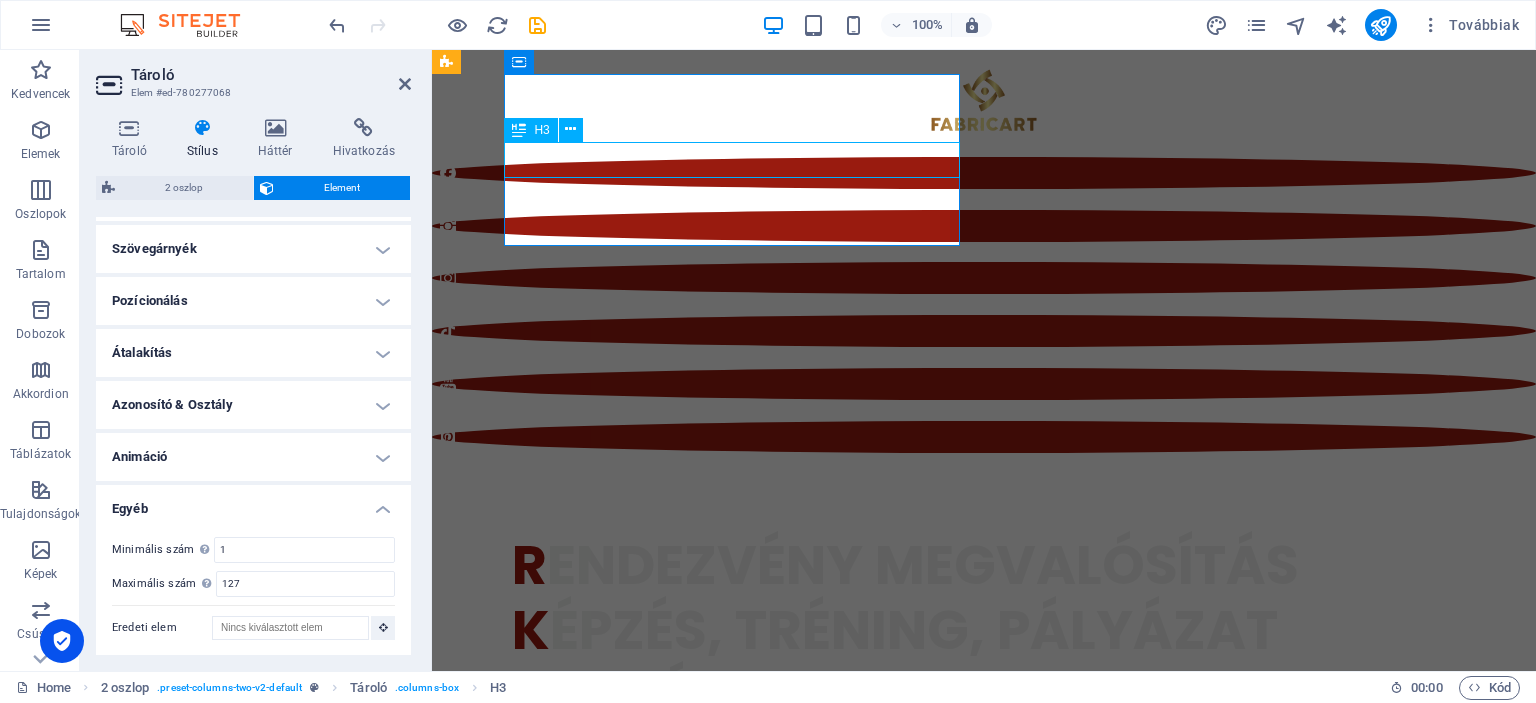 click on "egyesületünk nem csak megszer" at bounding box center (676, 1051) 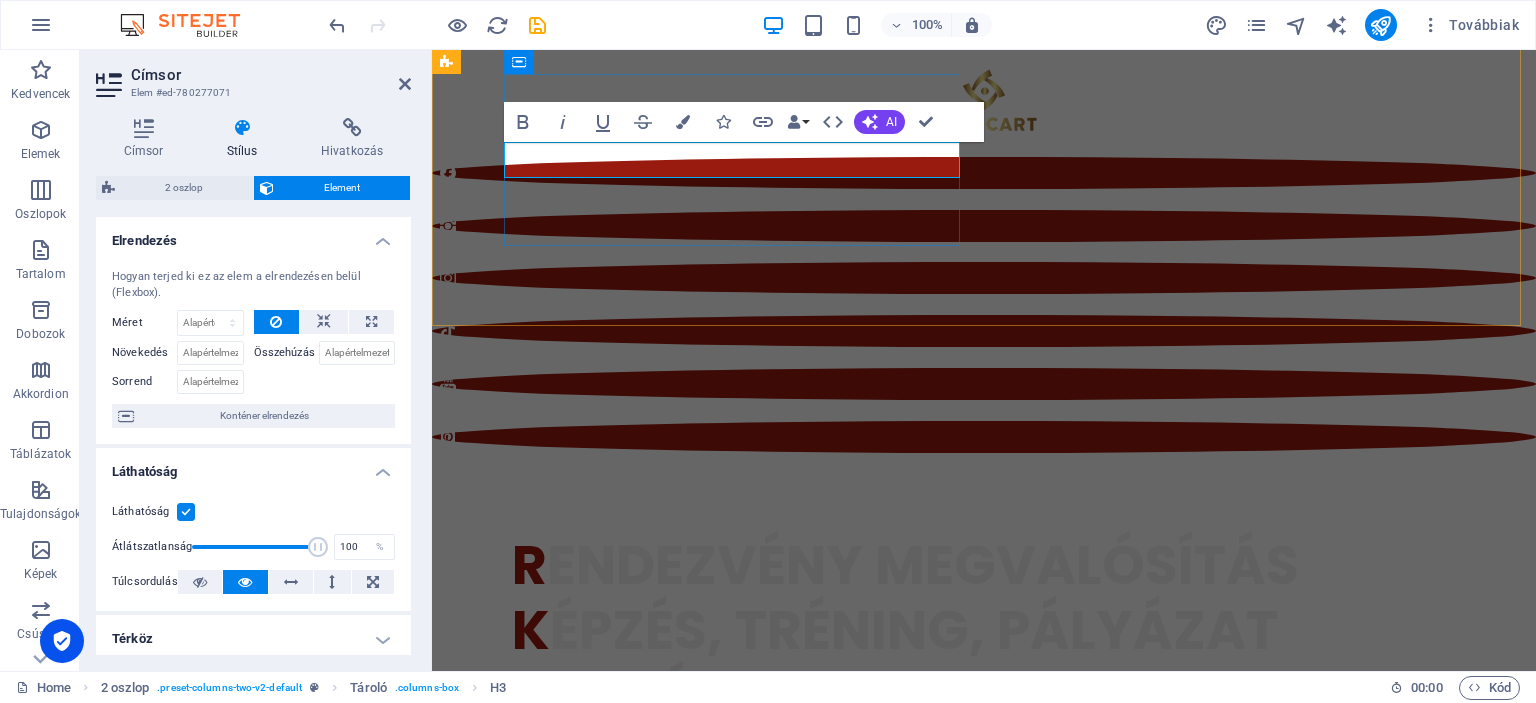 click on "egyesületünk nem csak megszer" at bounding box center (676, 1051) 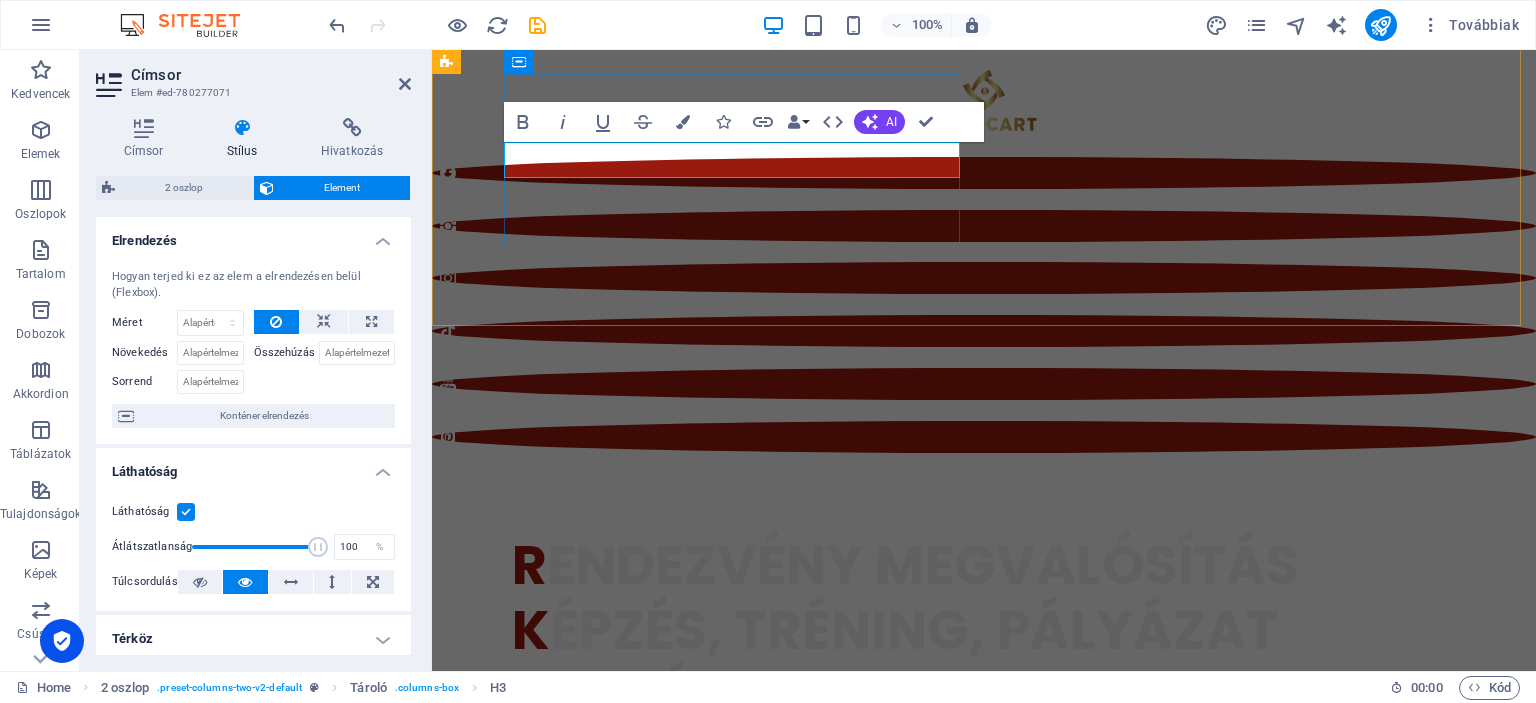 type 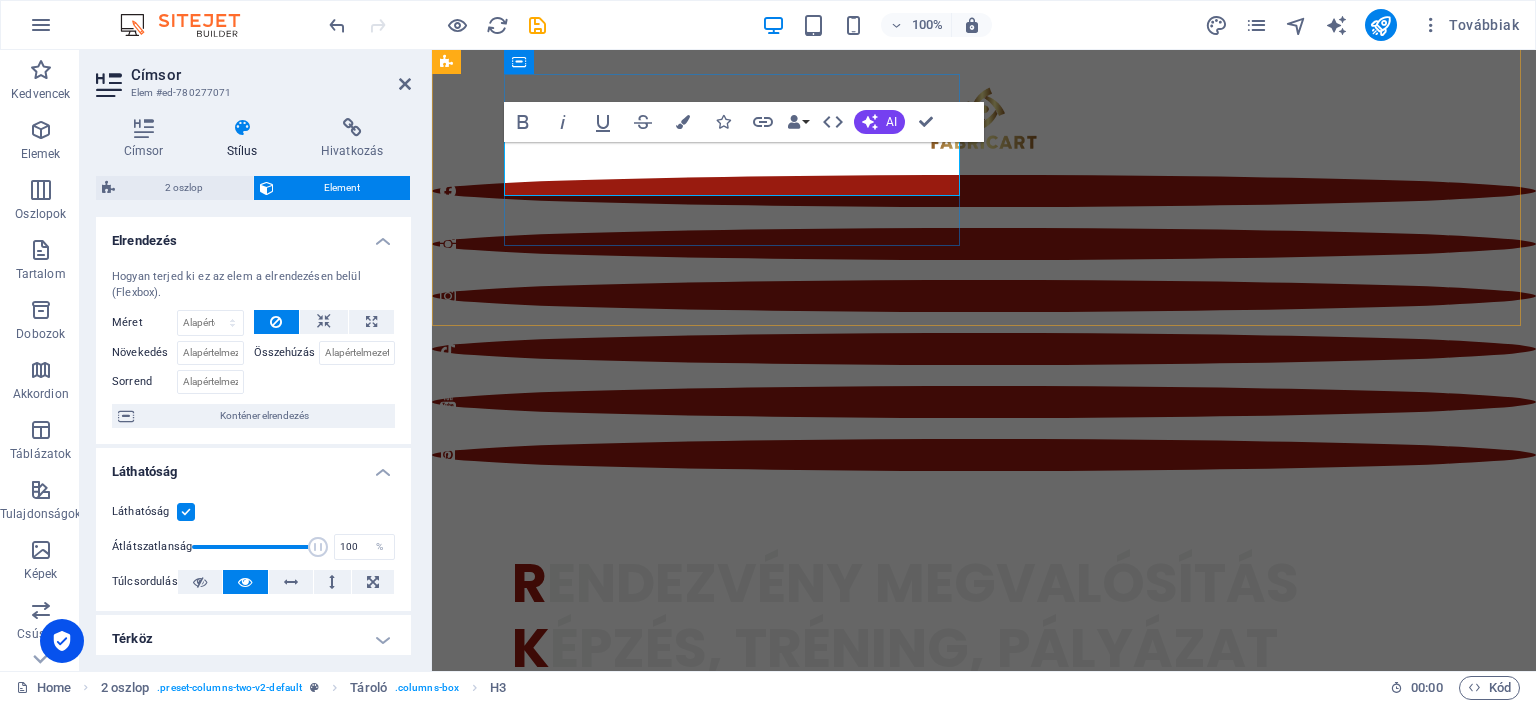 scroll, scrollTop: 820, scrollLeft: 0, axis: vertical 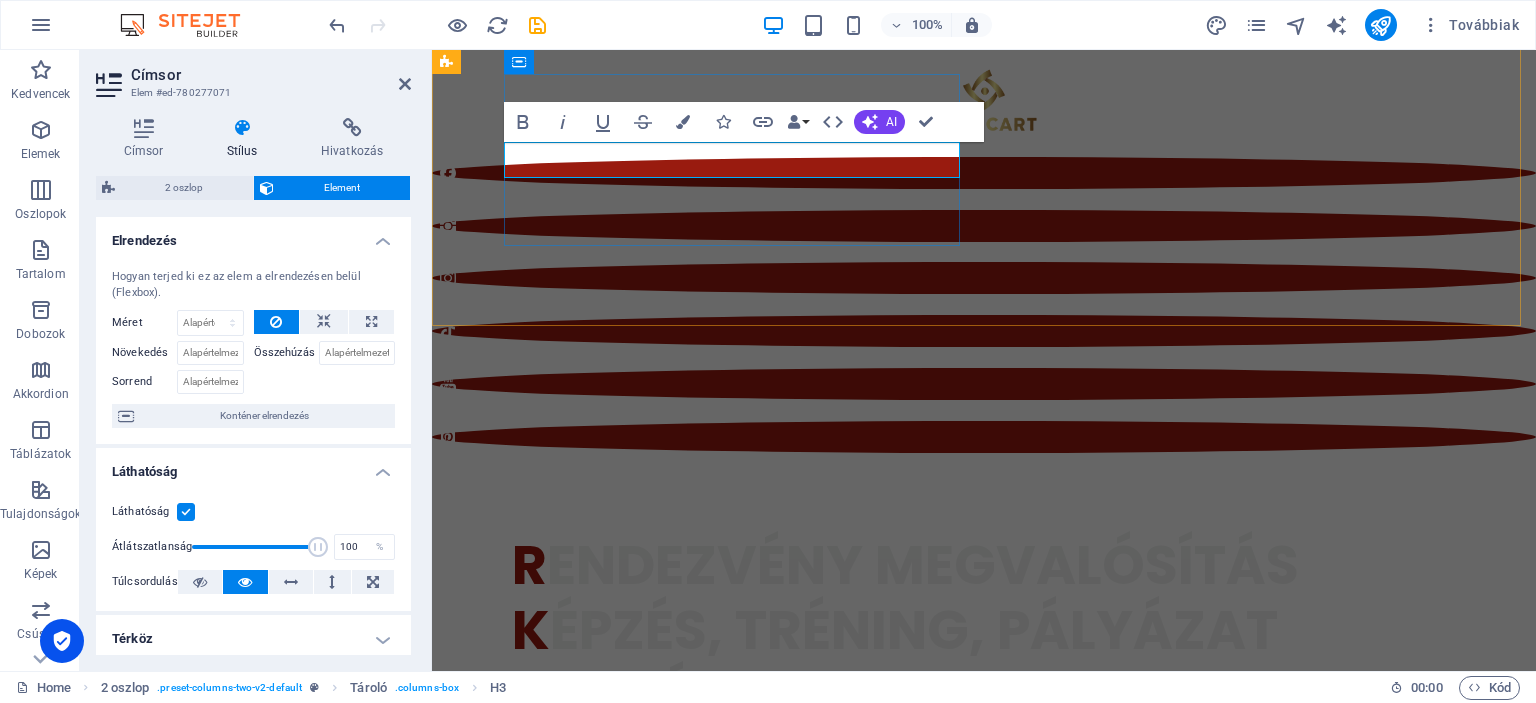 drag, startPoint x: 694, startPoint y: 159, endPoint x: 507, endPoint y: 160, distance: 187.00267 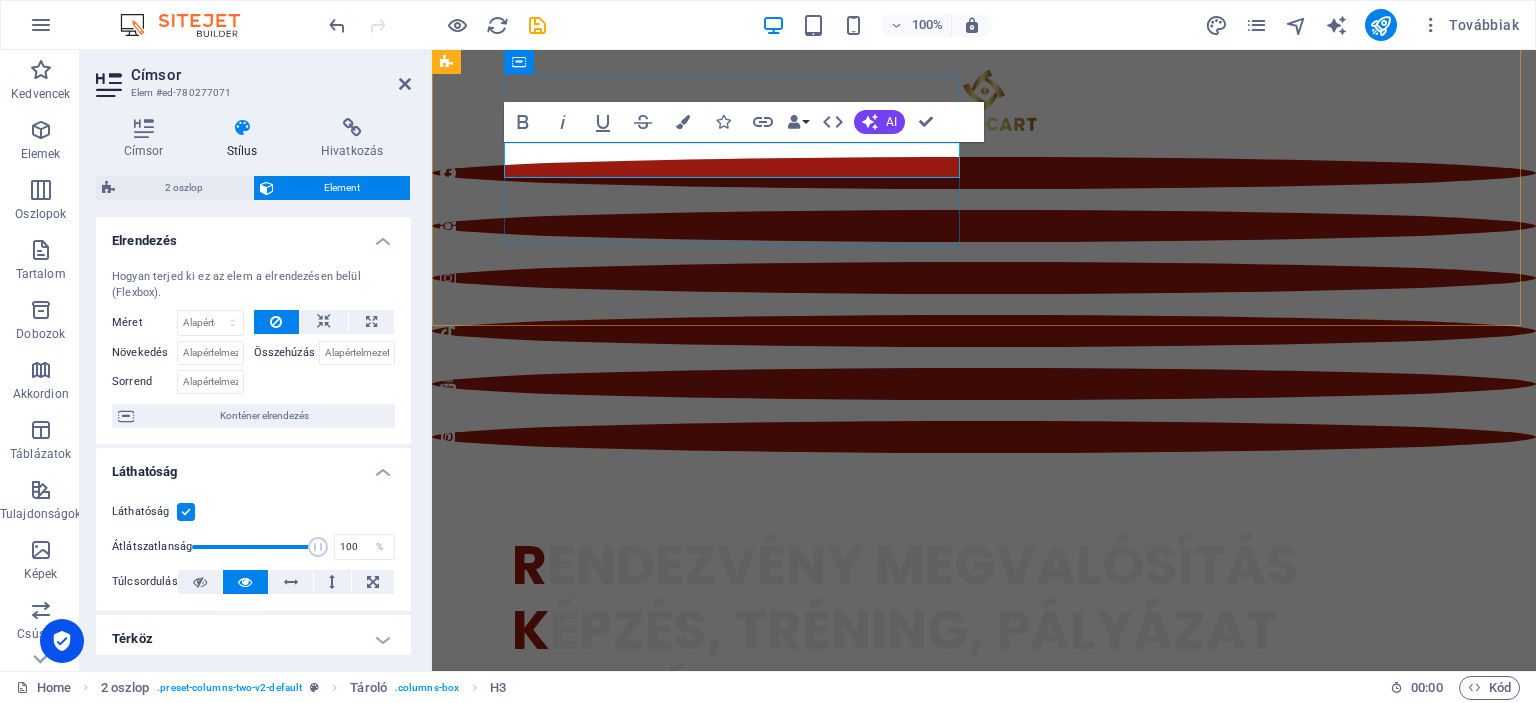 click on "​Többet adunk" at bounding box center [676, 1051] 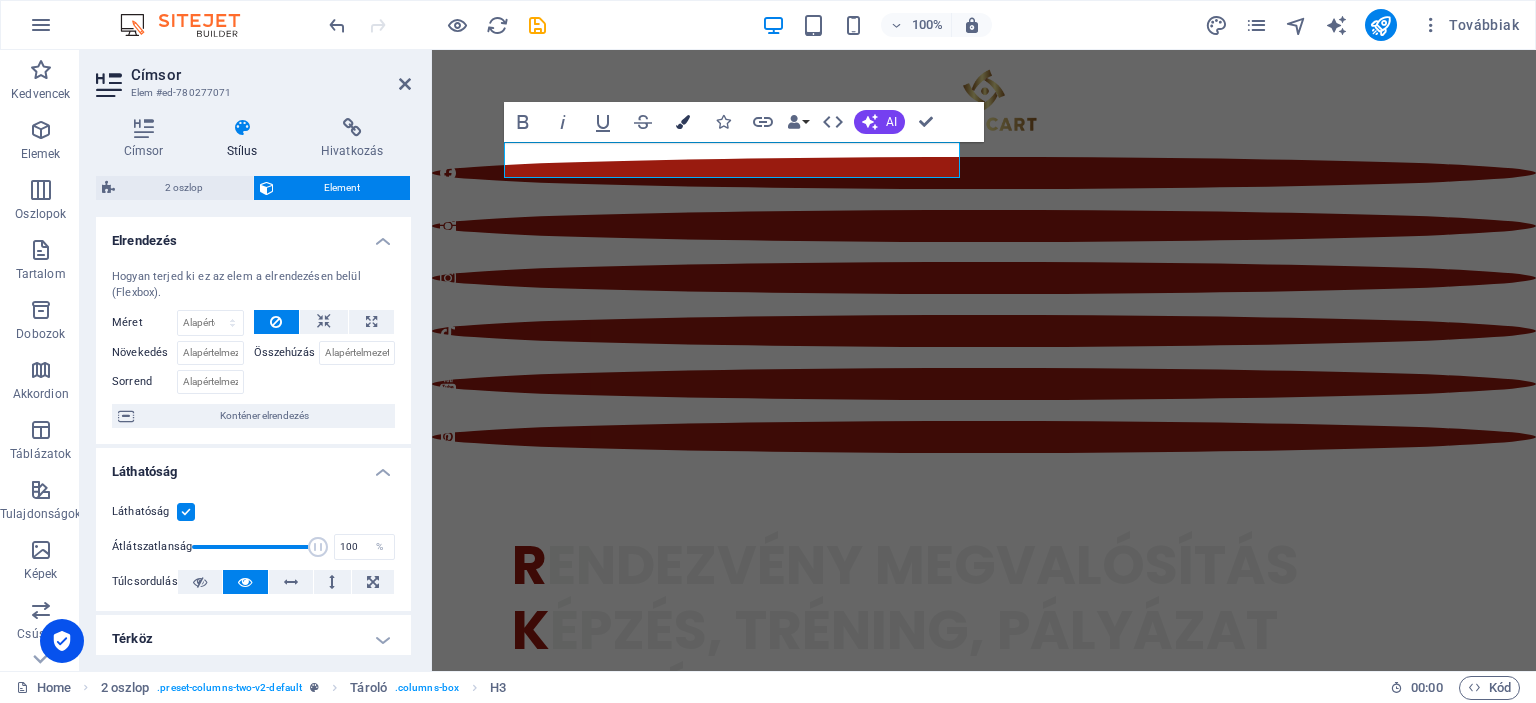 click at bounding box center (683, 122) 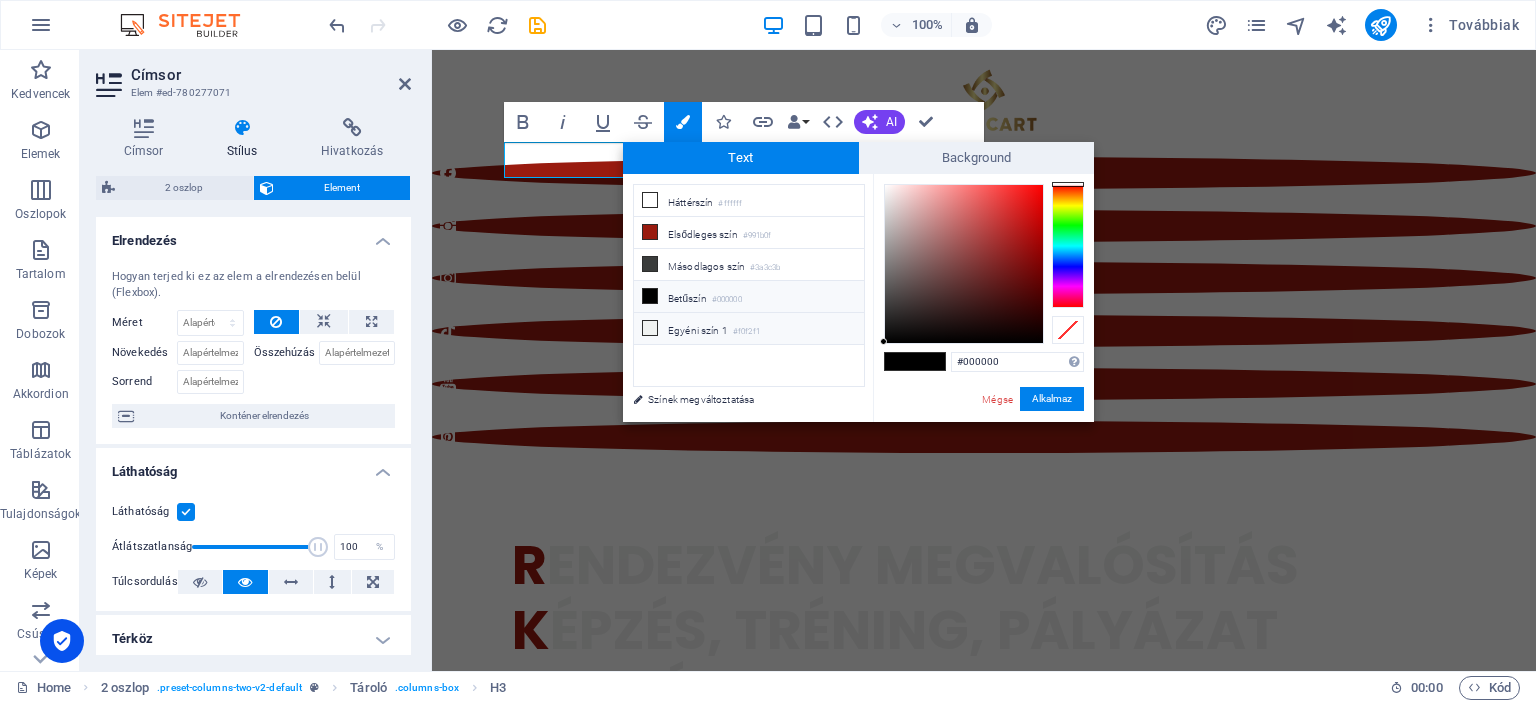 click on "Egyéni szín 1
#f0f2f1" at bounding box center [749, 329] 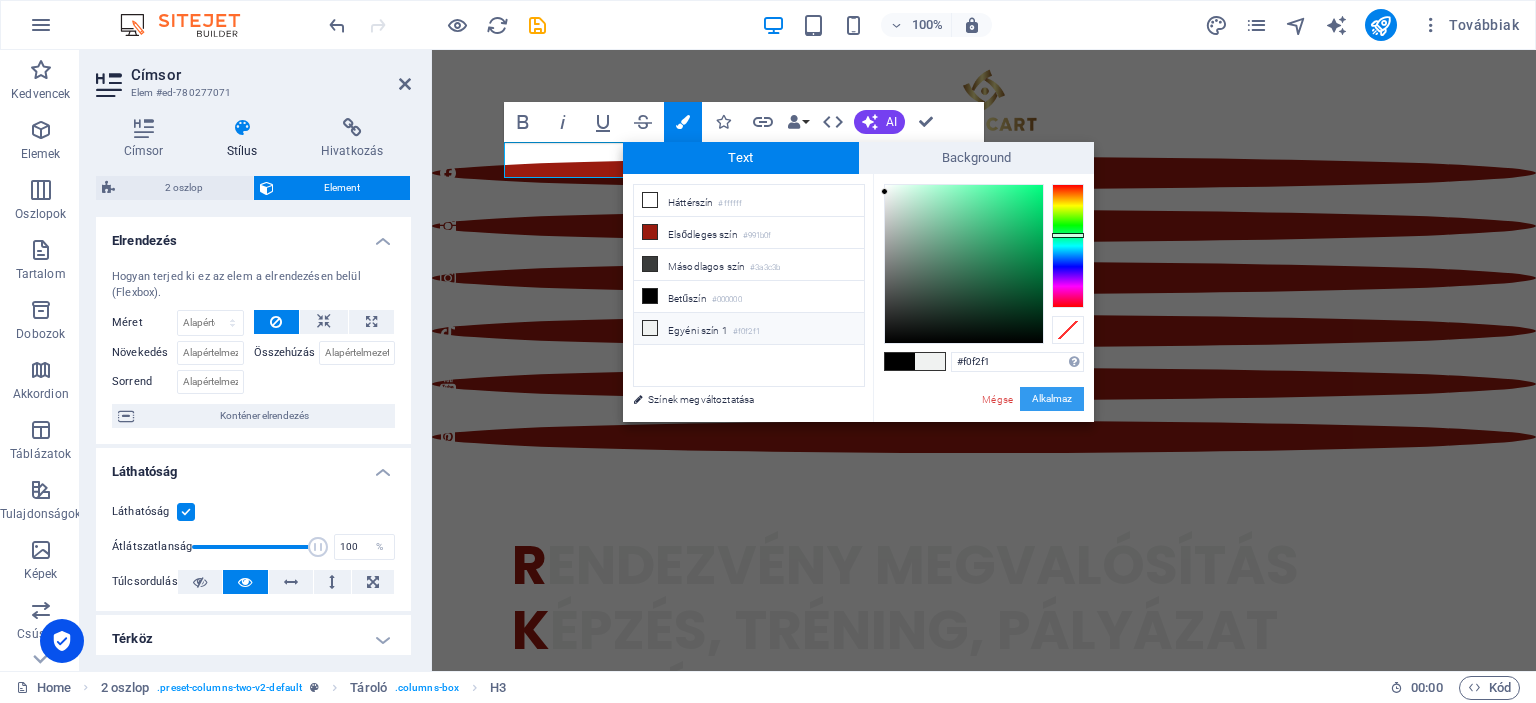 click on "Alkalmaz" at bounding box center (1052, 399) 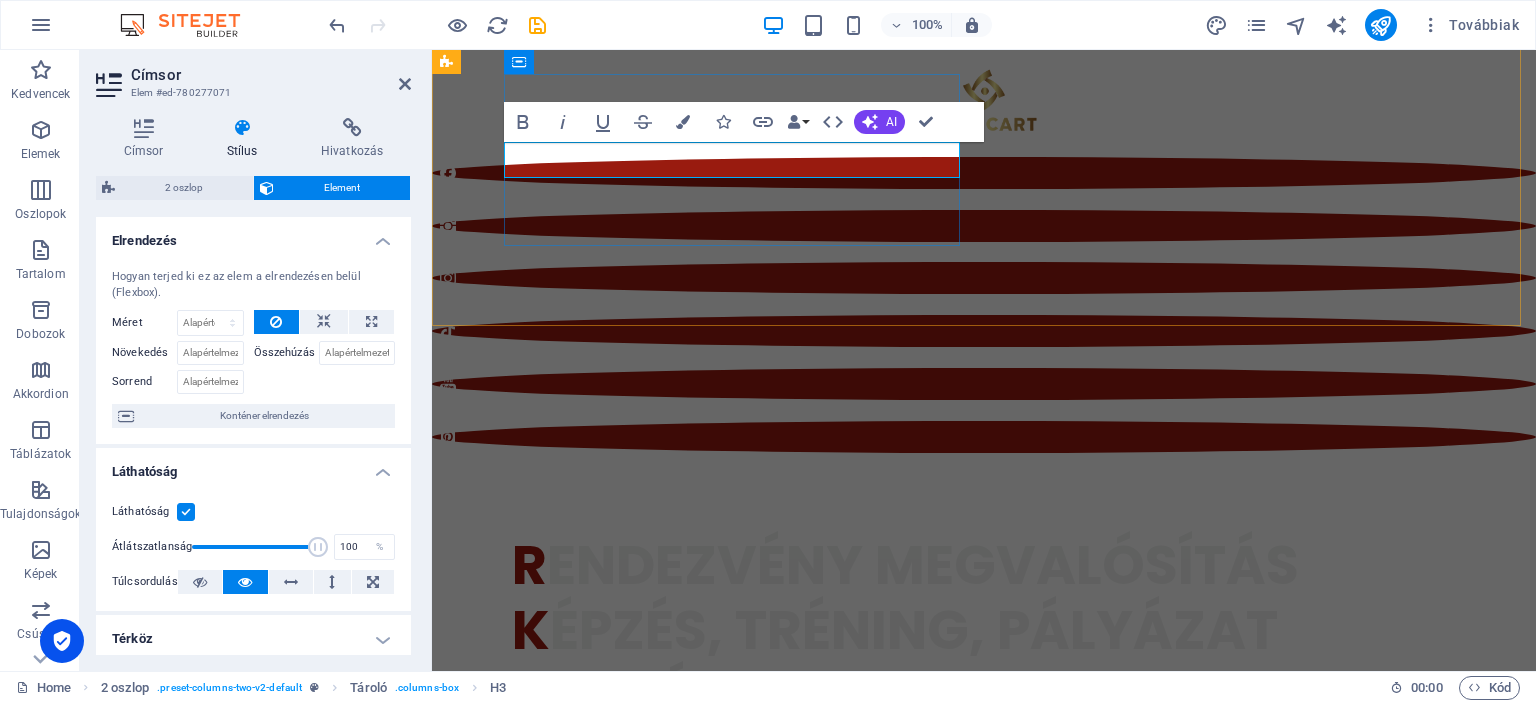 click on "Többet adunk" at bounding box center (539, 1050) 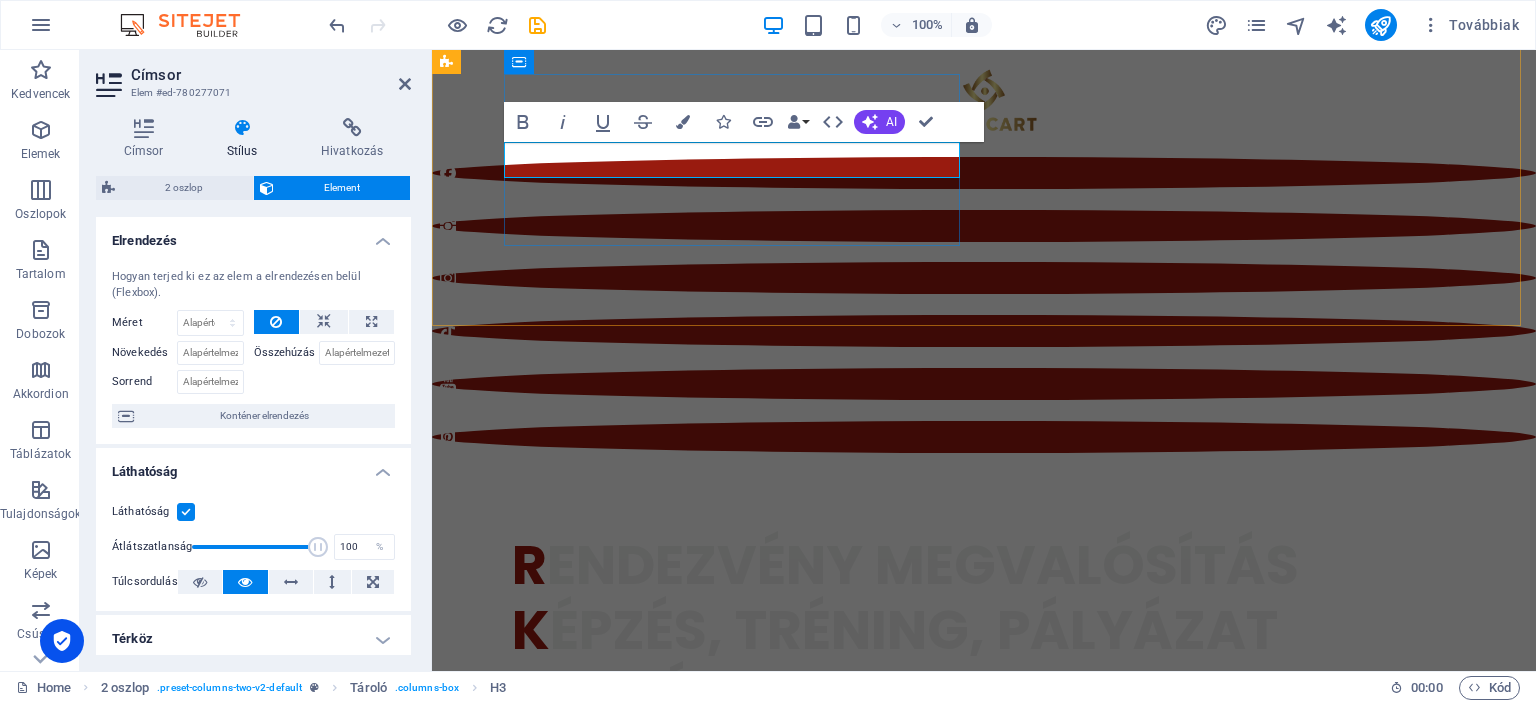 drag, startPoint x: 522, startPoint y: 157, endPoint x: 505, endPoint y: 162, distance: 17.720045 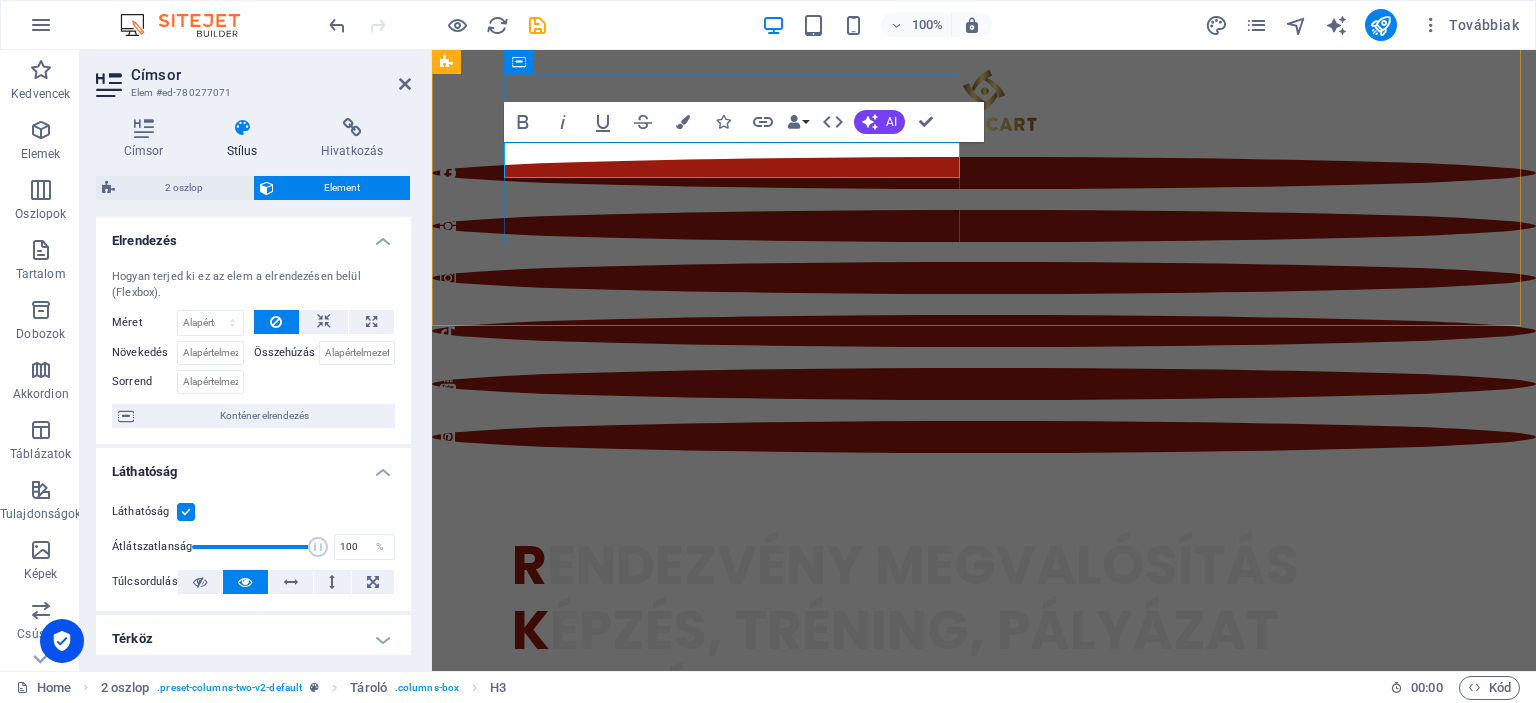 click on "Többet adunk" at bounding box center [539, 1050] 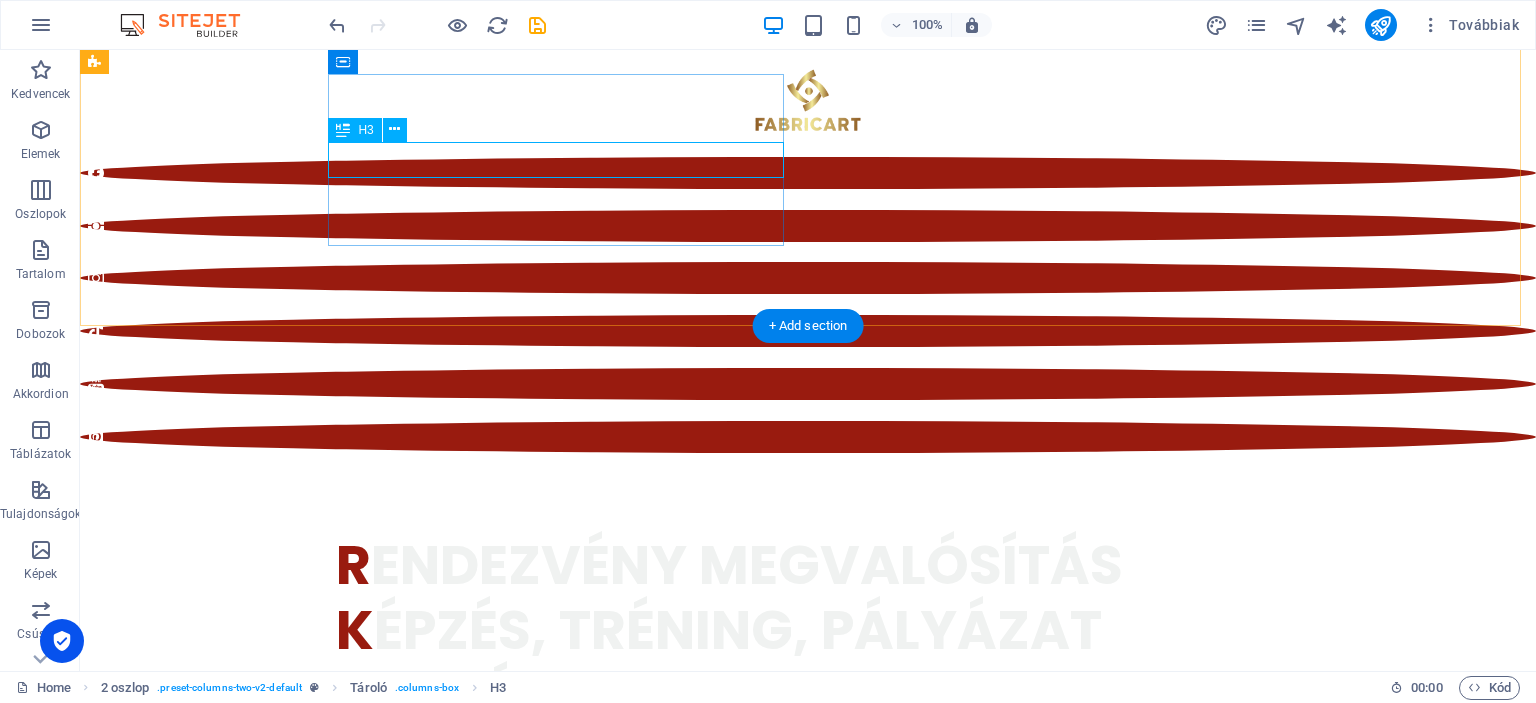 click on "Többet adunk" at bounding box center [324, 1051] 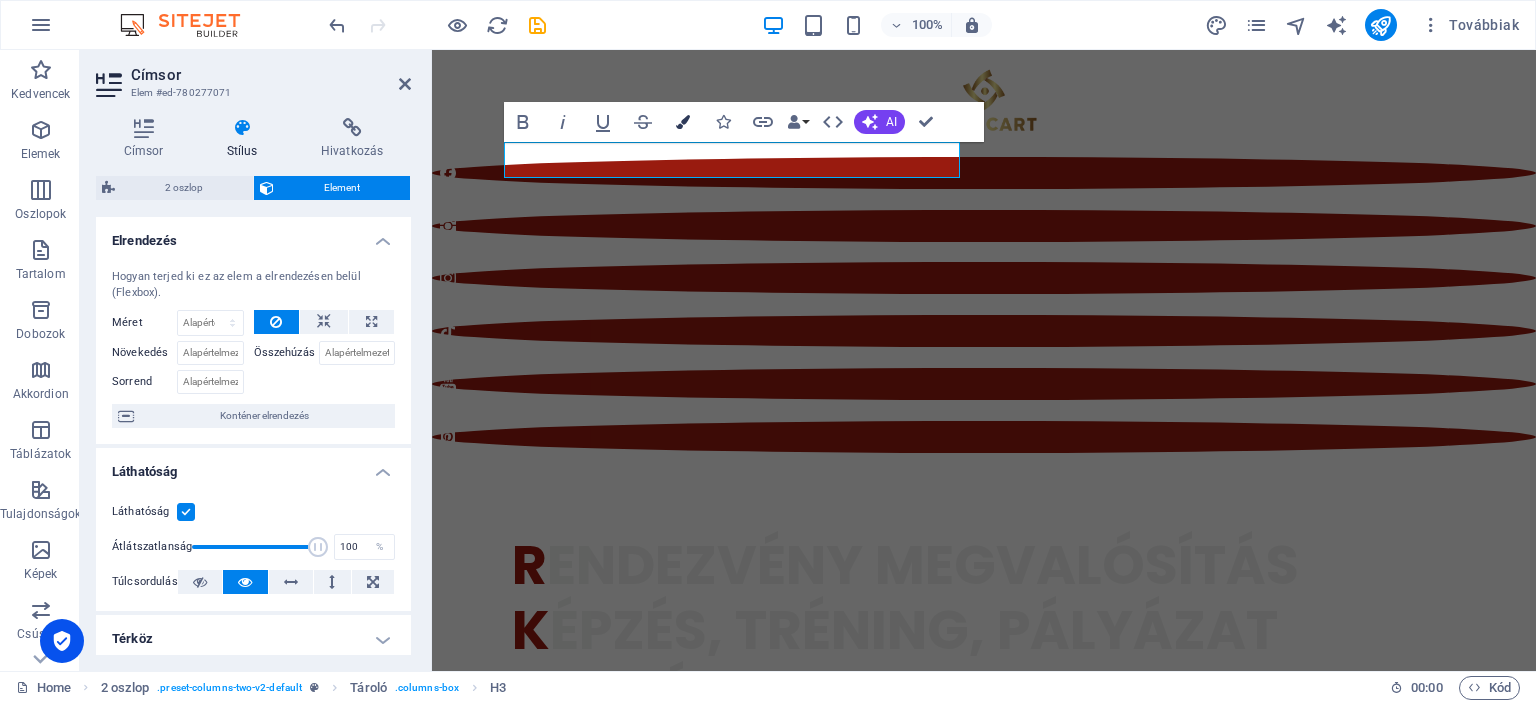 click at bounding box center (683, 122) 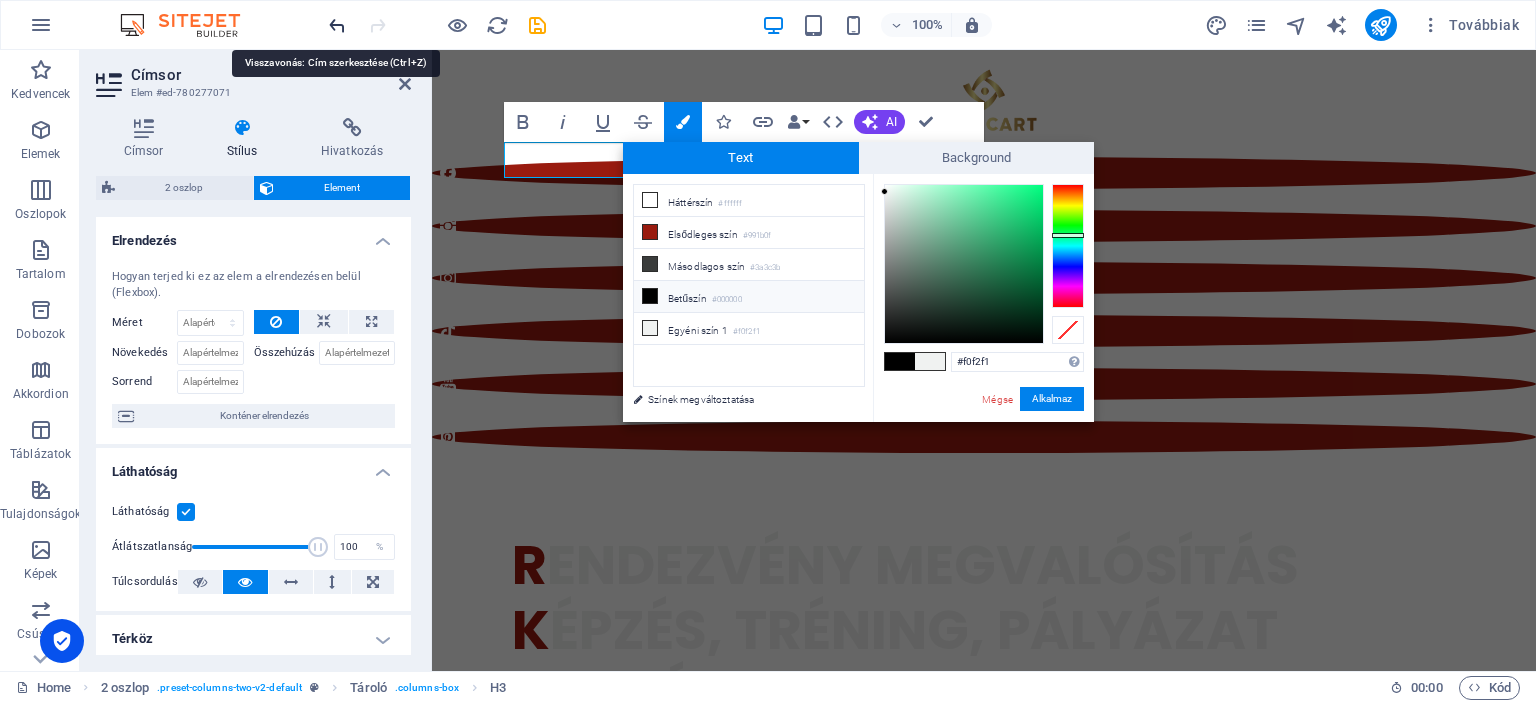 click at bounding box center [337, 25] 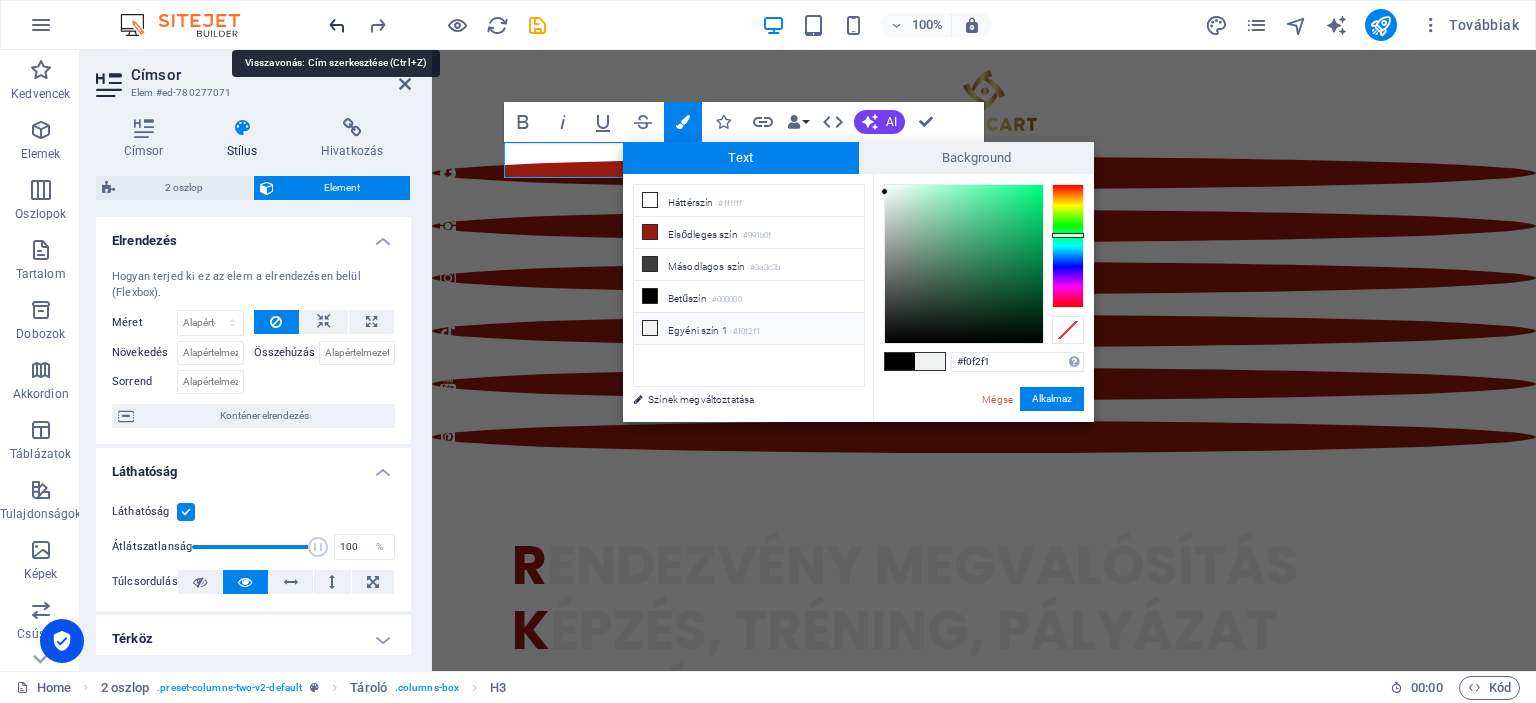 click at bounding box center [337, 25] 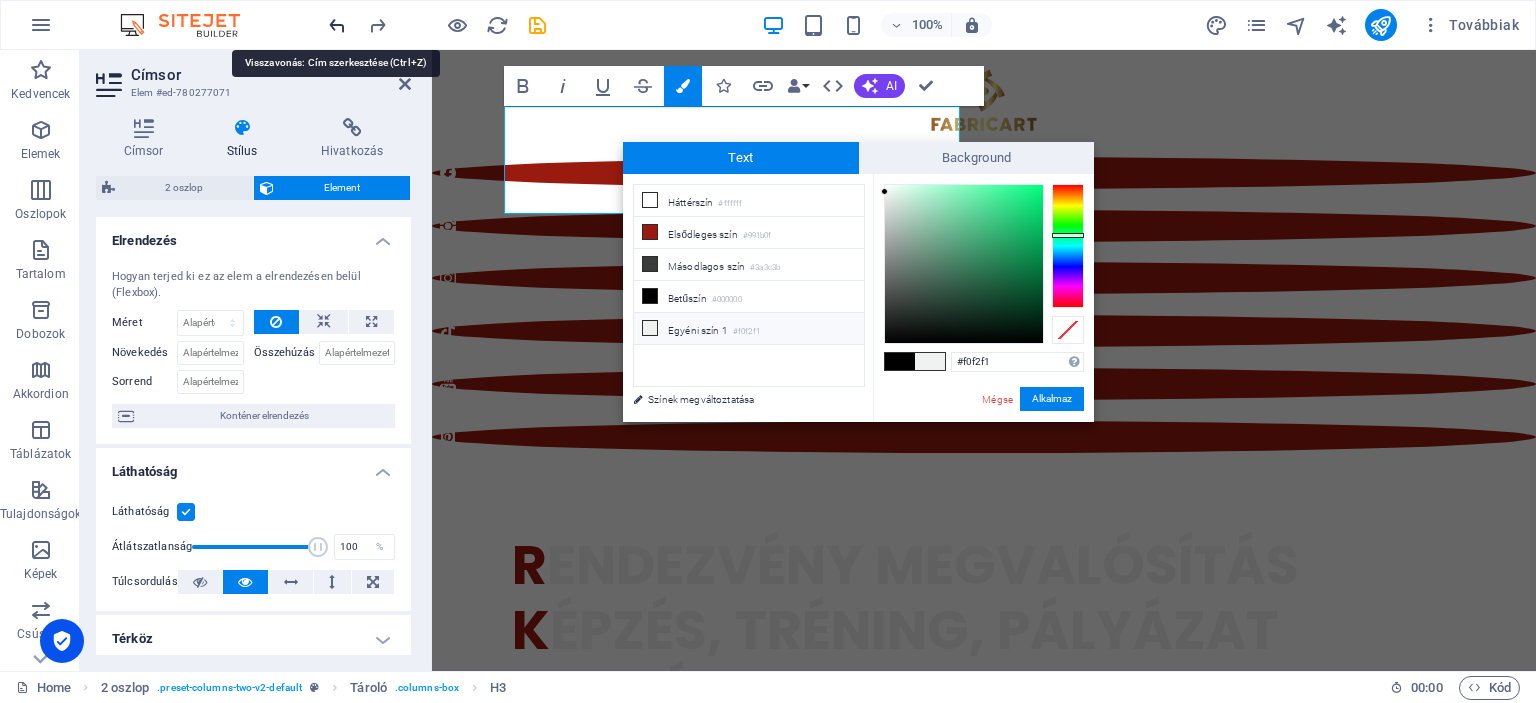 click at bounding box center [337, 25] 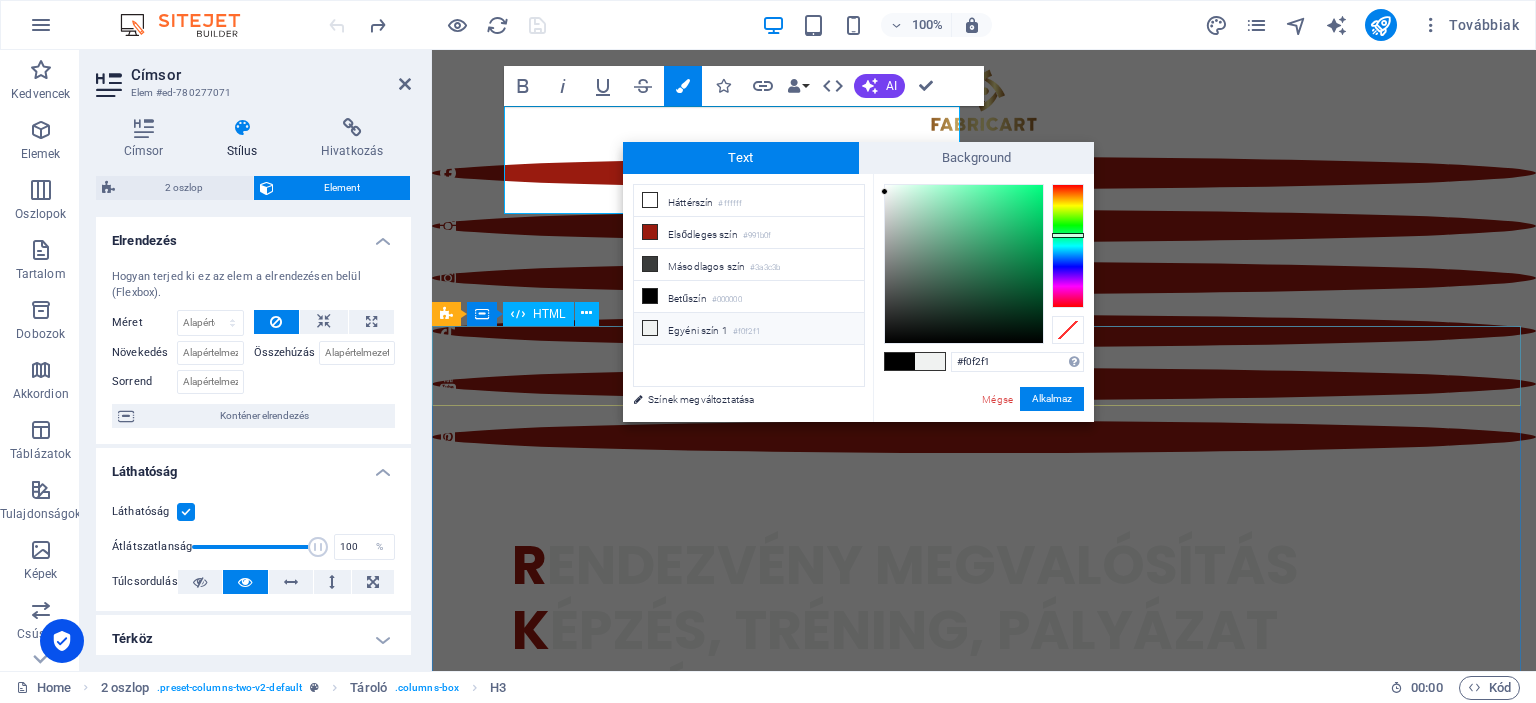 click on "[URL][DOMAIN_NAME]" at bounding box center [984, 1817] 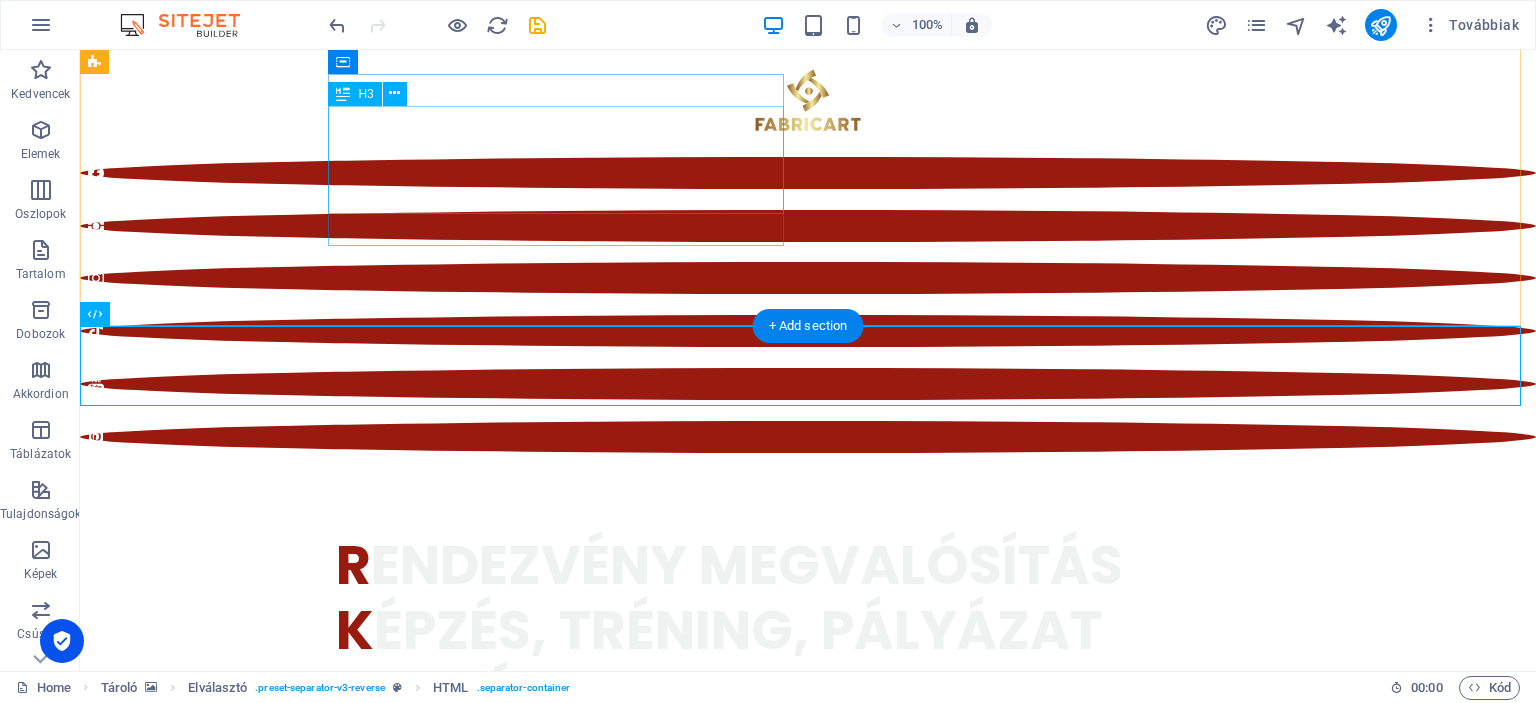 click on "W e are a dynamic team of creative people and Marketing Experts." at bounding box center (324, 1087) 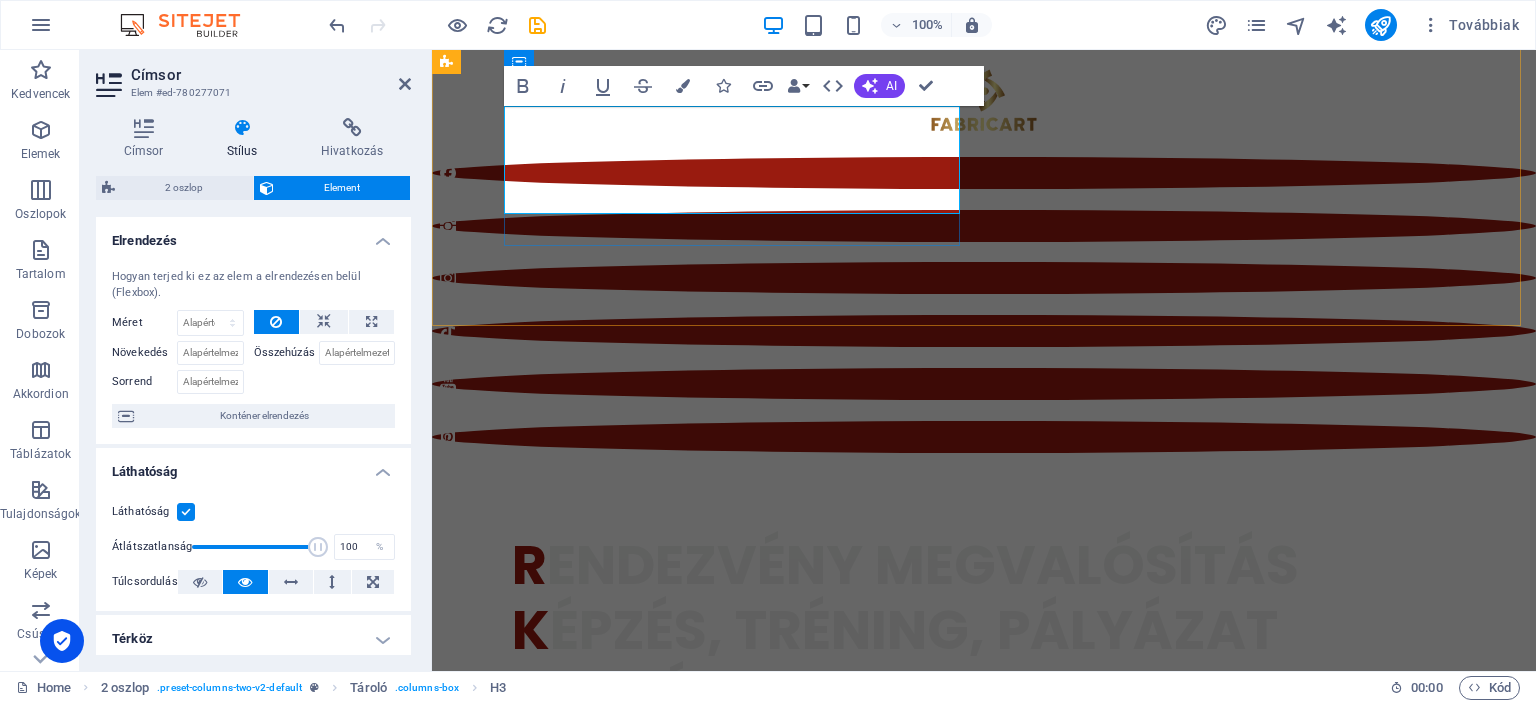 click on "W e are a dynamic team of creative people and Marketing Experts." at bounding box center (676, 1087) 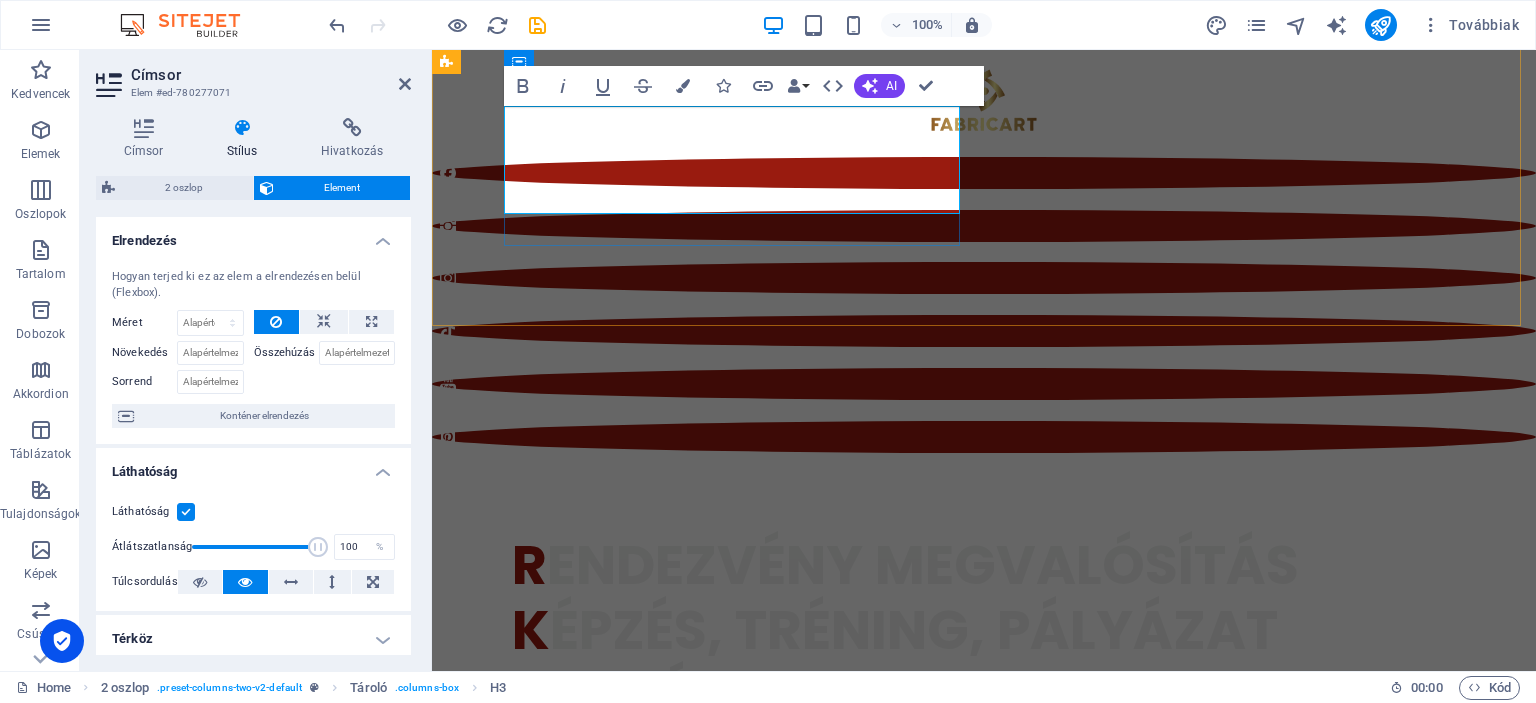 type 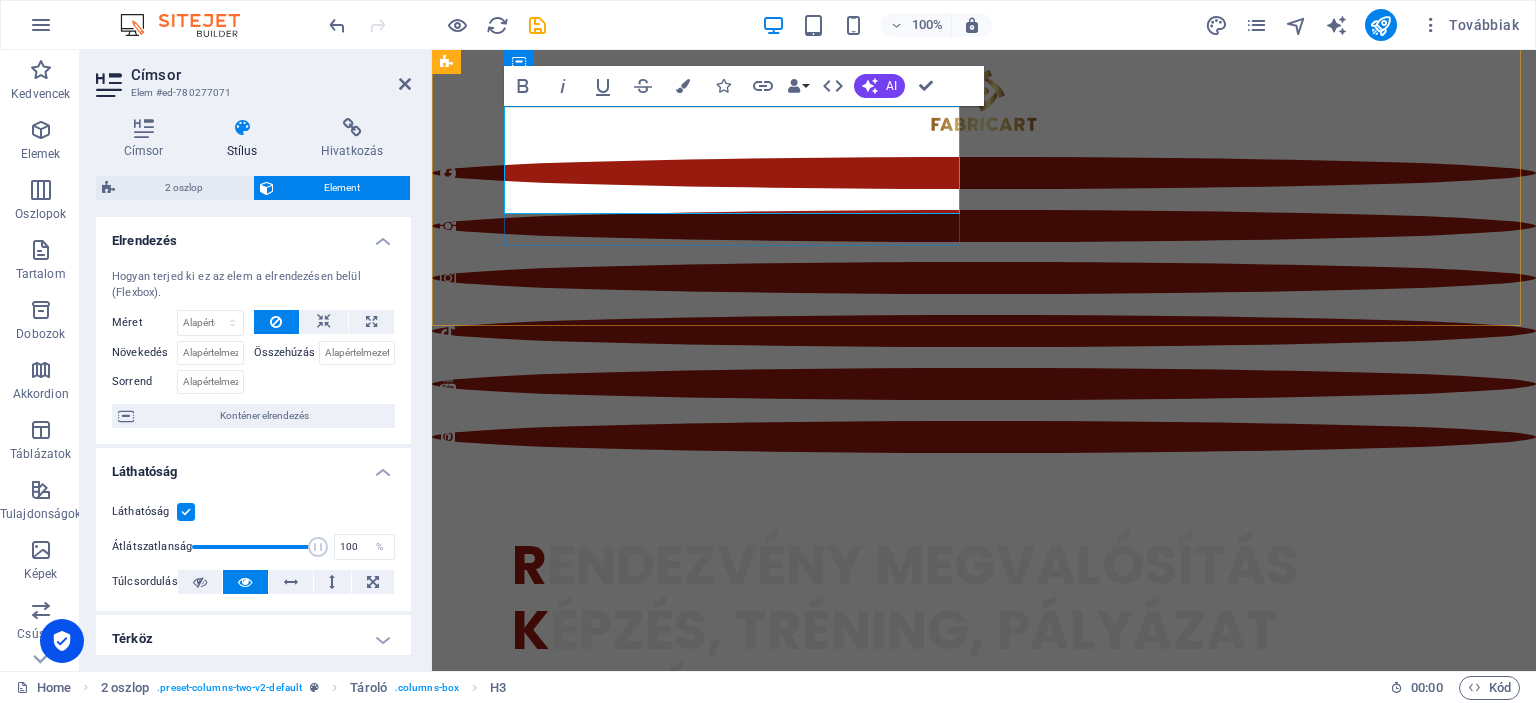 click on "Kreatív szakemberek team of creative people and Marketing Experts." at bounding box center [676, 1087] 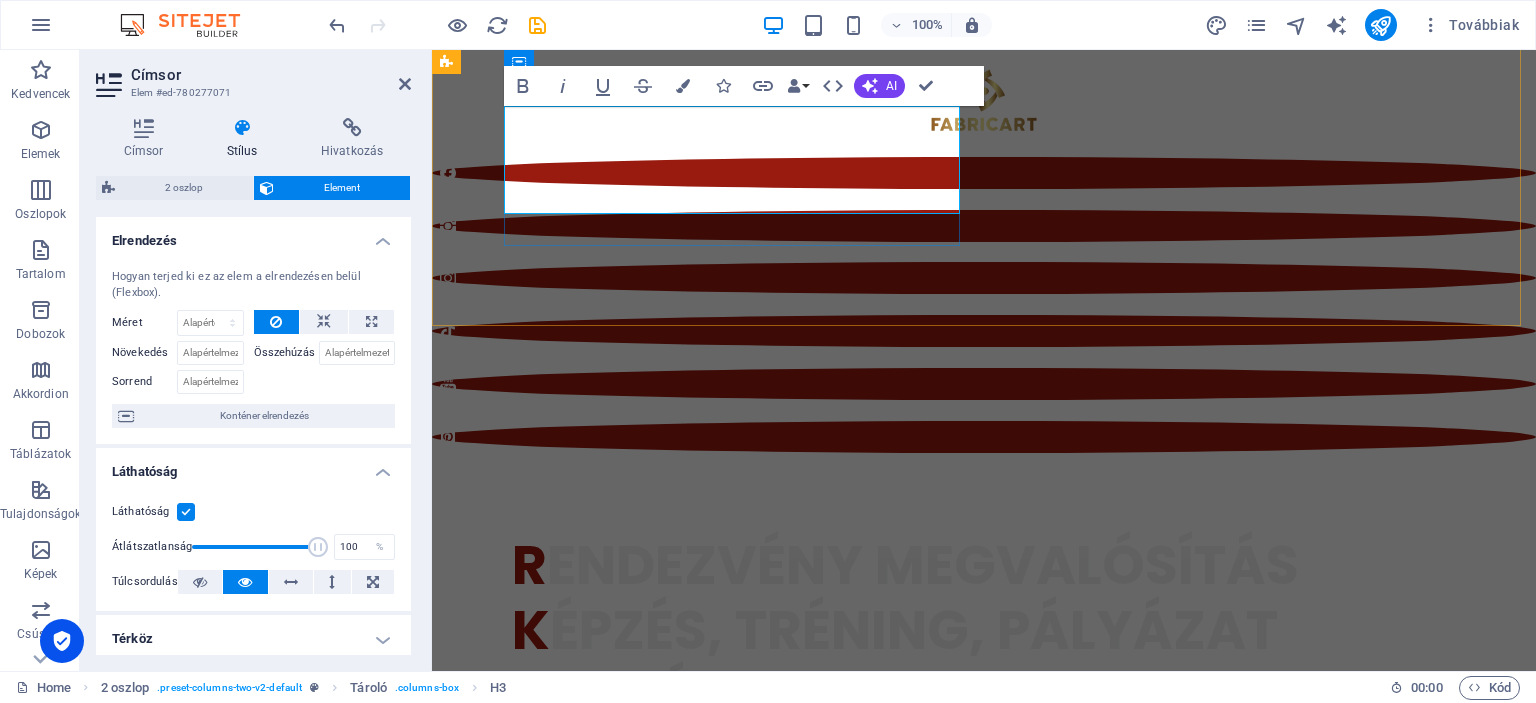 drag, startPoint x: 786, startPoint y: 124, endPoint x: 528, endPoint y: 127, distance: 258.01746 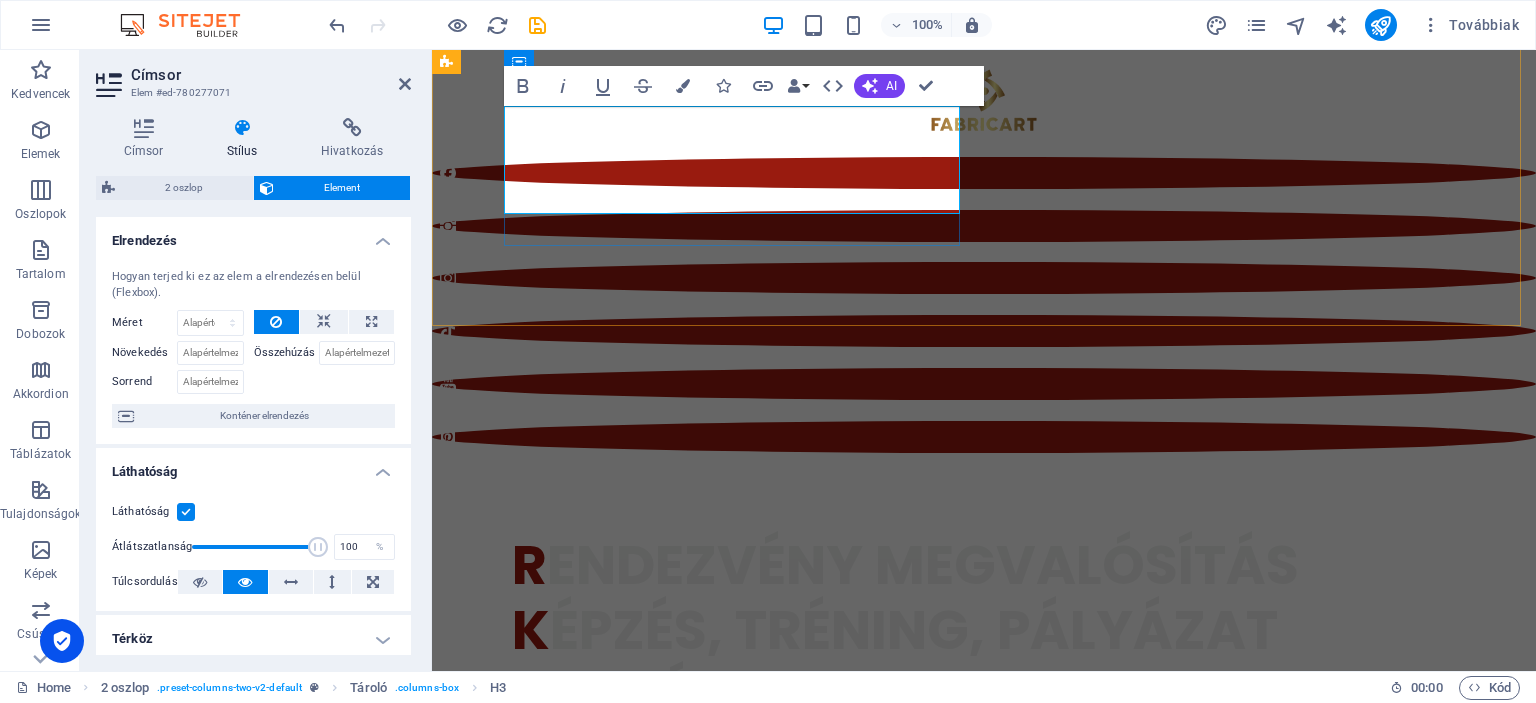 click on "Kreatív szakemberek team of creative people and Marketing Experts." at bounding box center (676, 1087) 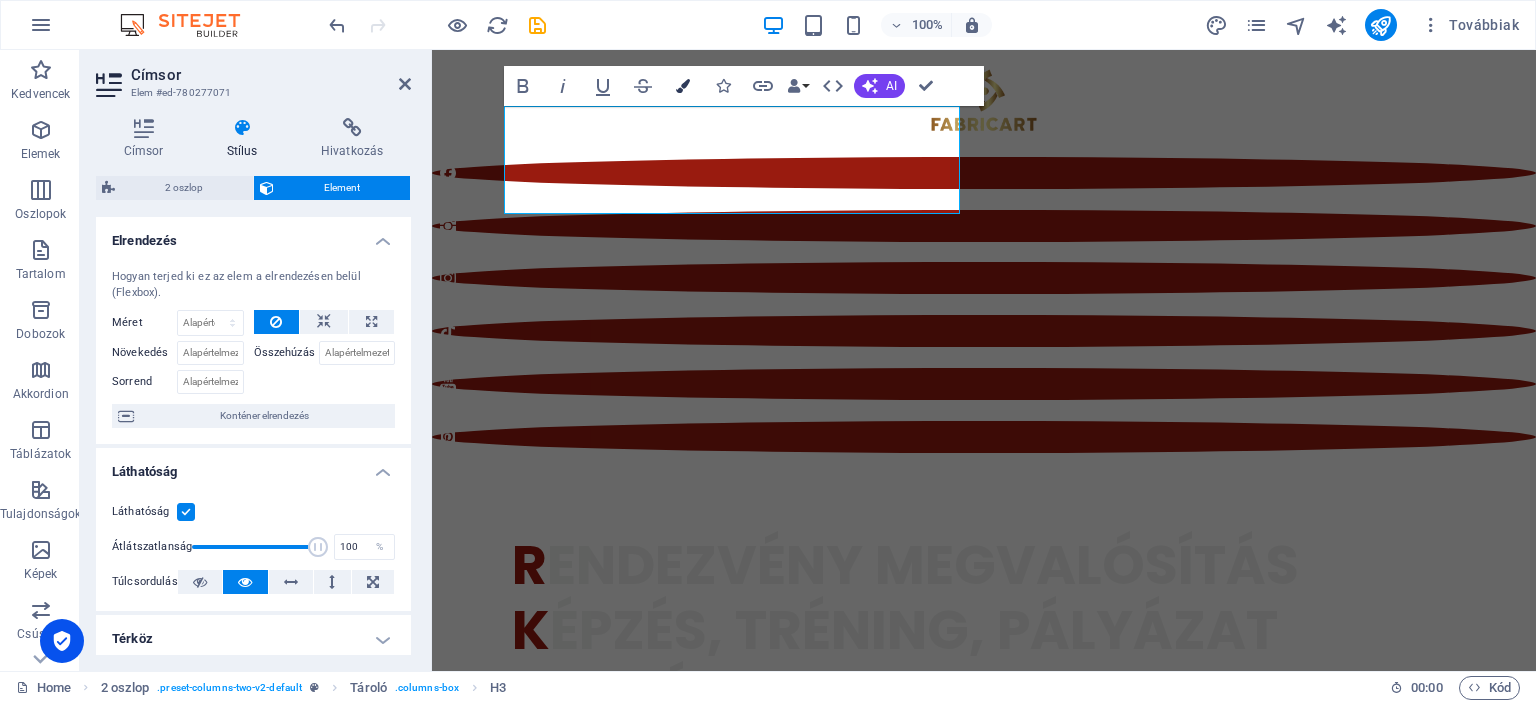 click at bounding box center (683, 86) 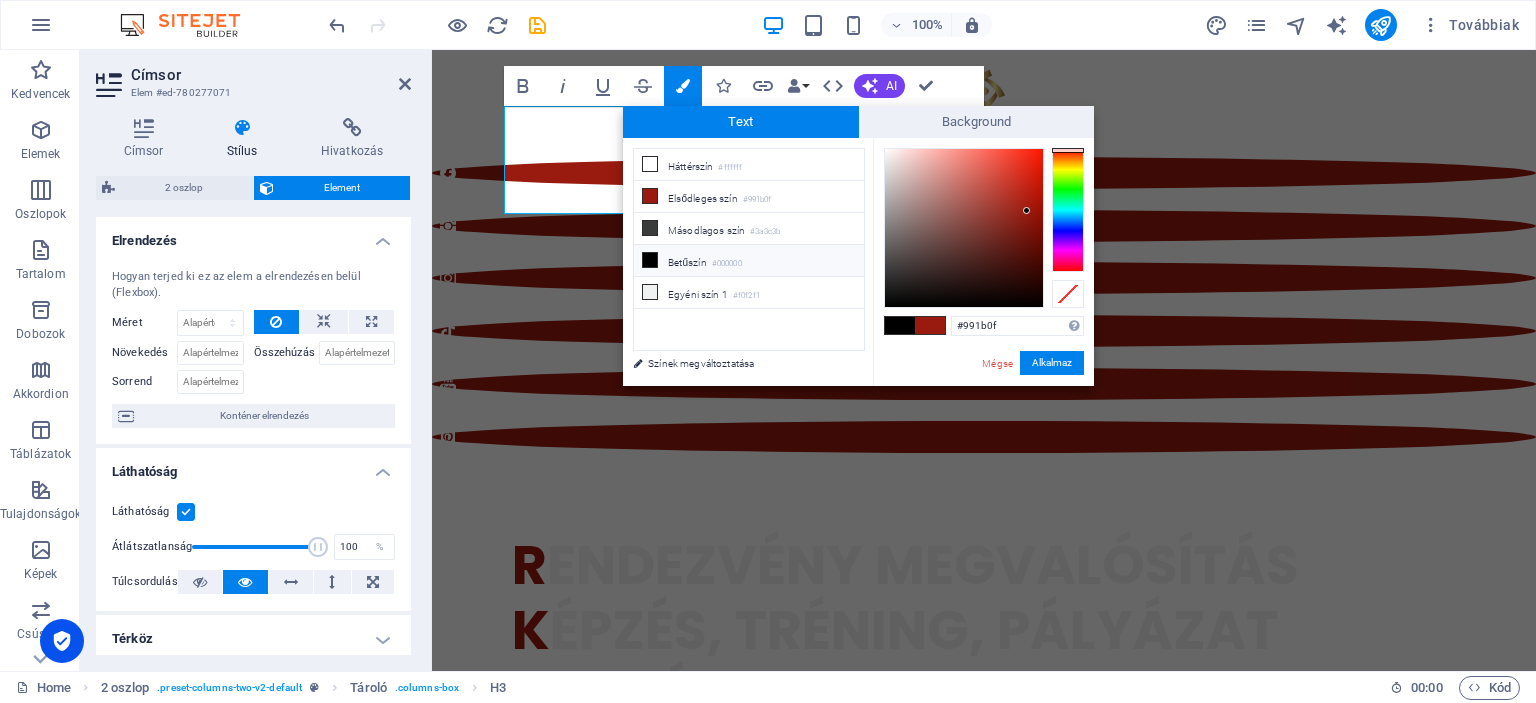 click on "Betűszín
#000000" at bounding box center [749, 261] 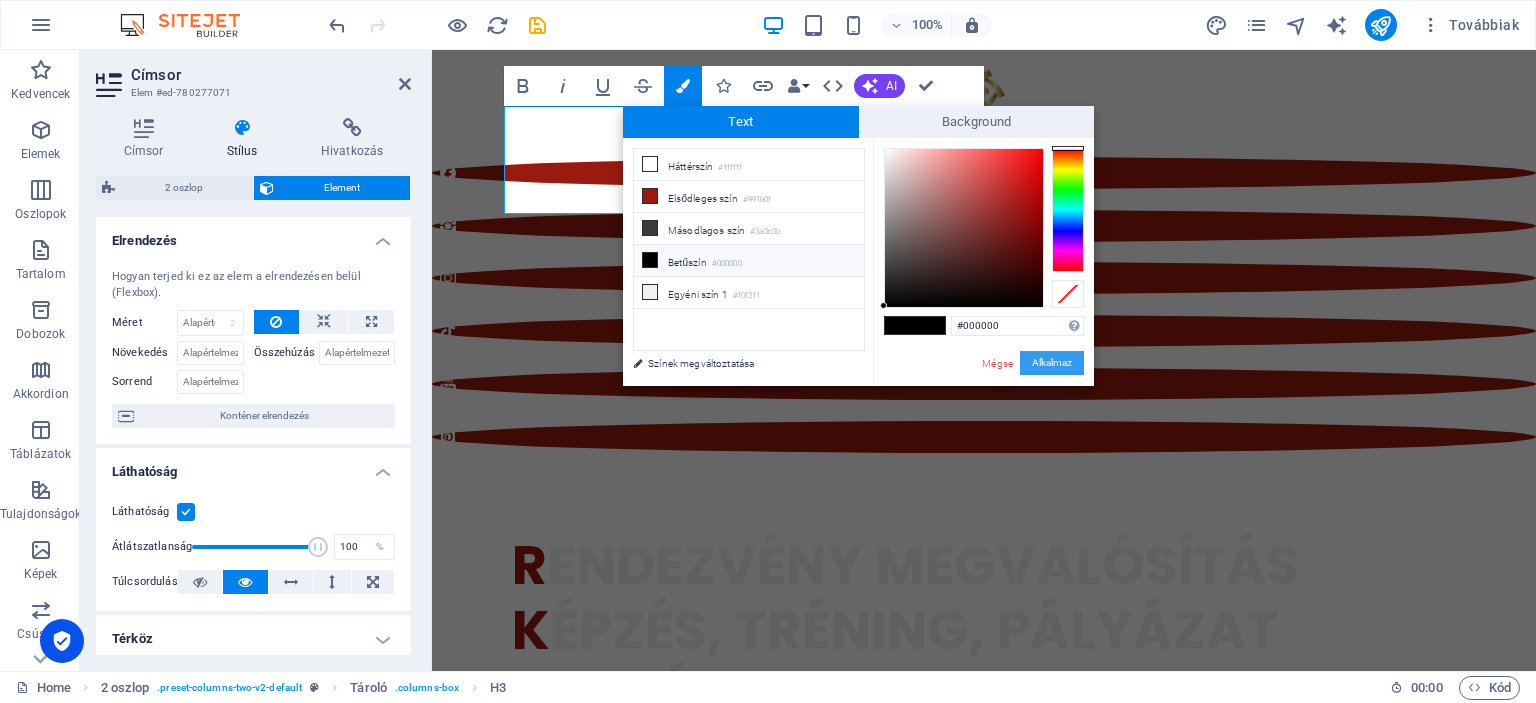 click on "Alkalmaz" at bounding box center (1052, 363) 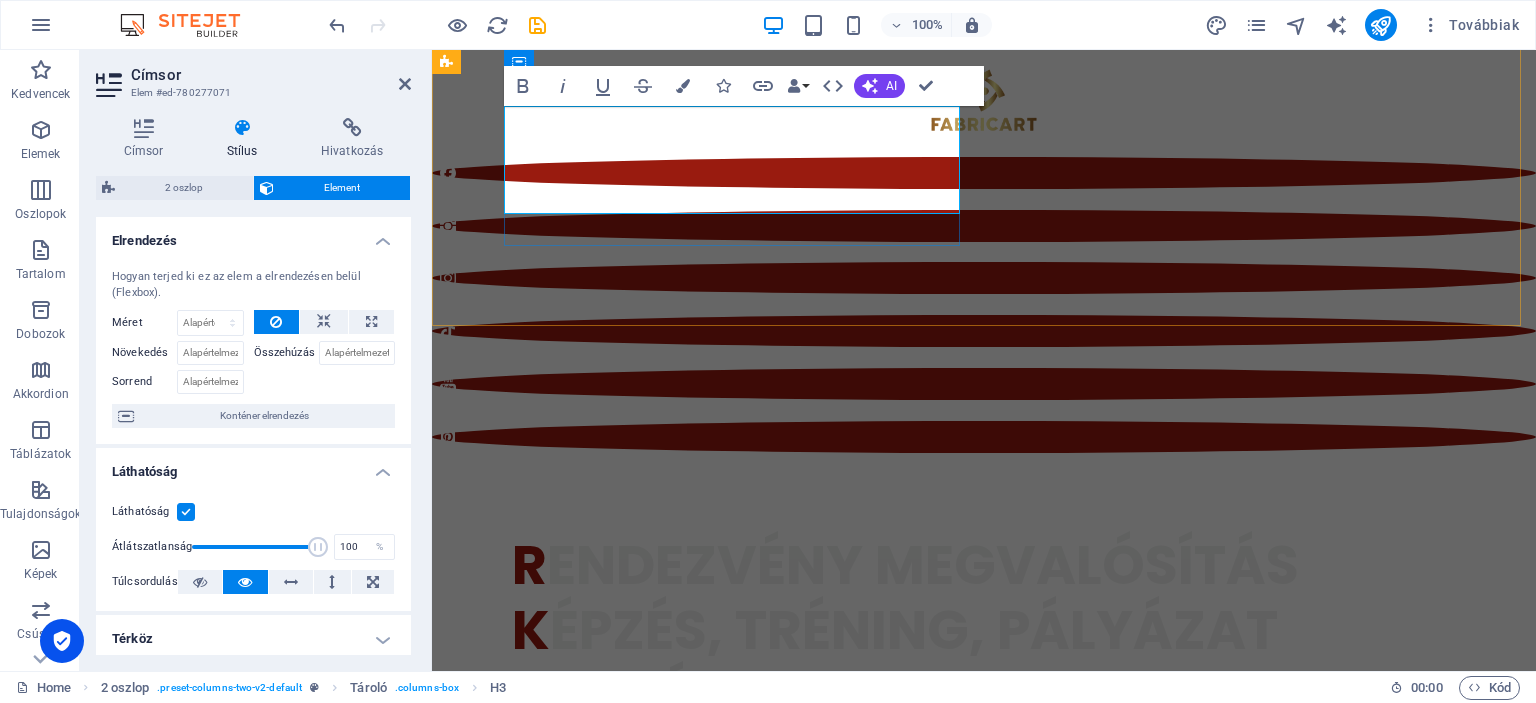 click on "K reatív szakemberek team of creative people and Marketing Experts." at bounding box center (676, 1087) 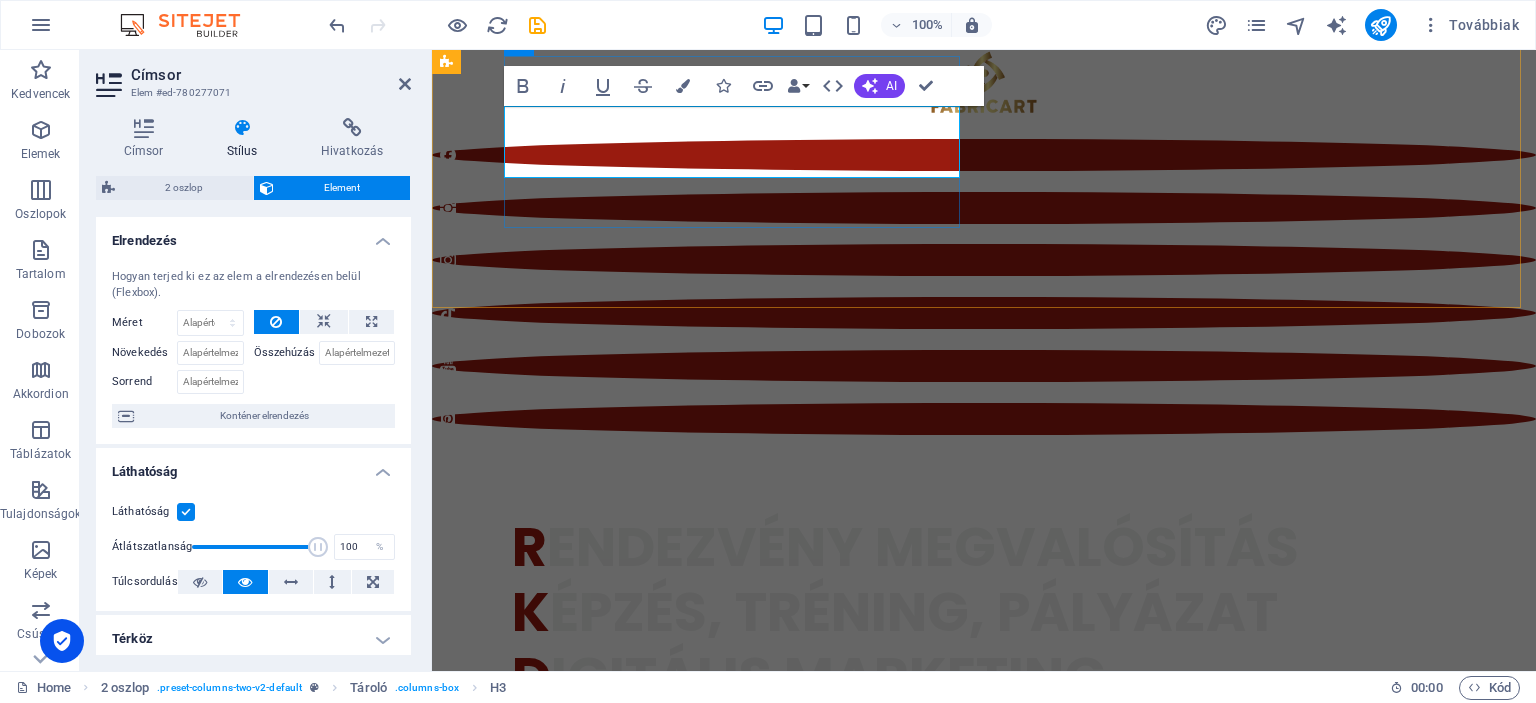 scroll, scrollTop: 820, scrollLeft: 0, axis: vertical 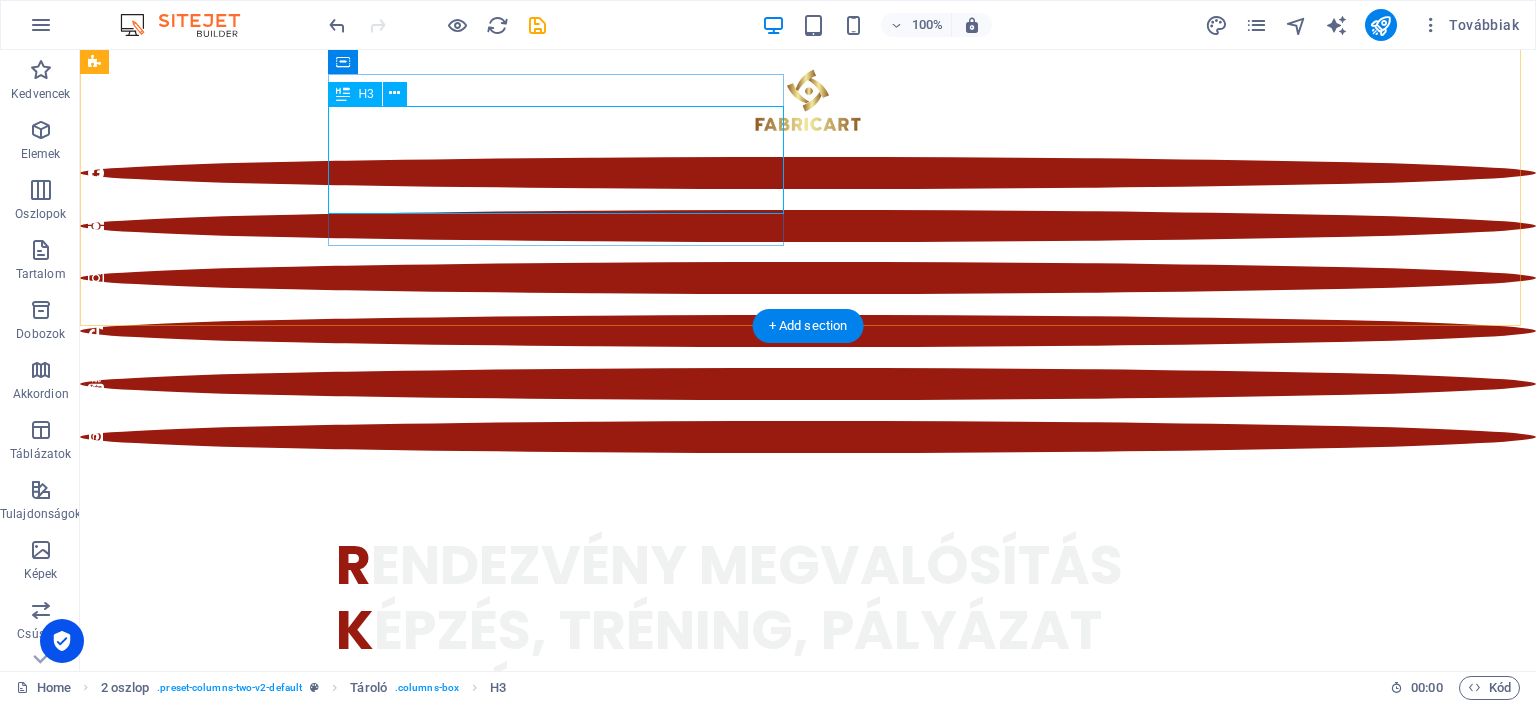 click on "K reatív szakemberek Marketing tudás Marketing Experts." at bounding box center (324, 1087) 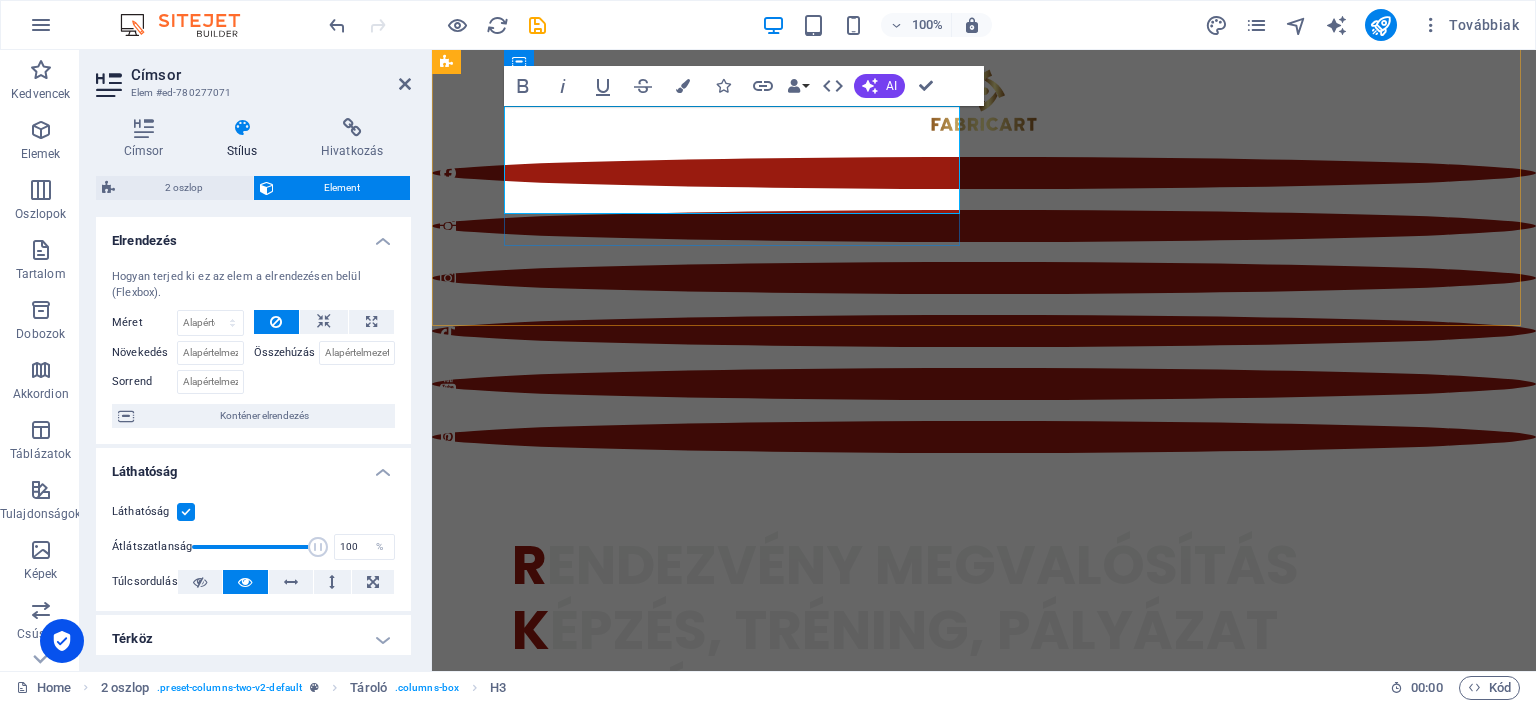 click on "K reatív szakemberek Marketing tudás Marketing Experts." at bounding box center (676, 1087) 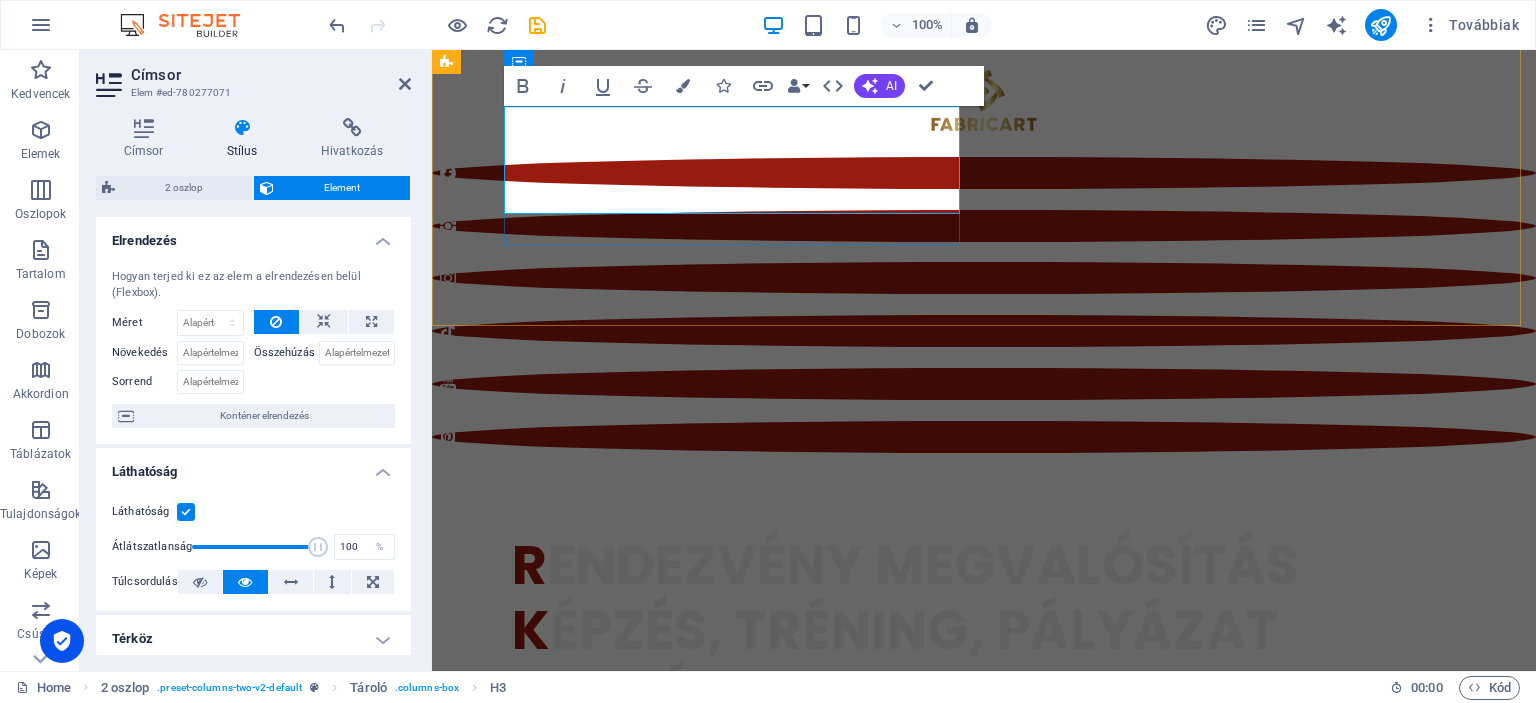 click on "K reatív szakemberek Marketing tudás Marketing Experts." at bounding box center [676, 1087] 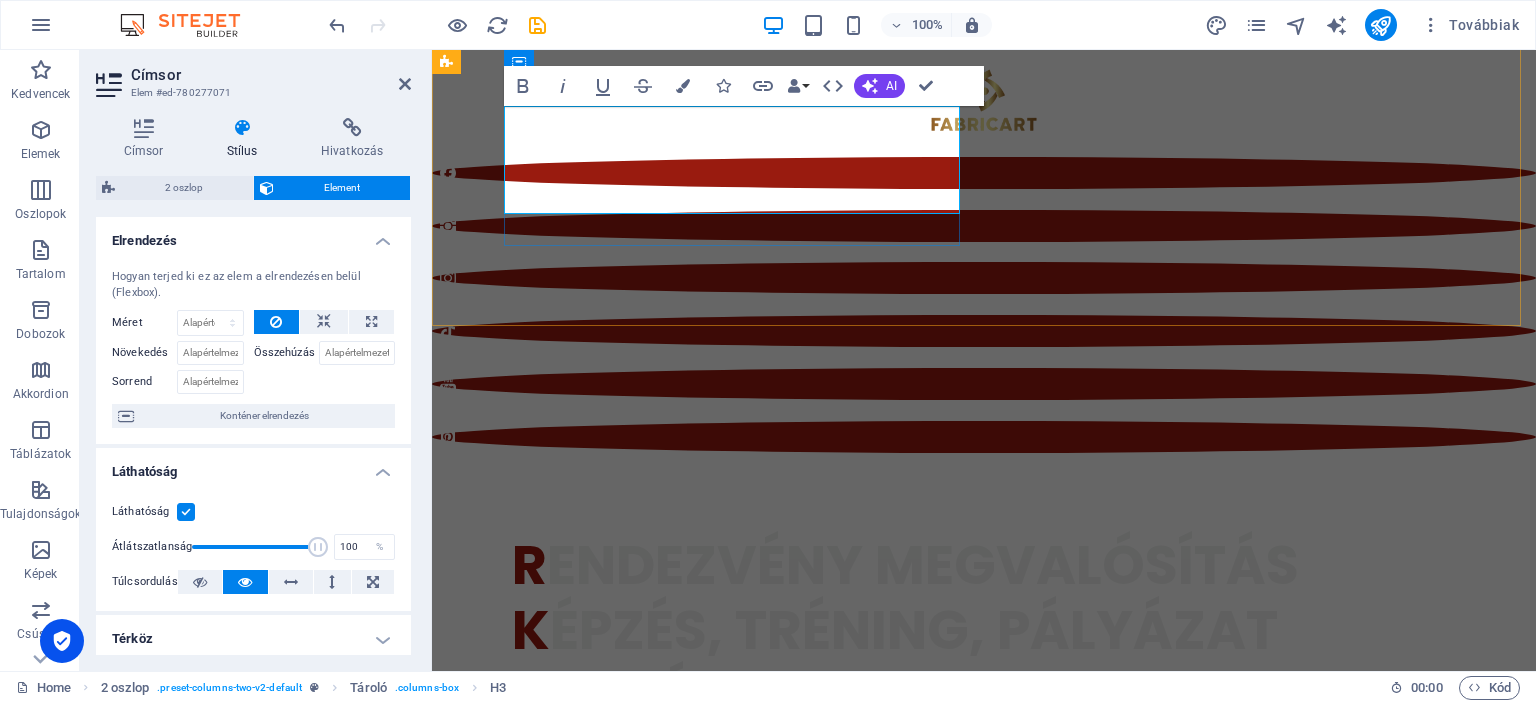 scroll, scrollTop: 838, scrollLeft: 0, axis: vertical 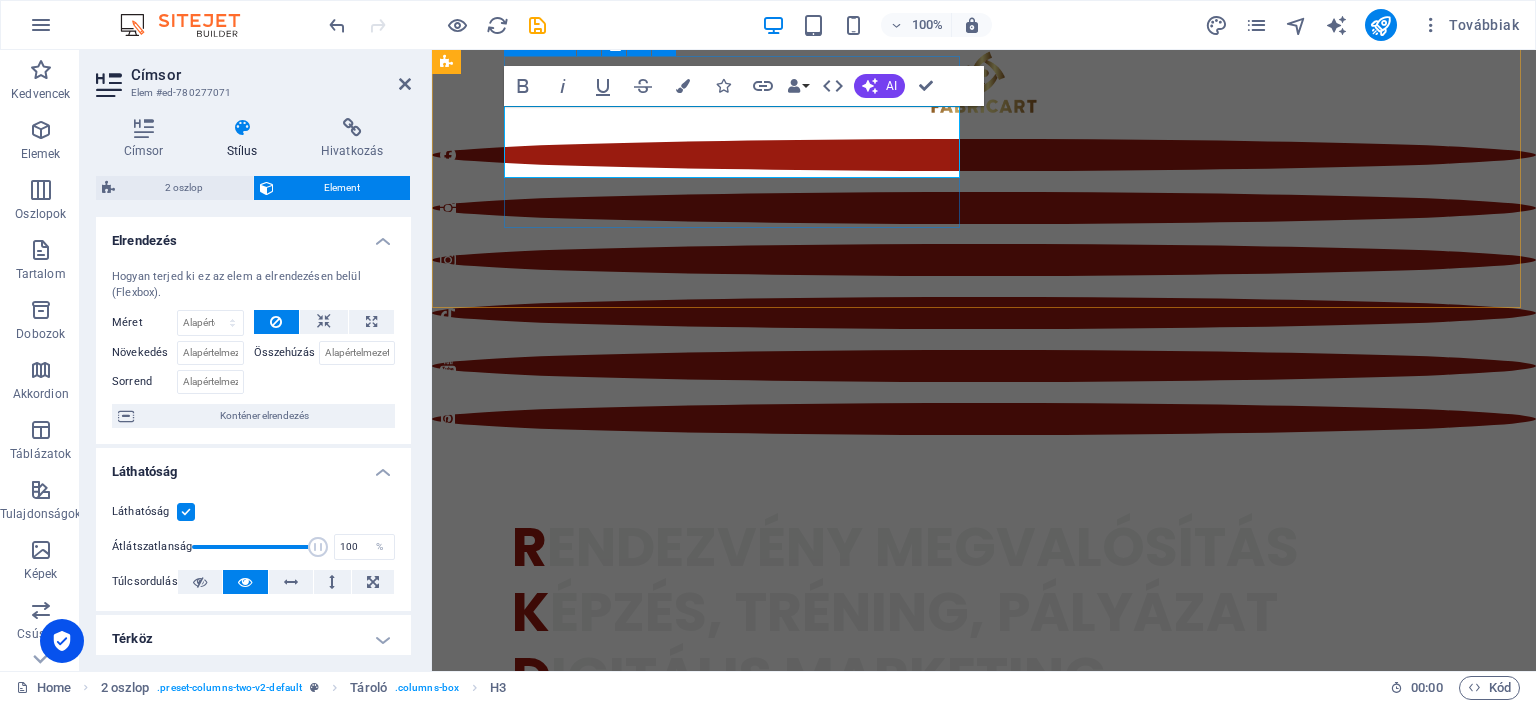 type 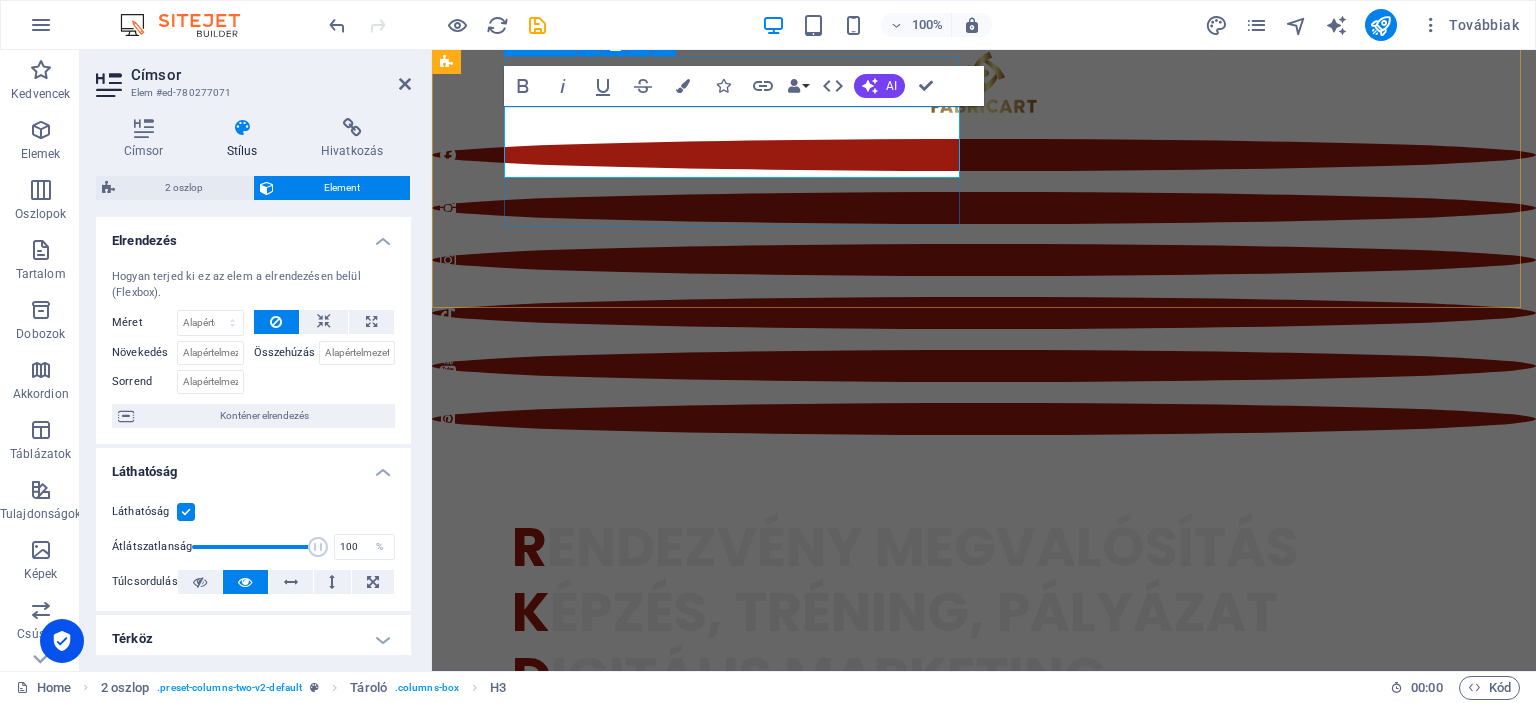 scroll, scrollTop: 820, scrollLeft: 0, axis: vertical 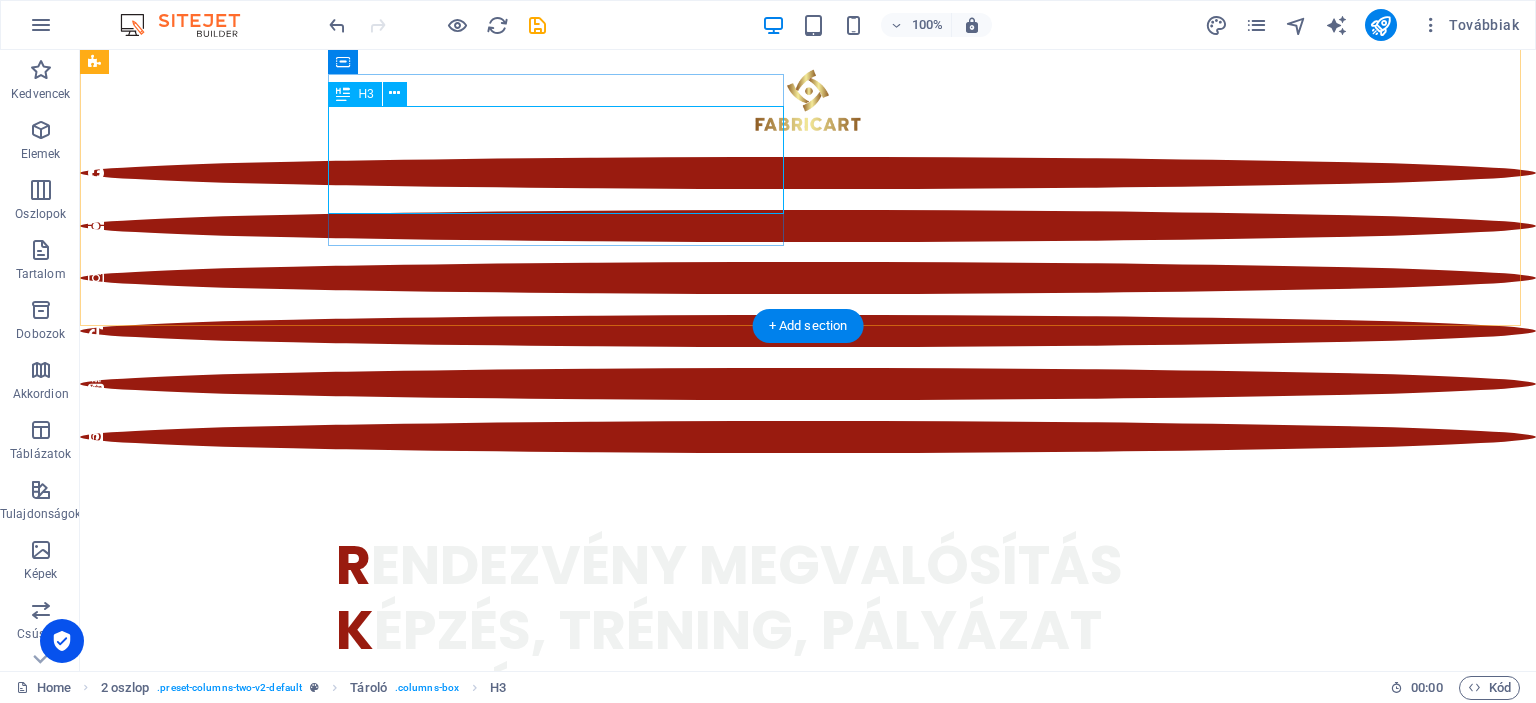 click on "K reatív szakemberek Marketing tudás Marketing Fabricart egyesület" at bounding box center (324, 1087) 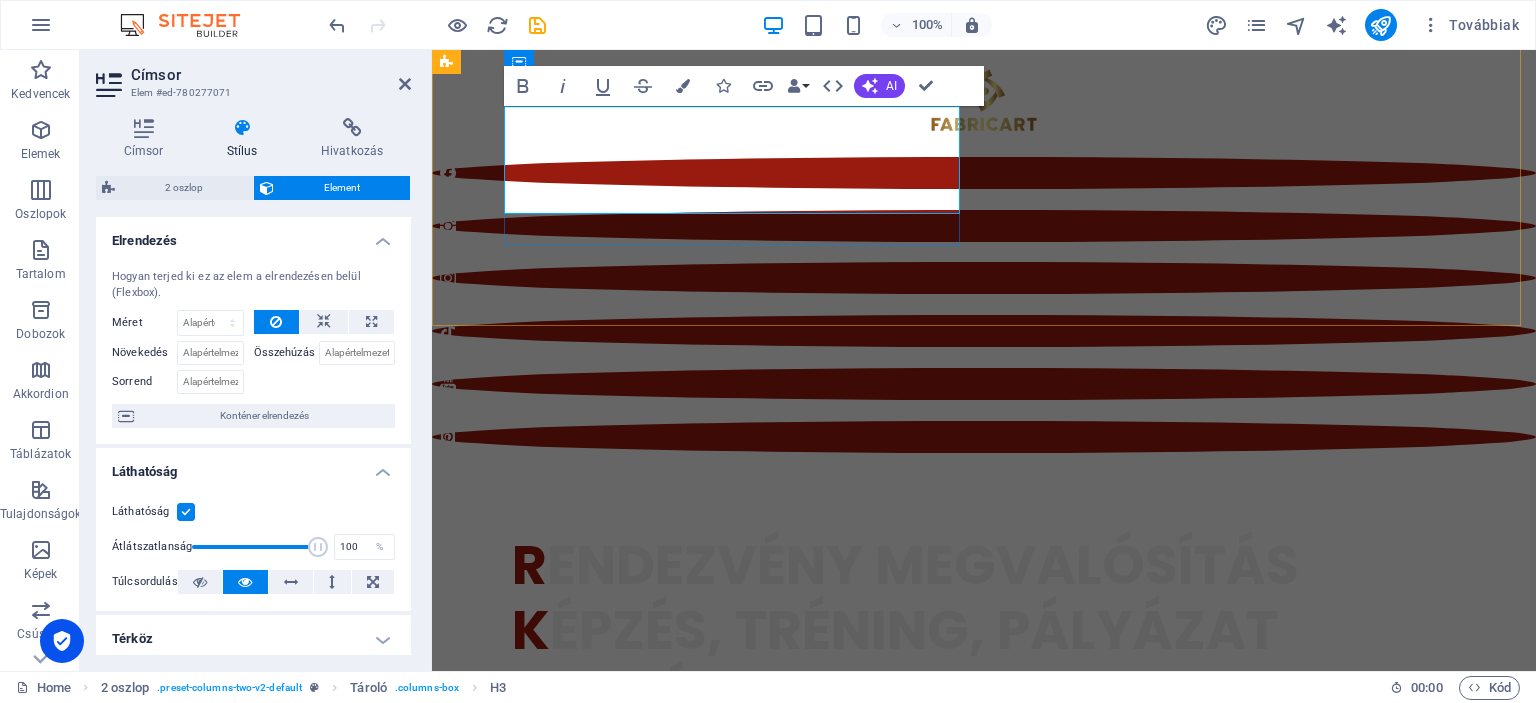 click on "K reatív szakemberek Marketing tudás Marketing Fabricart egyesület" at bounding box center [676, 1087] 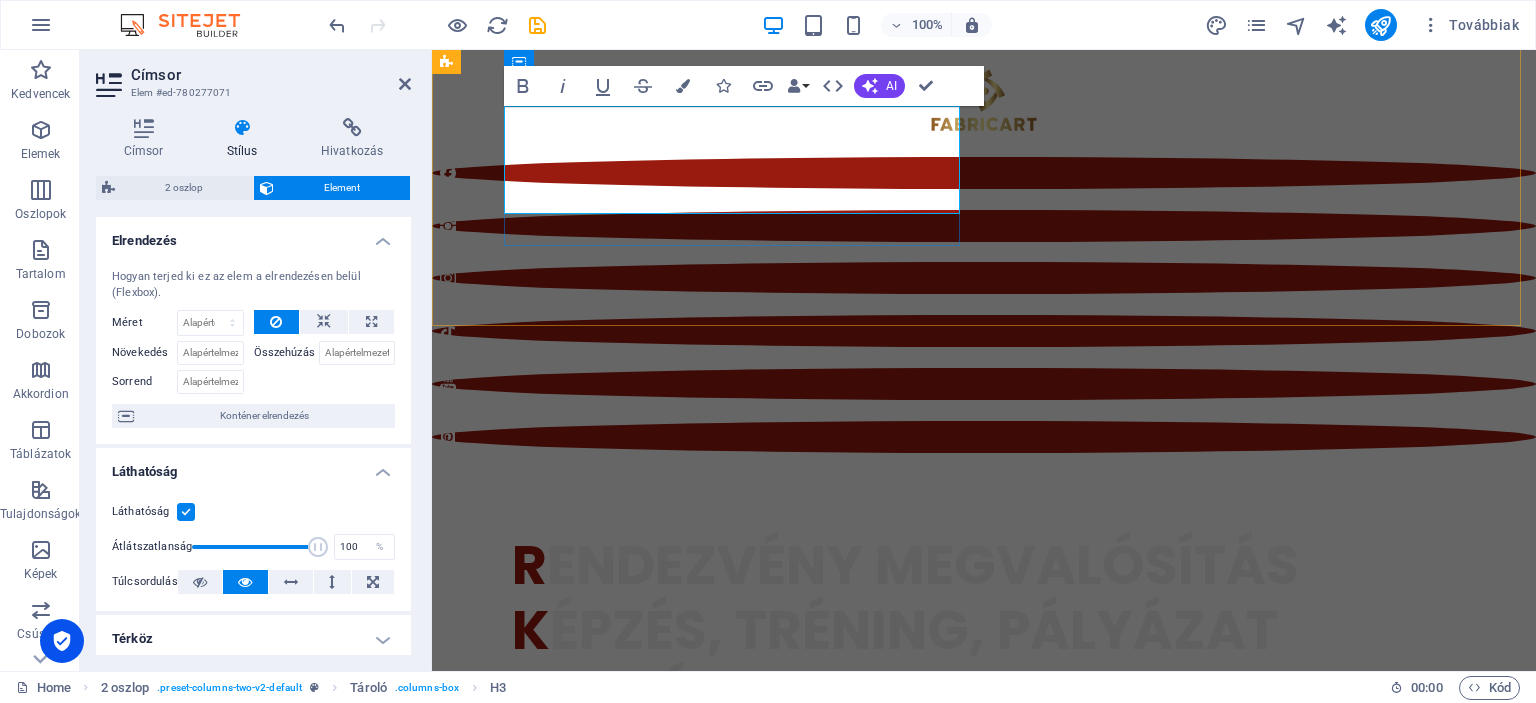 type 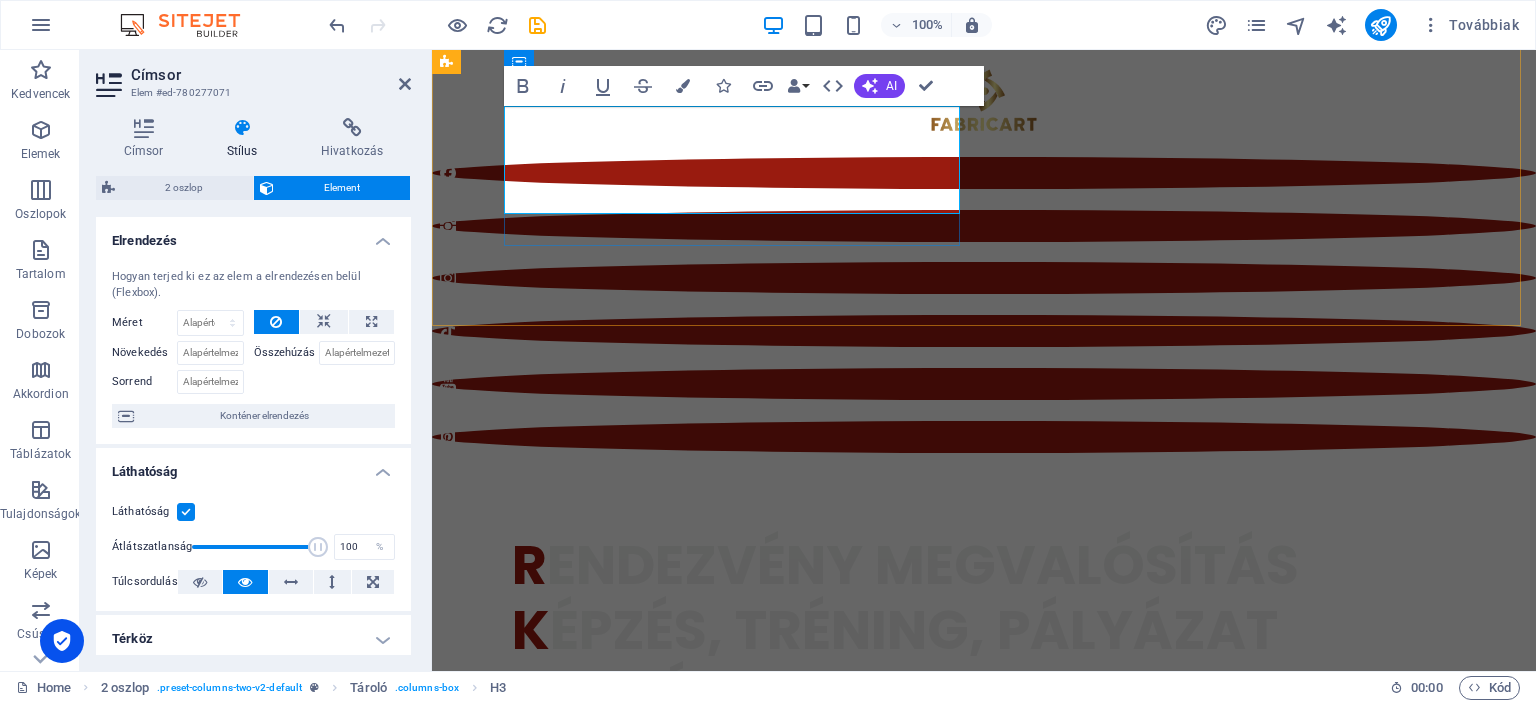 click on "K reatív rendezvények Marketing tudás Marketing Fabricart egyesület" at bounding box center (676, 1087) 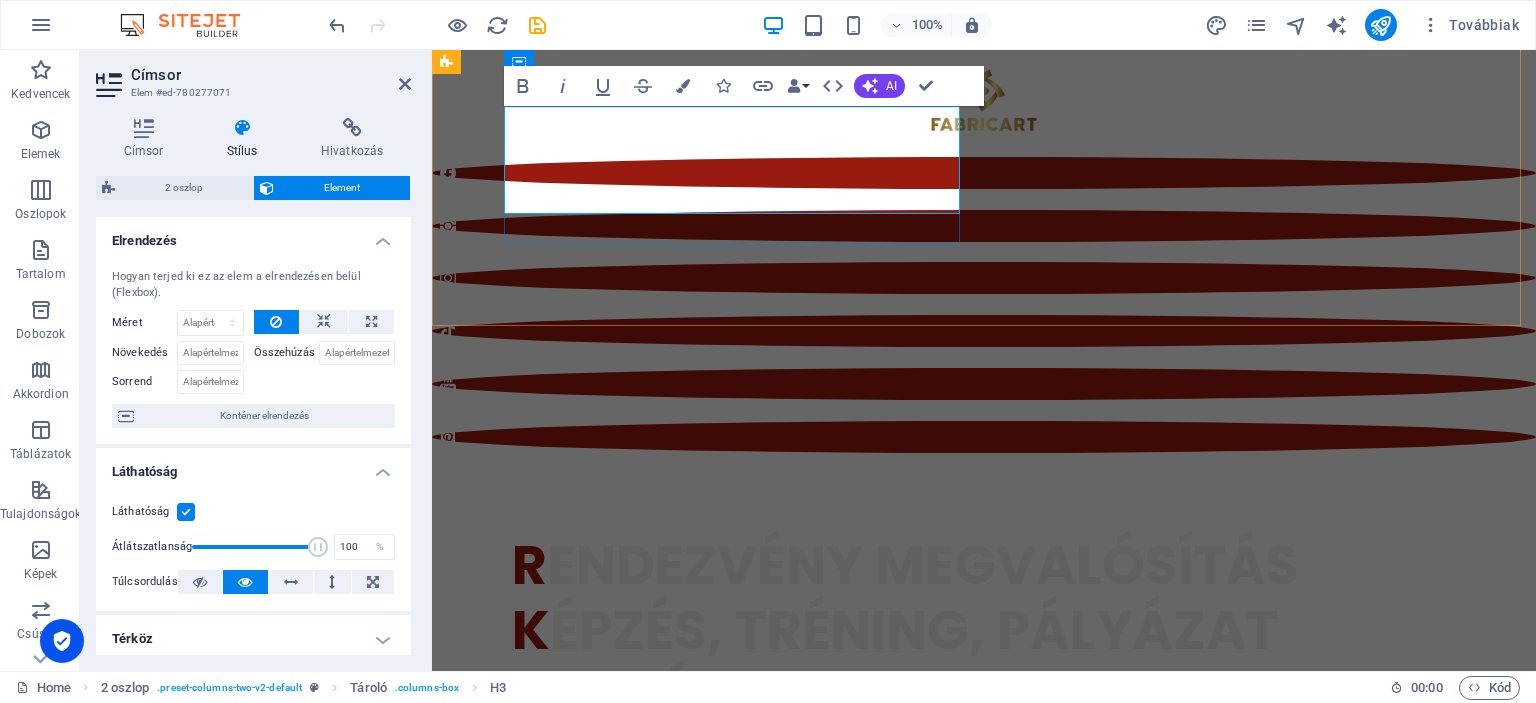 click on "K reatív rendezvények Marketing tudás Marketing Fabricart egyesület" at bounding box center [676, 1087] 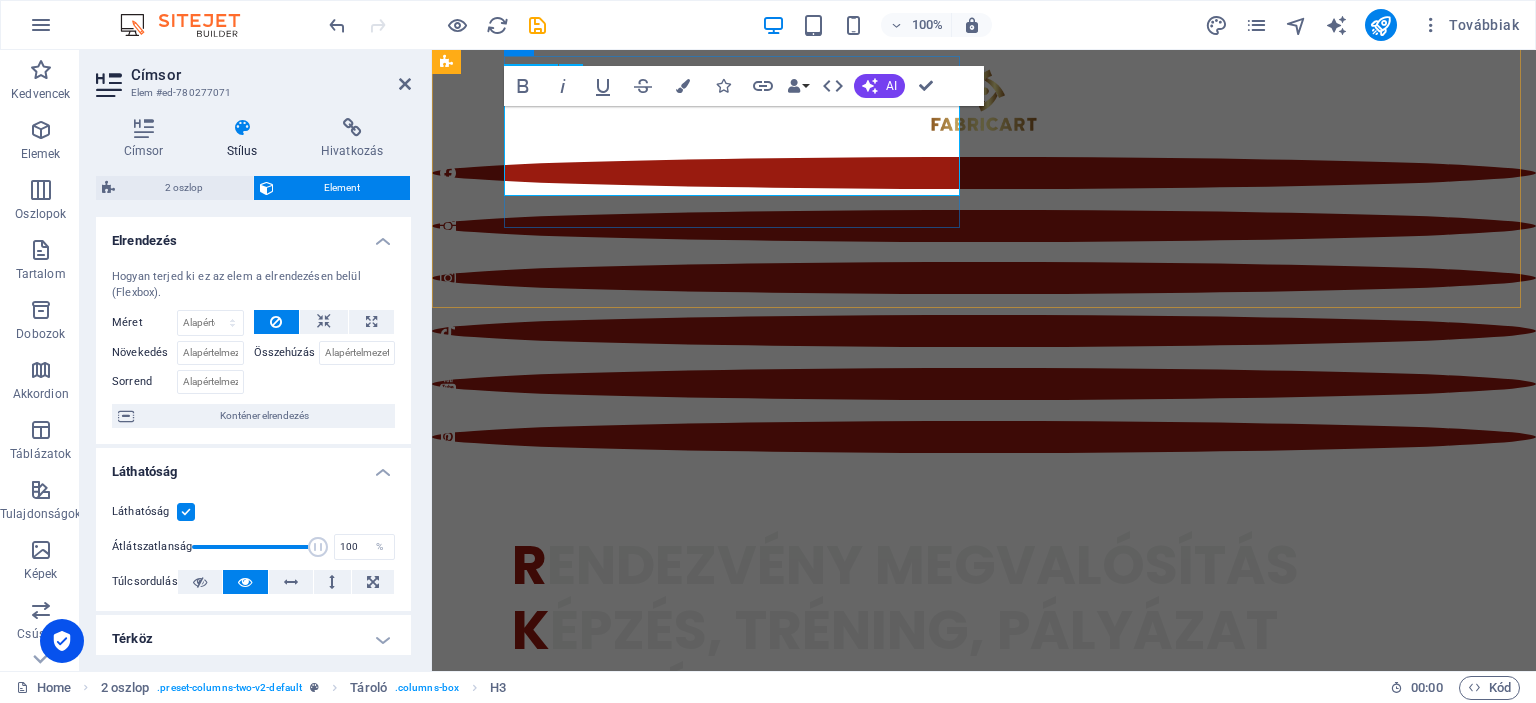 scroll, scrollTop: 838, scrollLeft: 0, axis: vertical 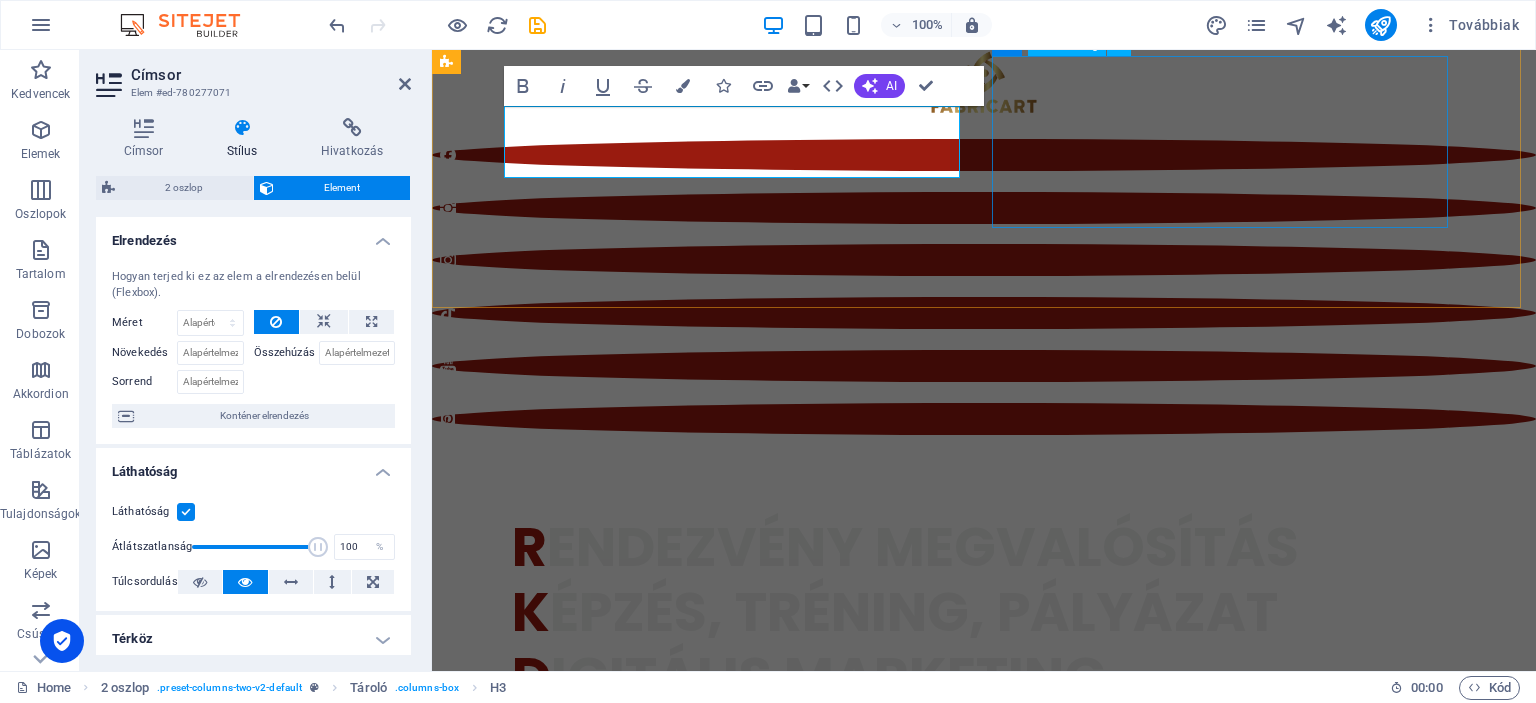 click on "Lorem ipsum dolor sit amet, consetetur sadipscing elitr, sed diam nonumy eirmod tempor invidunt ut labore et dolore magna aliquyam erat, sed diam voluptua.  At vero eos et accusam et justo duo [PERSON_NAME]. Et otea rebum stet clita kasd gubergren, no sea takimata sanctus est Lorem ipsum dolor sit amet." at bounding box center [676, 1189] 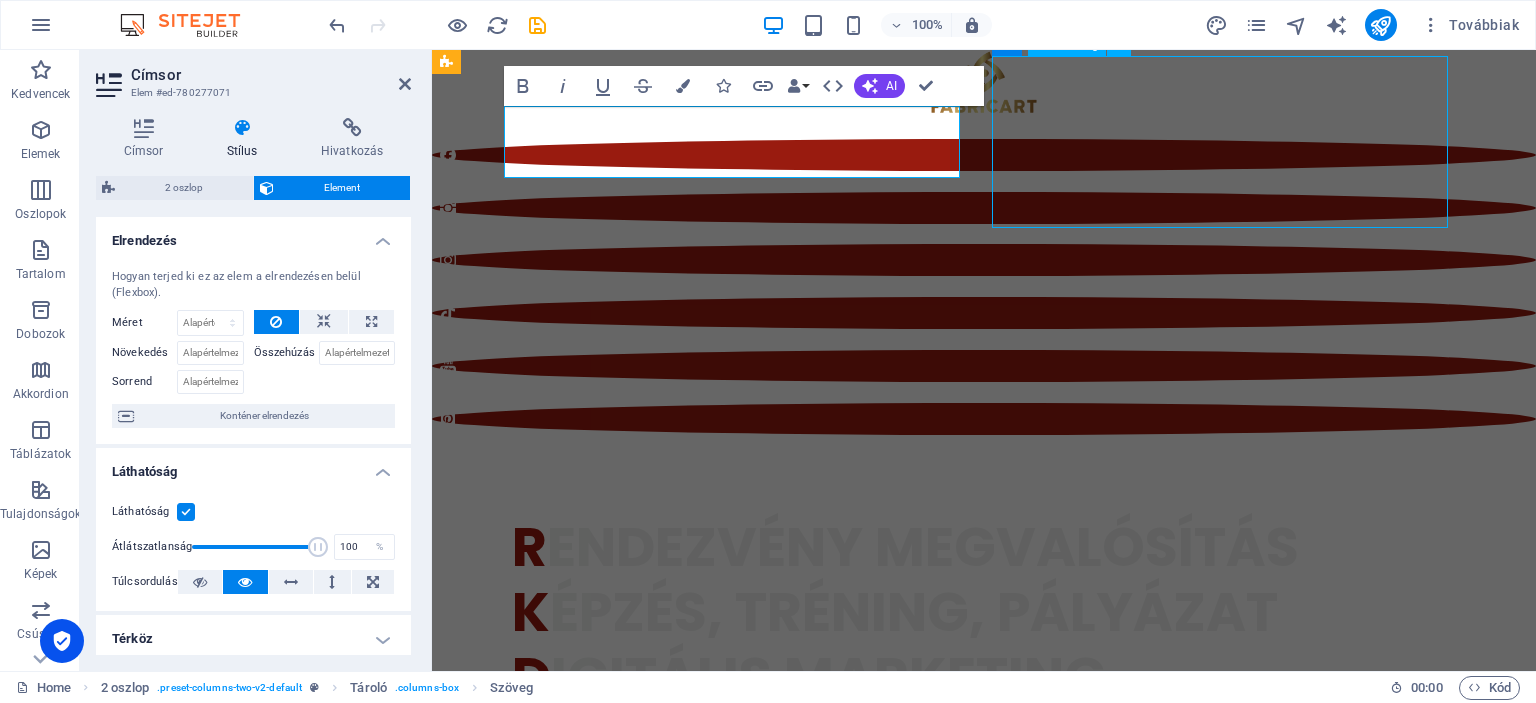 click on "Lorem ipsum dolor sit amet, consetetur sadipscing elitr, sed diam nonumy eirmod tempor invidunt ut labore et dolore magna aliquyam erat, sed diam voluptua.  At vero eos et accusam et justo duo [PERSON_NAME]. Et otea rebum stet clita kasd gubergren, no sea takimata sanctus est Lorem ipsum dolor sit amet." at bounding box center [676, 1189] 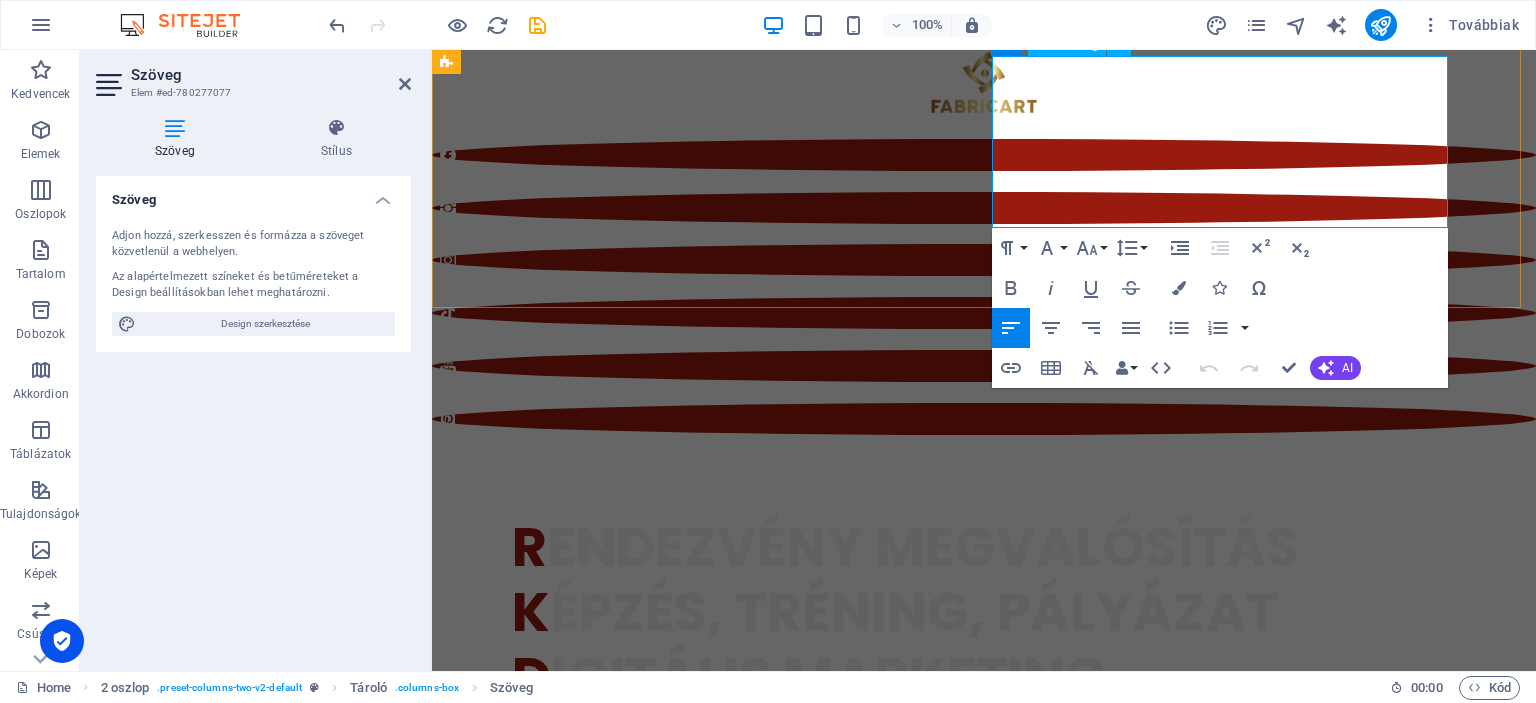drag, startPoint x: 1304, startPoint y: 209, endPoint x: 994, endPoint y: 80, distance: 335.76926 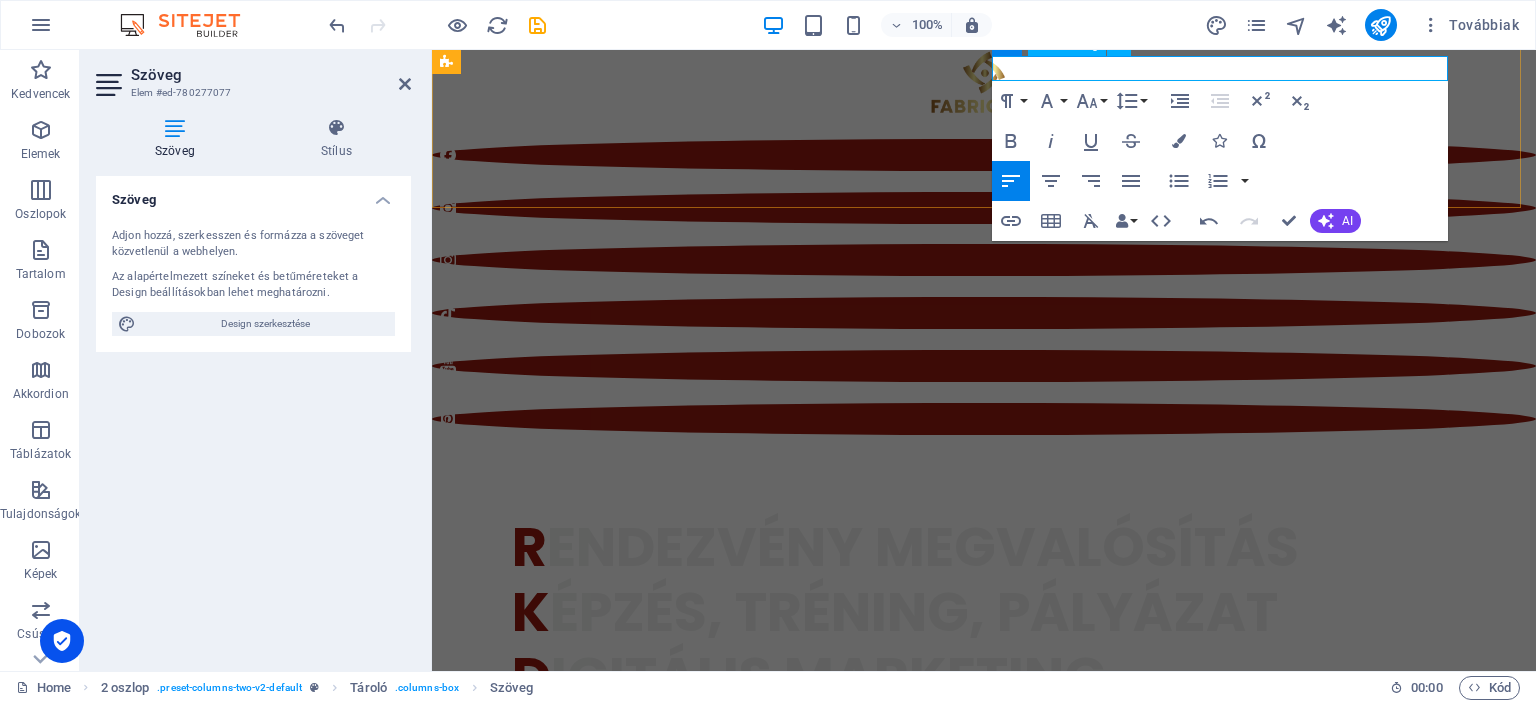 click at bounding box center (676, 1115) 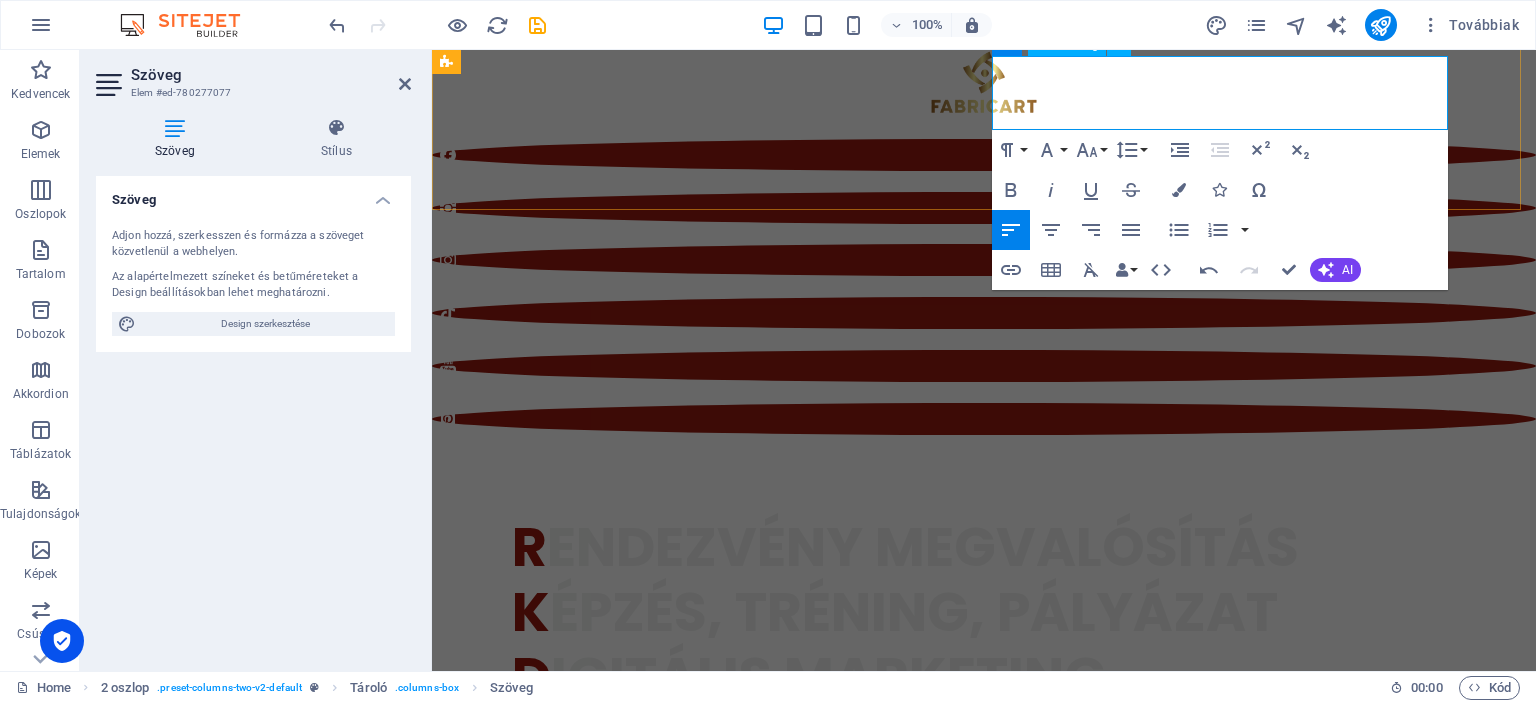 click on "​Nem csak megszervezzük rendezvényét, hanem az esemény üzenetét is megalkotjuk, kommunikáljuk és gondoskodunk, hogy elérje" at bounding box center [676, 1140] 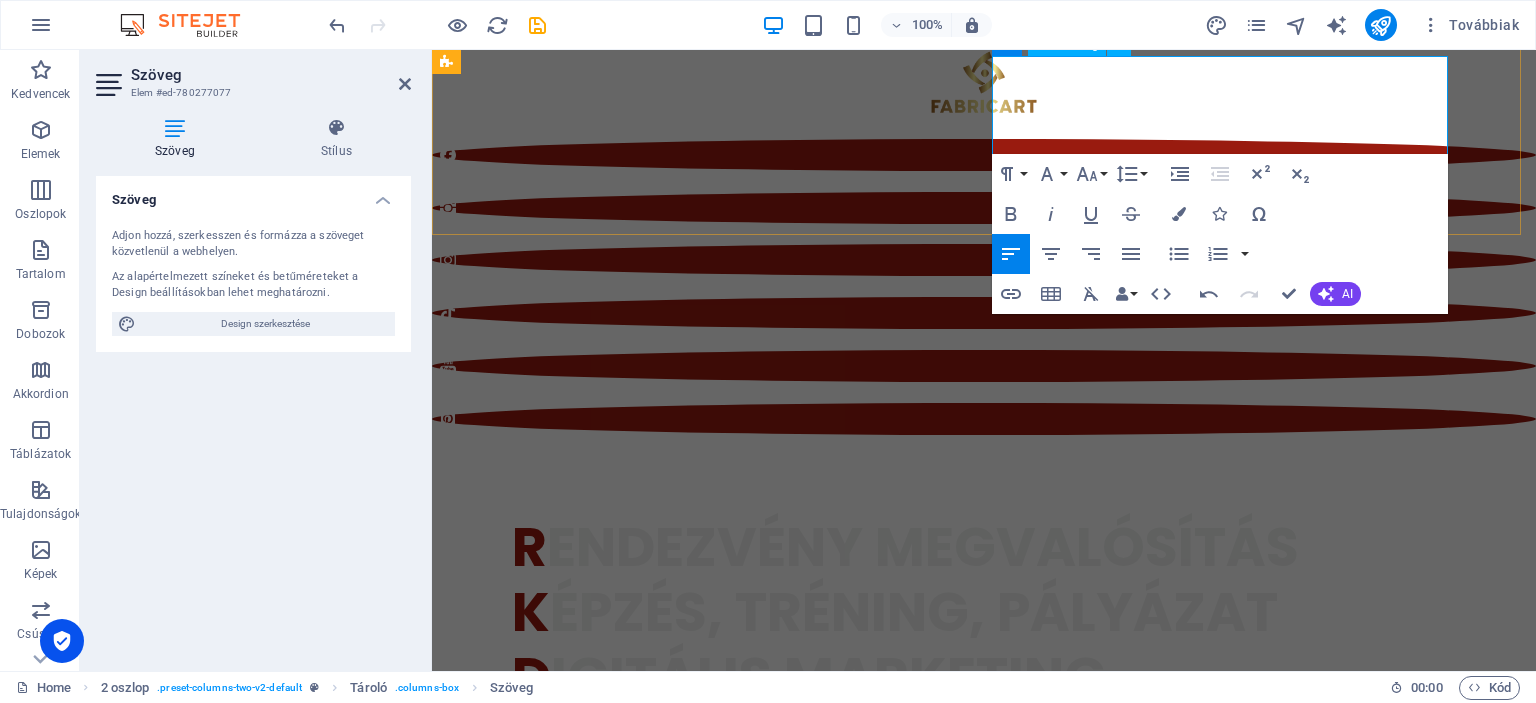 click on "Nem csak megszervezzük rendezvényed, hanem az esemény üzenetét is megalkotjuk, kommunikáljuk és gondoskodunk, hogy elérje célközönséged, sőt akár tartalmakat is gyártunk róla." at bounding box center [676, 1152] 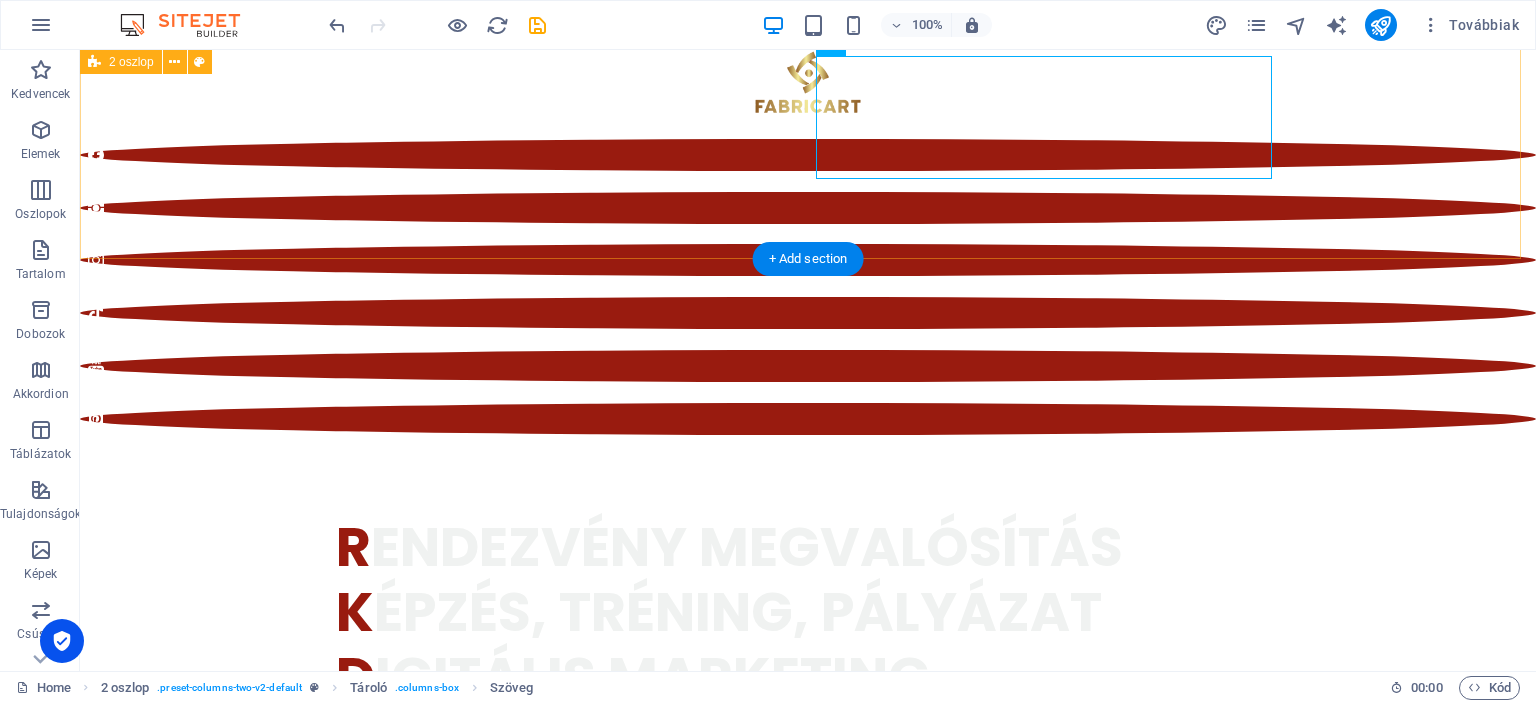 click on "K reatív rendezvények  Fabricart egyesület Nem csak megszervezzük rendezvényed, - a színpadtechnikától, a fellépőkön át, a kísérőprogramokig-hanem az esemény üzenetét is megalkotjuk, kommunikáljuk és gondoskodunk, hogy elérje célközönséged, sőt akár tartalmakat is gyártunk róla." at bounding box center [808, 1120] 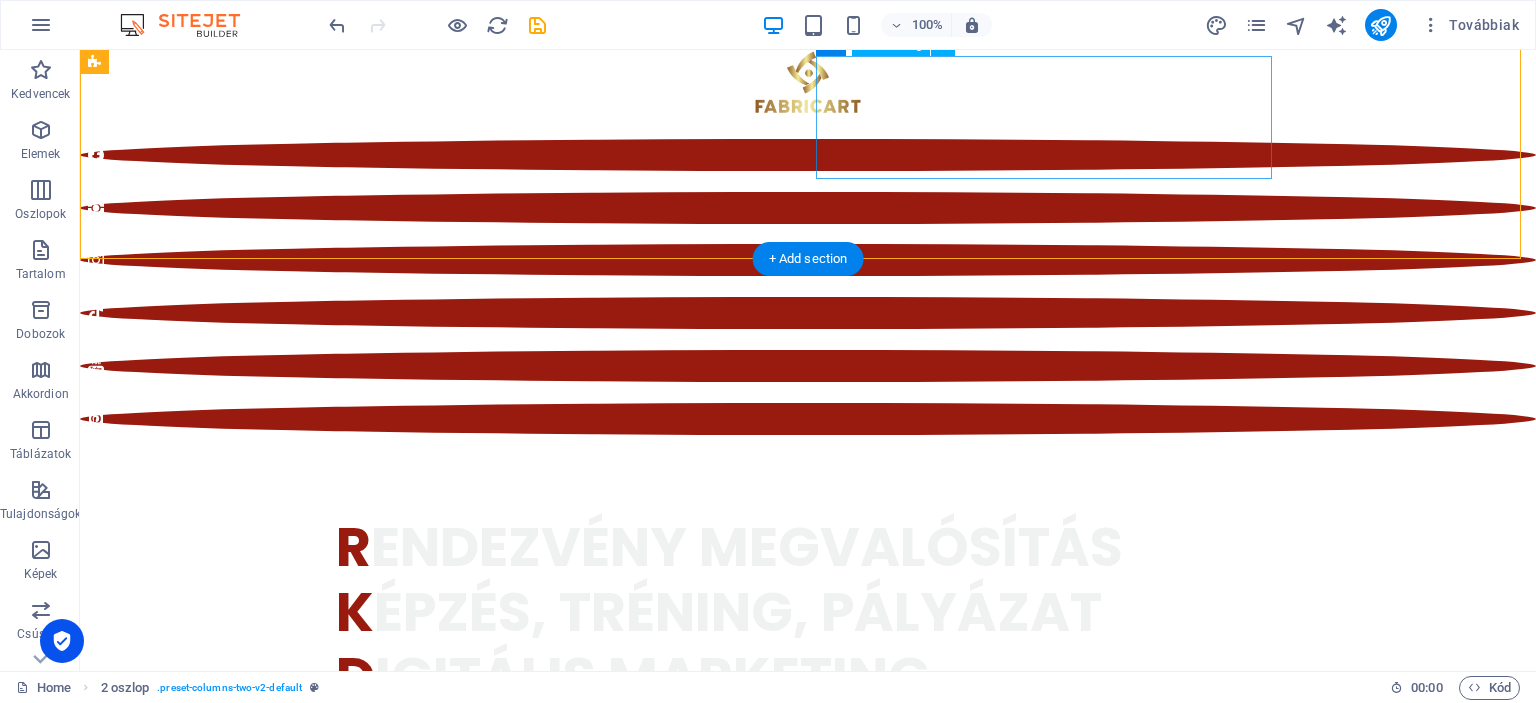 click on "Nem csak megszervezzük rendezvényed, - a színpadtechnikától, a fellépőkön át, a kísérőprogramokig-hanem az esemény üzenetét is megalkotjuk, kommunikáljuk és [GEOGRAPHIC_DATA], hogy elérje célközönséged, sőt akár tartalmakat is gyártunk róla." at bounding box center [324, 1164] 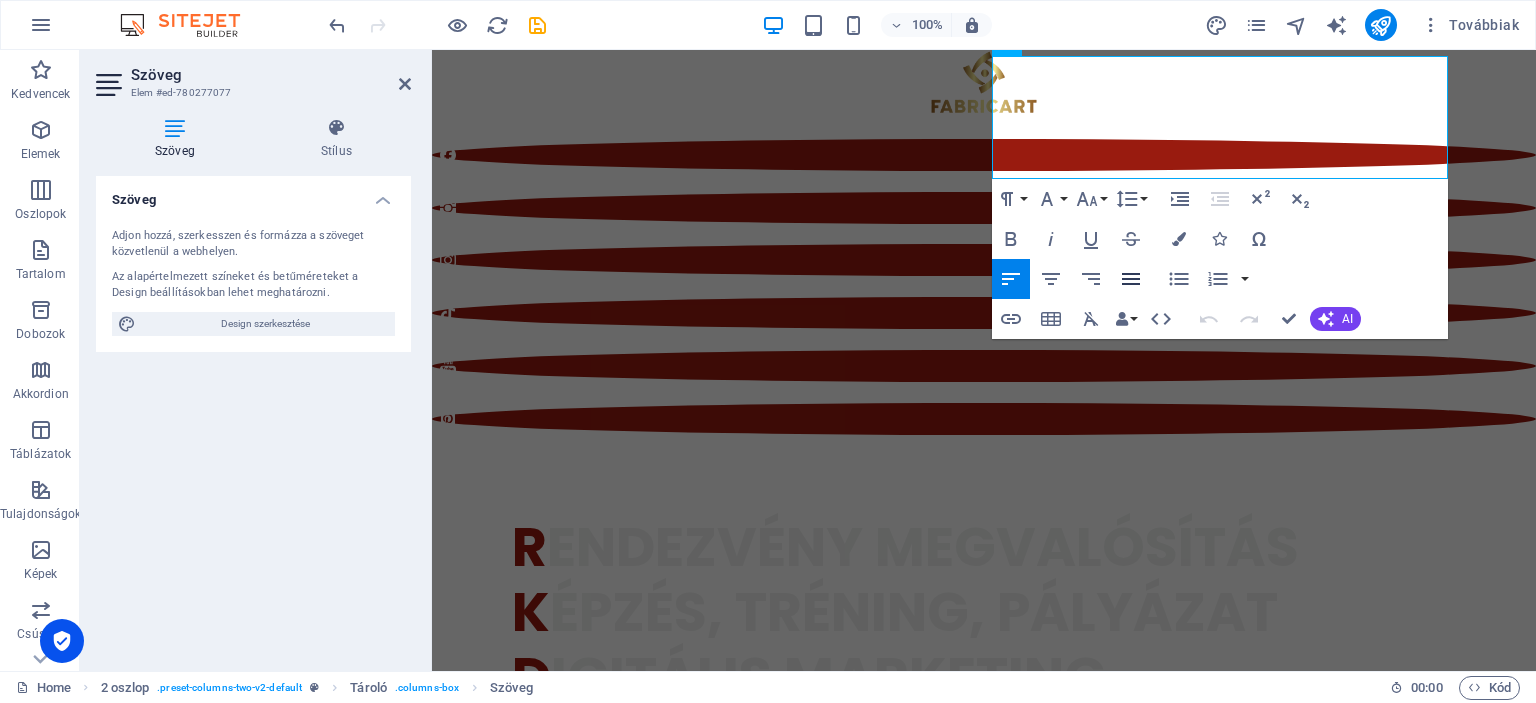 click 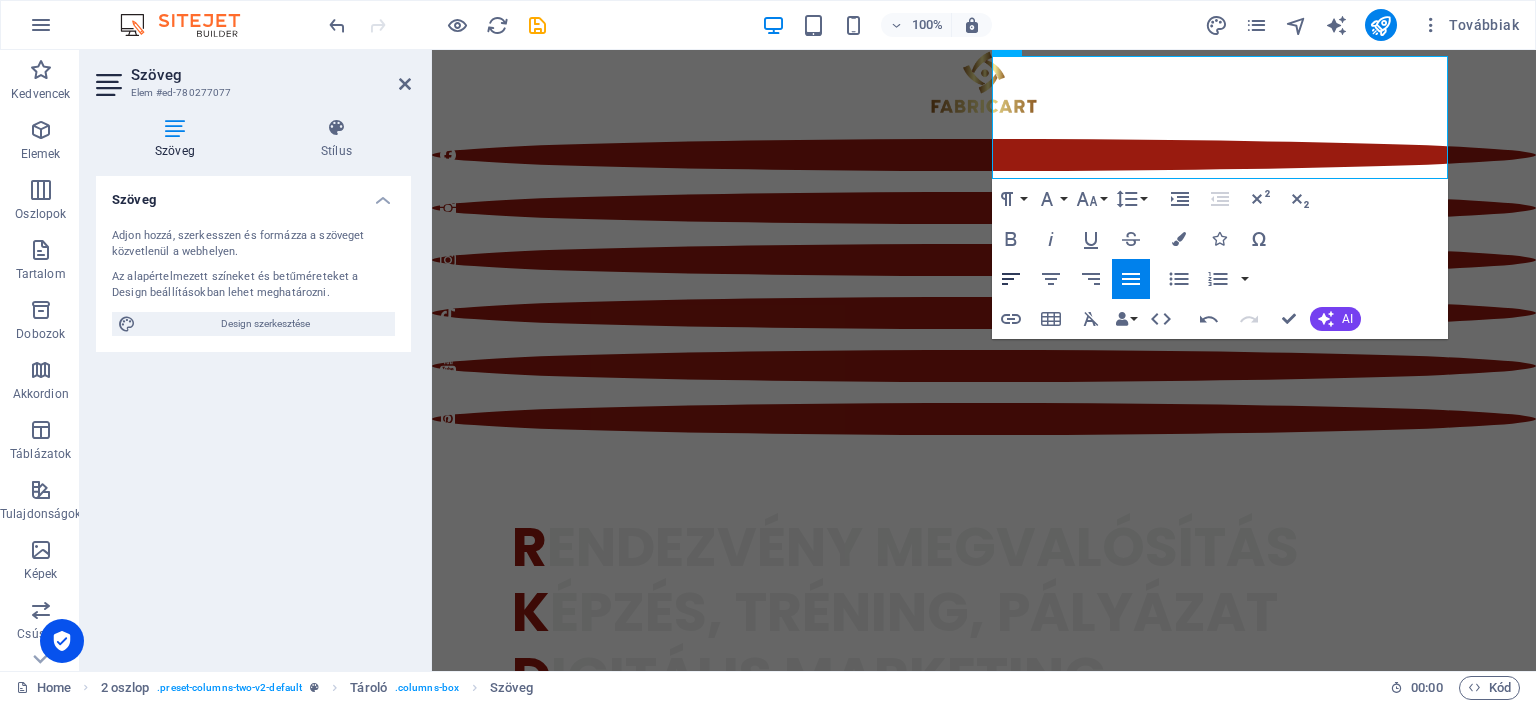 click 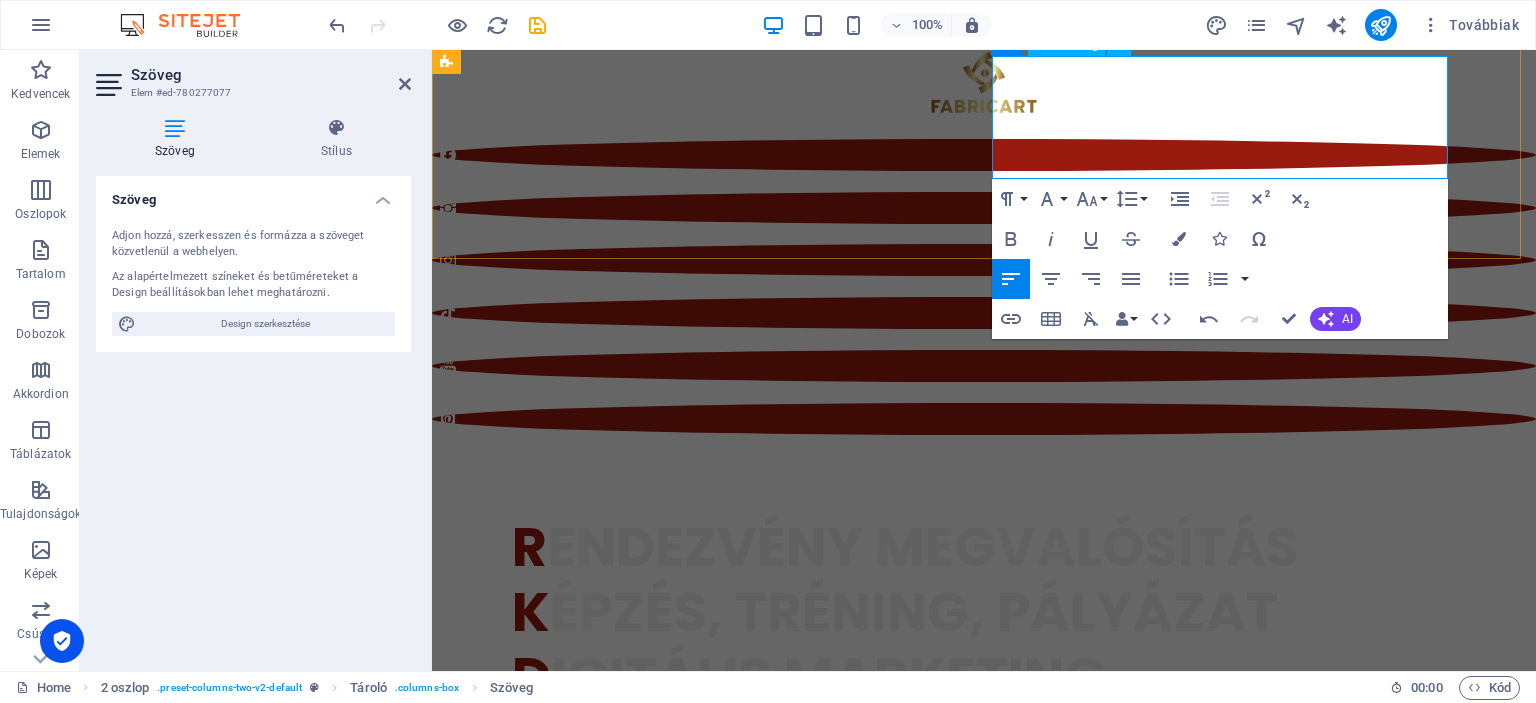 click on "Nem csak megszervezzük rendezvényed, - a színpadtechnikától, a fellépőkön át, a kísérőprogramokig-hanem az esemény üzenetét is megalkotjuk, kommunikáljuk és [GEOGRAPHIC_DATA], hogy elérje célközönséged, sőt akár tartalmakat is gyártunk róla." at bounding box center (676, 1164) 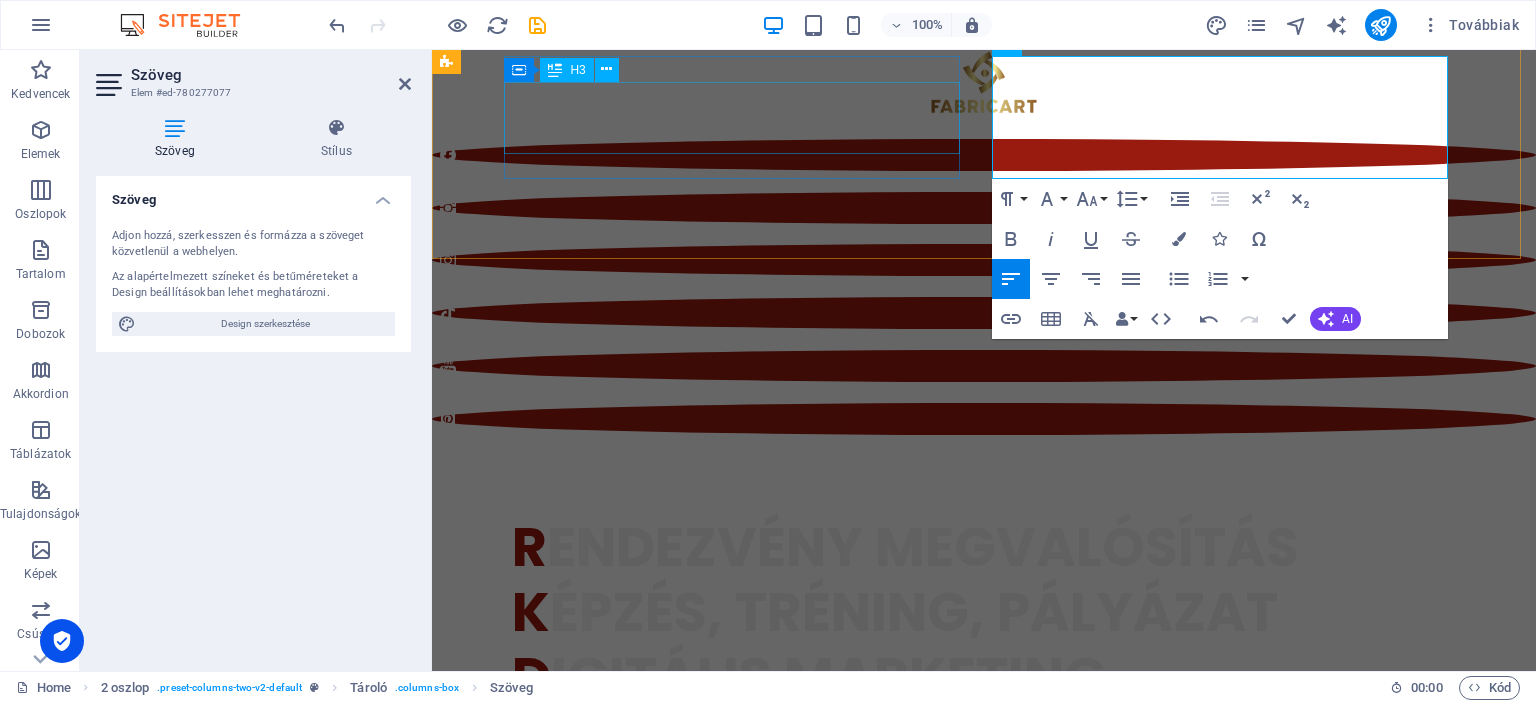click on "K reatív rendezvények  Fabricart egyesület" at bounding box center (676, 1051) 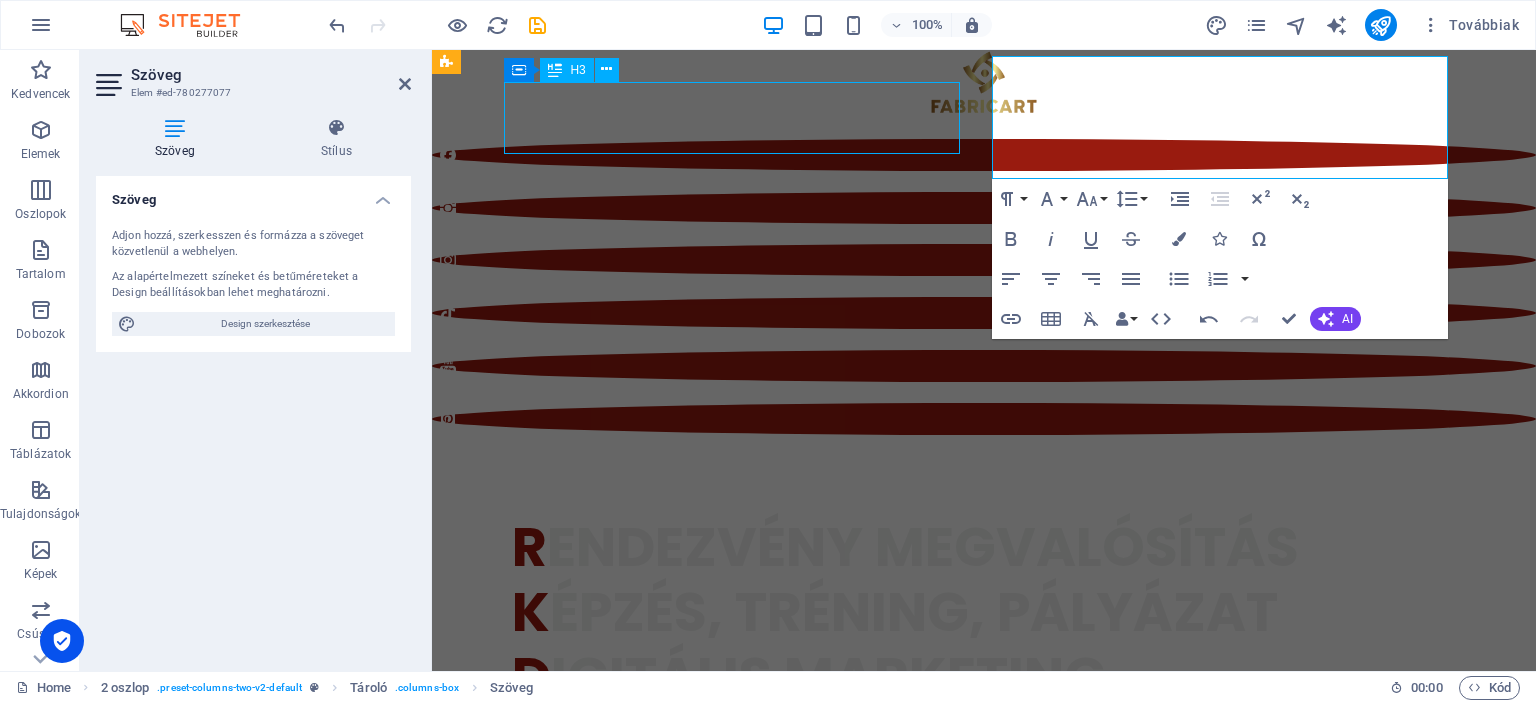 click on "K reatív rendezvények  Fabricart egyesület" at bounding box center (676, 1051) 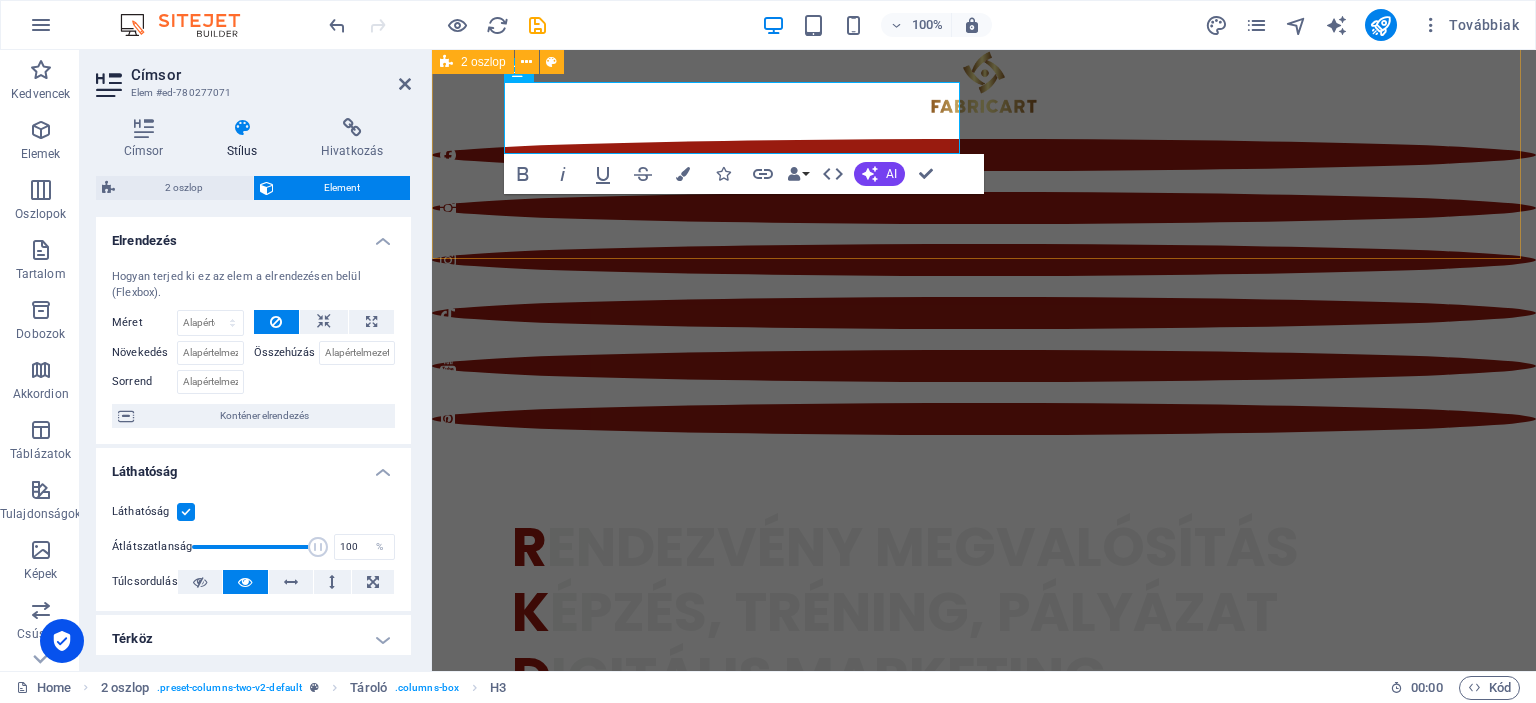 click on "K reatív rendezvények  Fabricart egyesület      Nem csak megszervezzük rendezvényed, - a színpadtechnikától, a fellépőkön át, a kísérőprogramokig-hanem az esemény üzenetét is megalkotjuk, kommunikáljuk és gondoskodunk, hogy elérje célközönséged, sőt akár tartalmakat is gyártunk róla." at bounding box center [984, 1120] 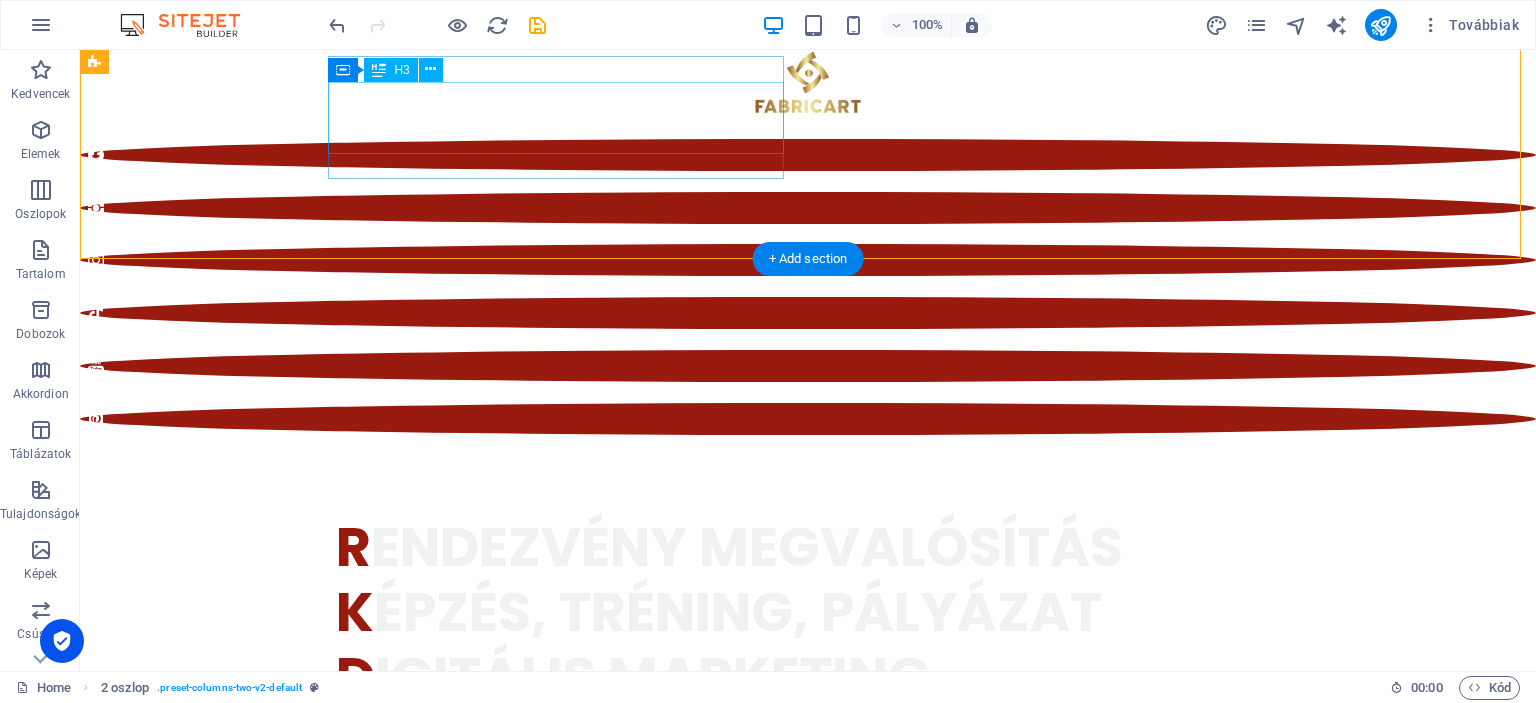 click on "K reatív rendezvények  Fabricart egyesület" at bounding box center (324, 1051) 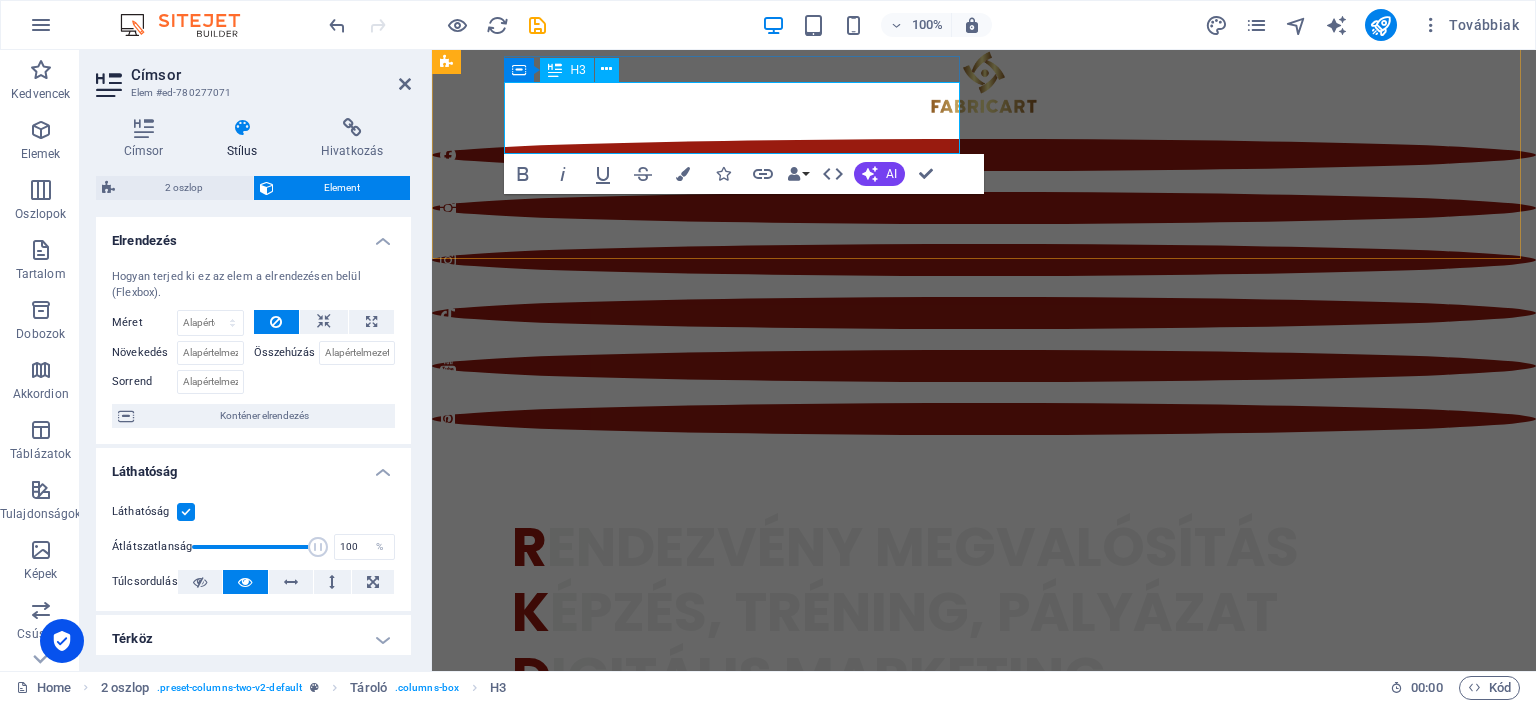 click on "K reatív rendezvények  Fabricart egyesület" at bounding box center [676, 1051] 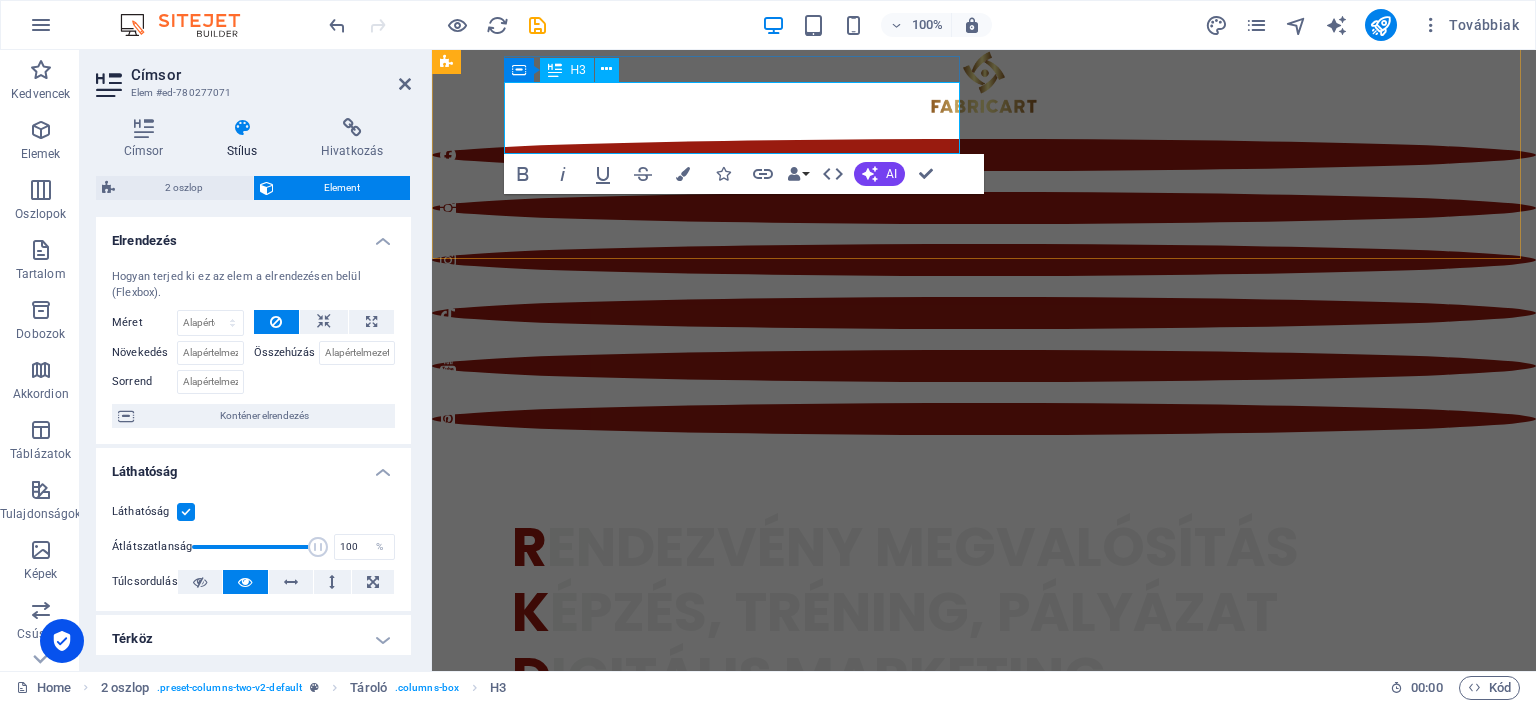 type 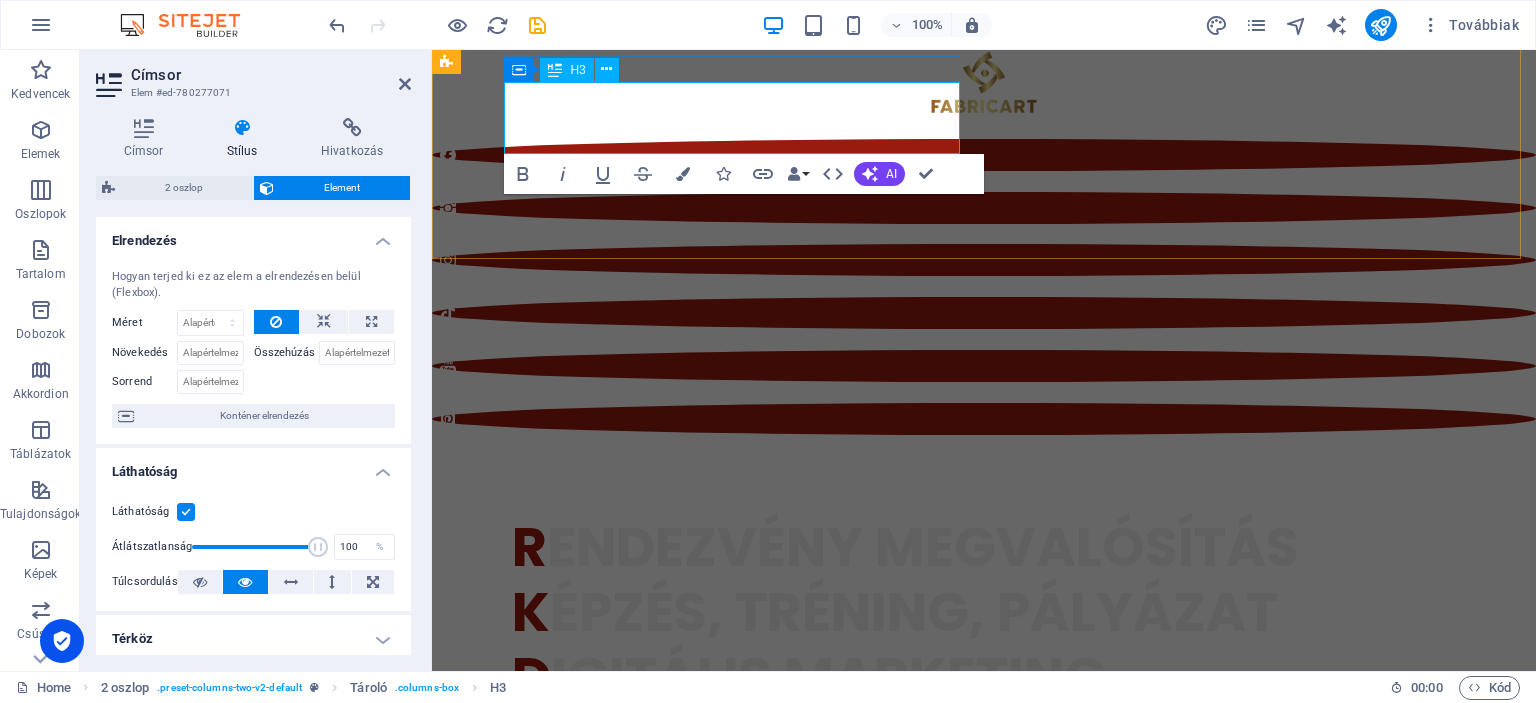 scroll, scrollTop: 820, scrollLeft: 0, axis: vertical 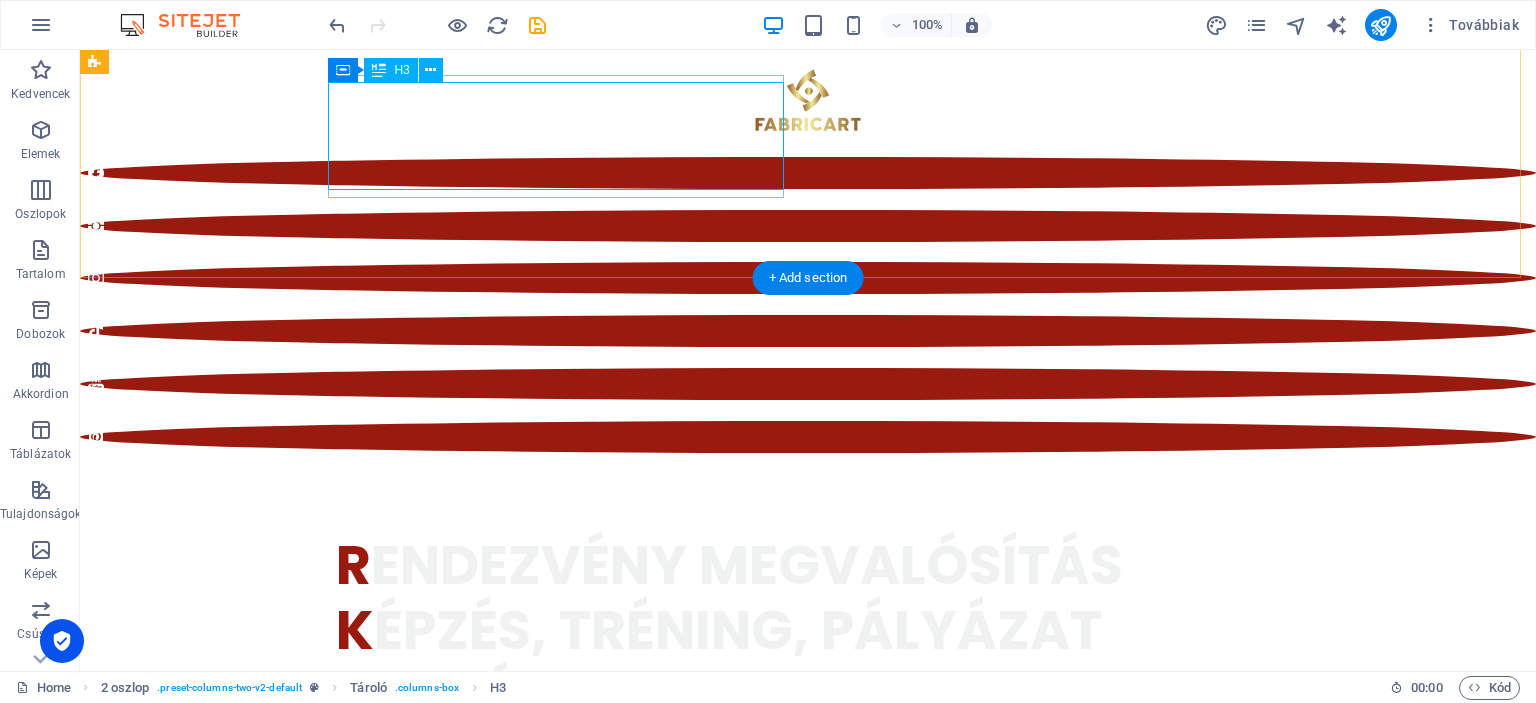 click on "K reatív rendezvények  segítőkész szakemberek Fabricart egyesület" at bounding box center (324, 1087) 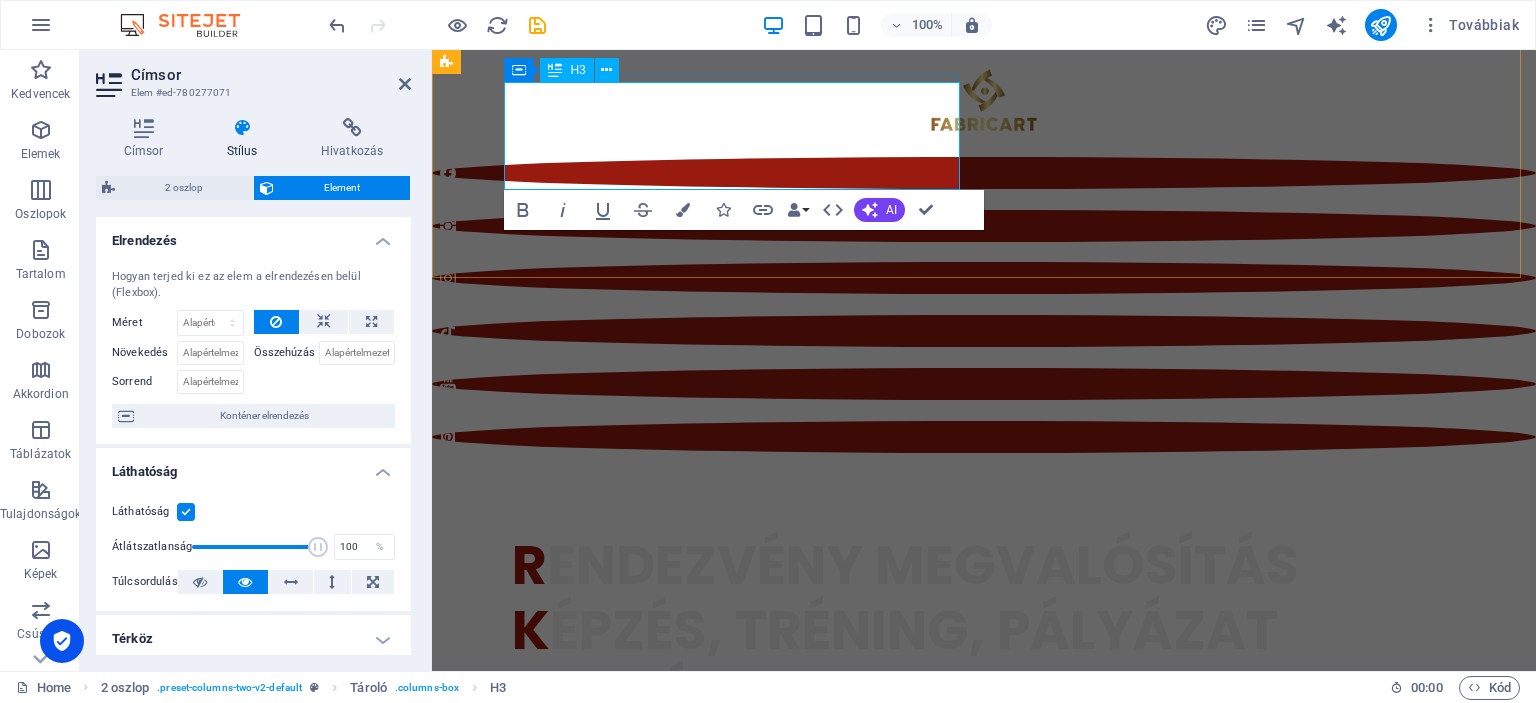 click on "K reatív rendezvények  segítőkész szakemberek Fabricart egyesület" at bounding box center (676, 1087) 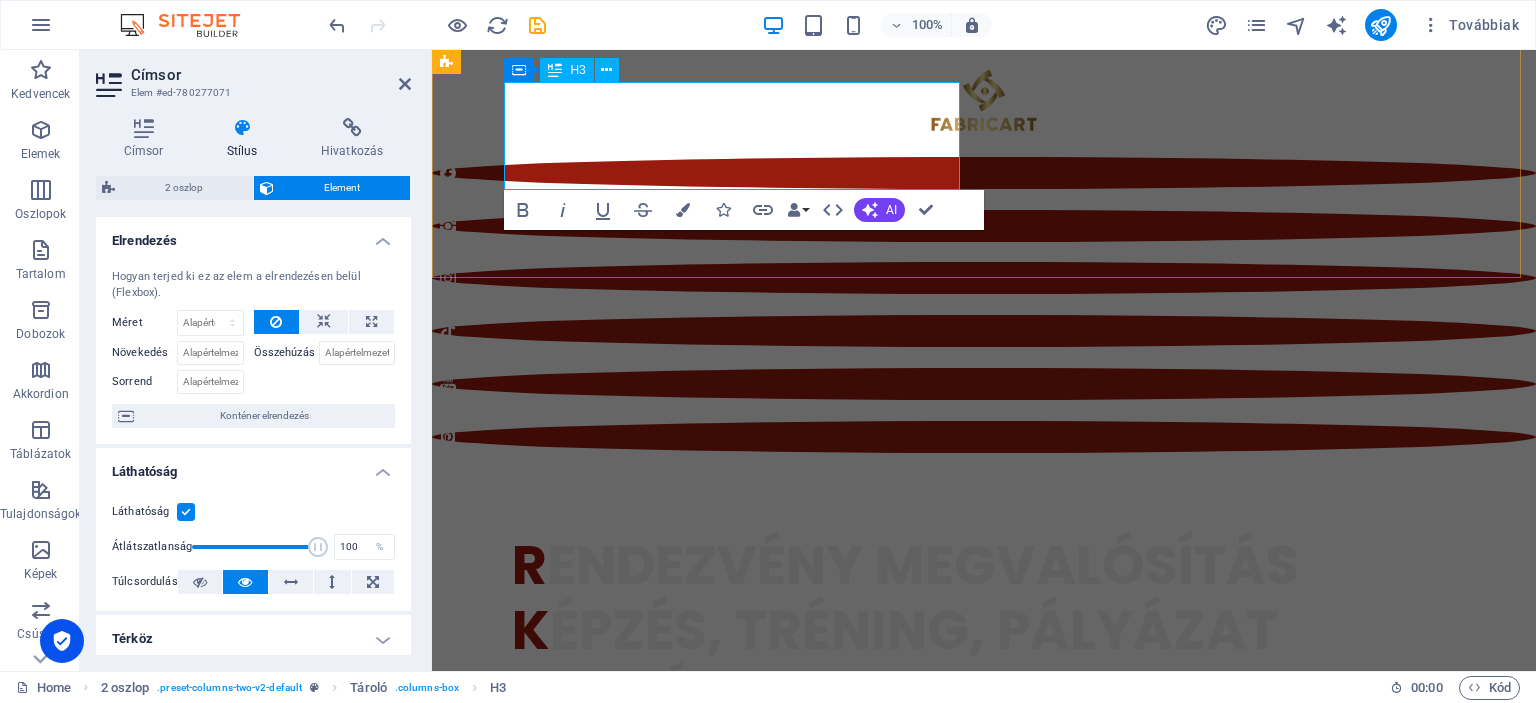 type 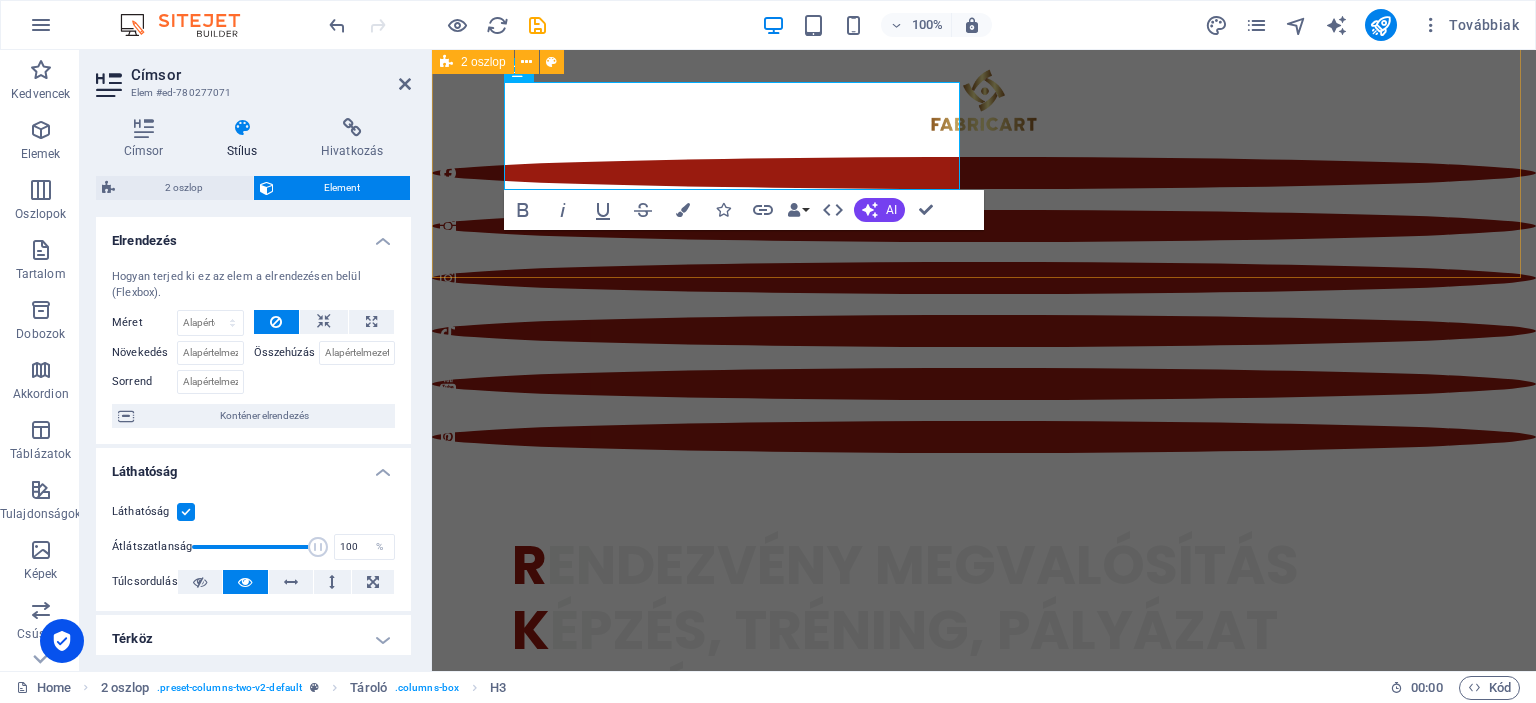 click on "K reatív rendezvények  segítőkész szakemberek Fabricart egyesület      Nem csak megszervezzük rendezvényed, - a színpadtechnikától, a fellépőkön át, a kísérőprogramokig-hanem az esemény üzenetét is megalkotjuk, kommunikáljuk és gondoskodunk, hogy elérje célközönséged, sőt akár tartalmakat is gyártunk róla." at bounding box center (984, 1156) 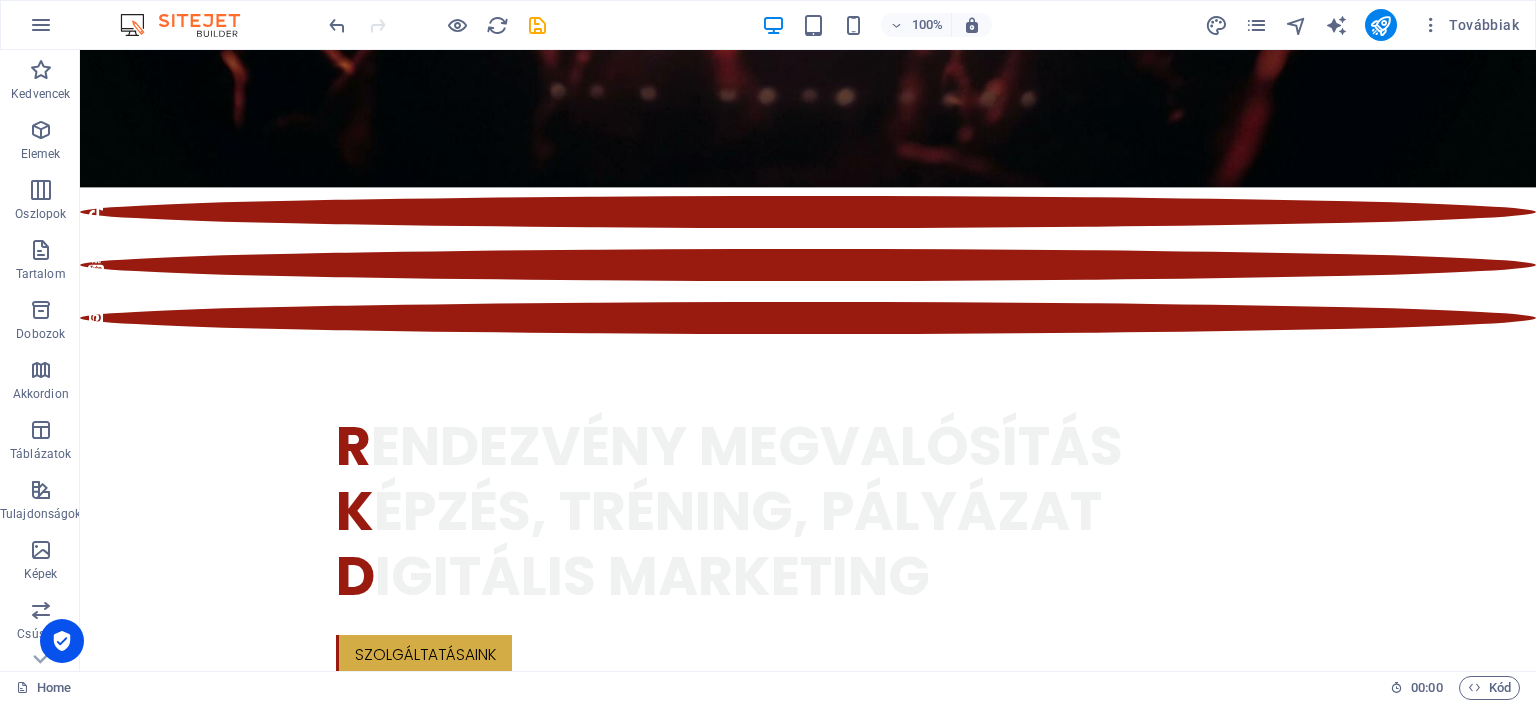 scroll, scrollTop: 950, scrollLeft: 0, axis: vertical 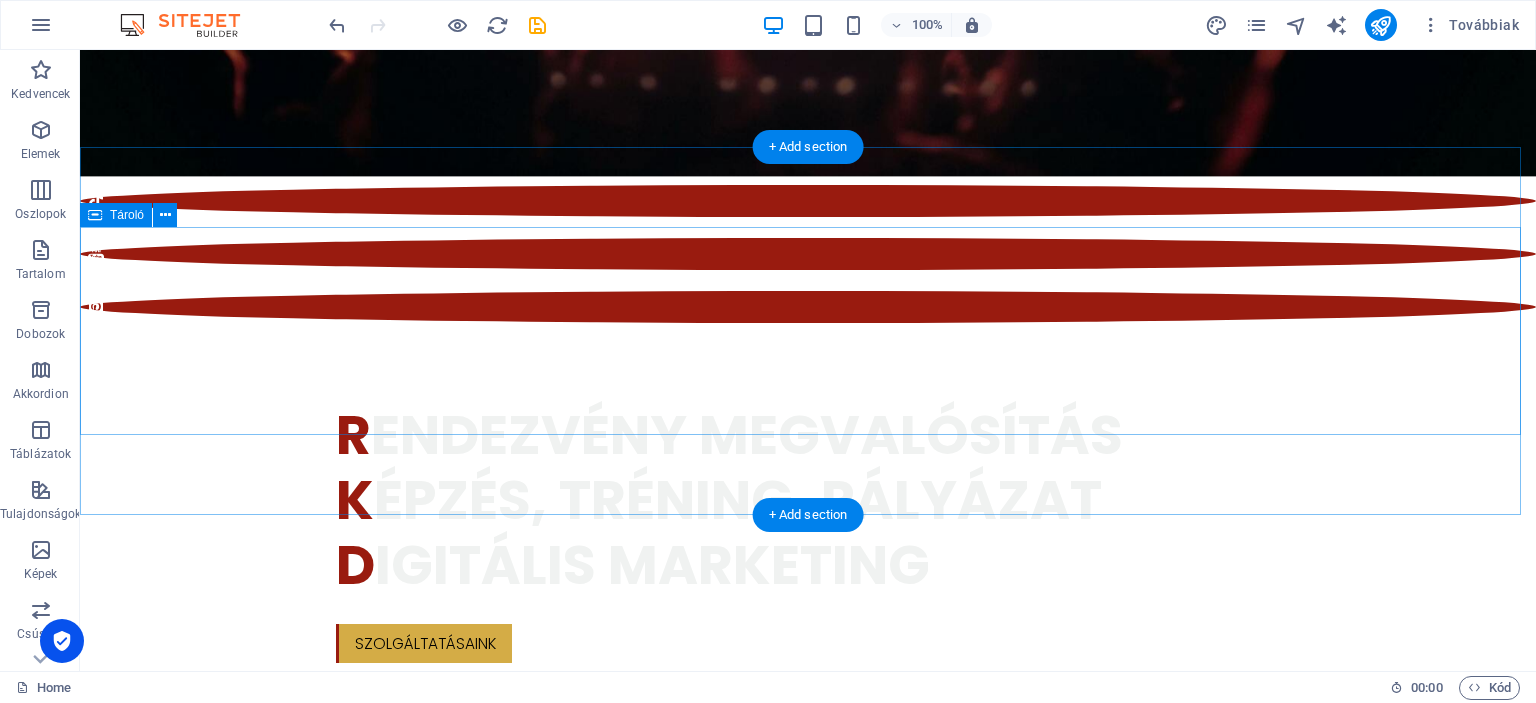 click on "Sz olgáltatásaink" at bounding box center [808, 1782] 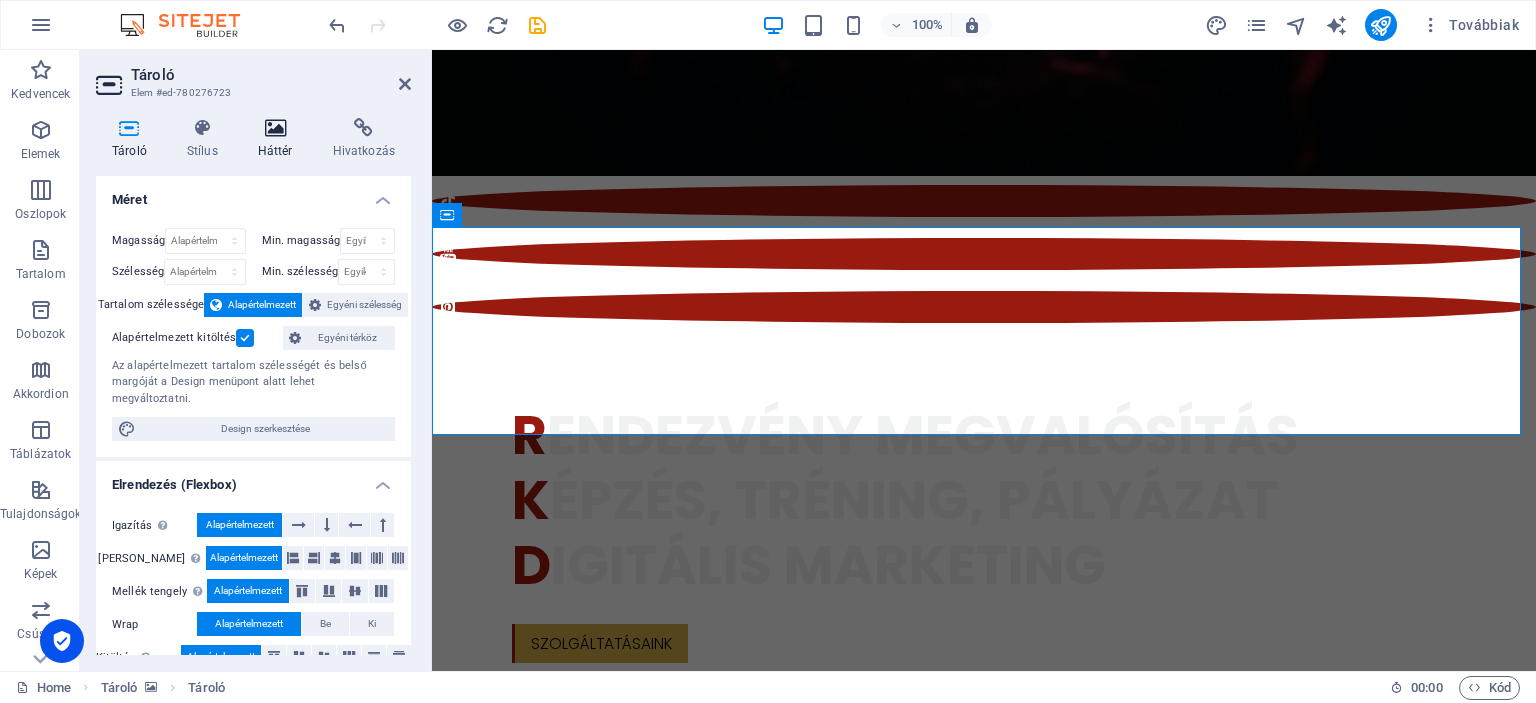 click at bounding box center (275, 128) 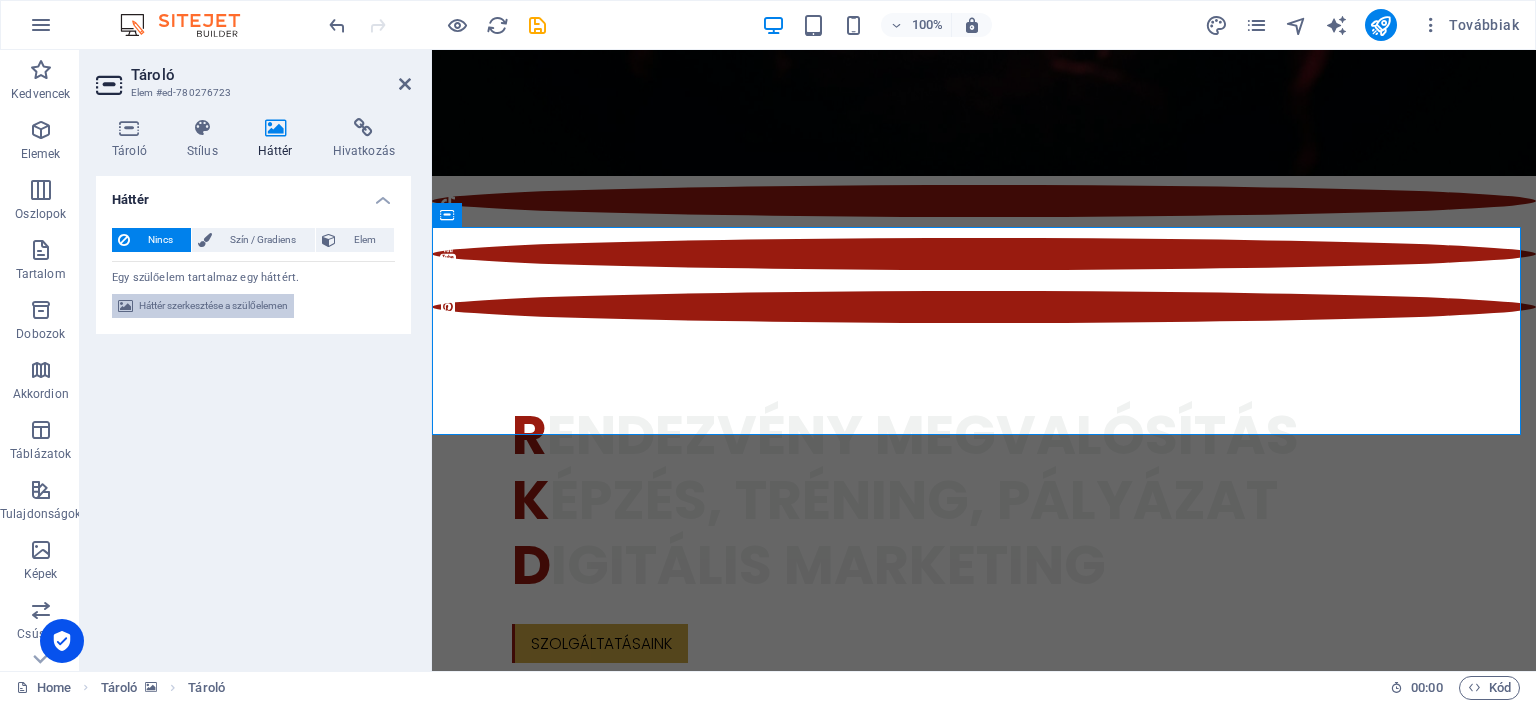 click on "Háttér szerkesztése a szülőelemen" at bounding box center [213, 306] 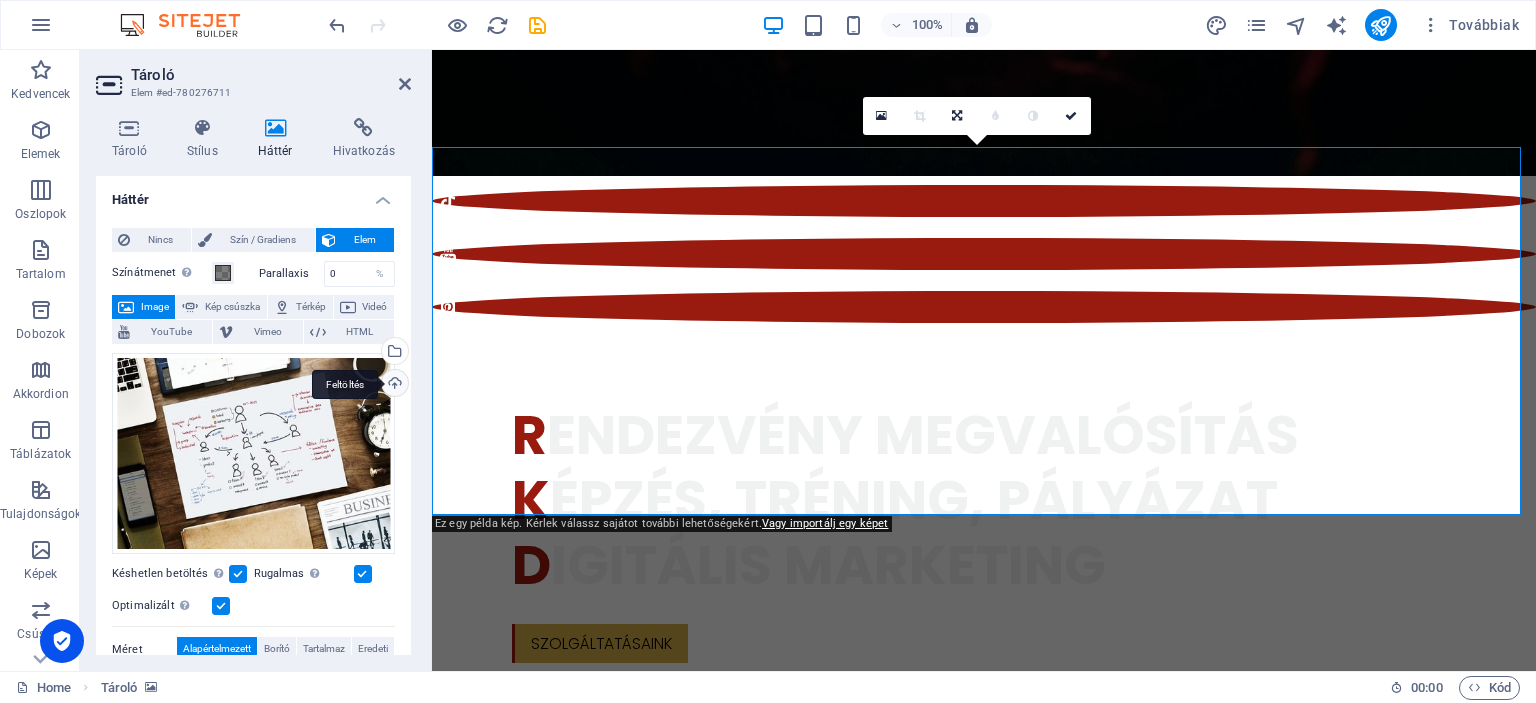 click on "Feltöltés" at bounding box center (393, 385) 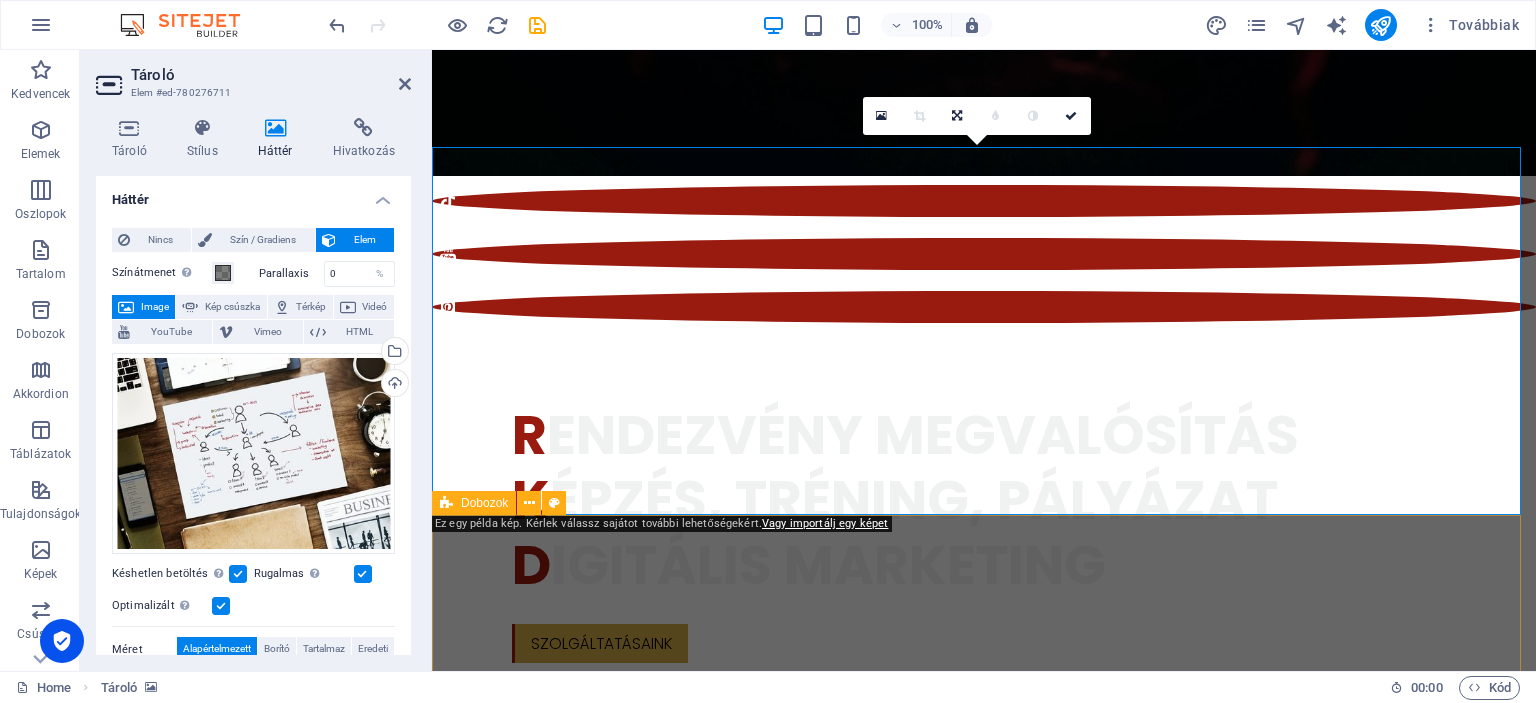 click on "Rendezvény megvalósítás Színpadtechinka, hangosítás,  Fellépők közvetítése Gyermek és felnőtt animációk, születésnapok Abbázia Békebeli Játéktár Nézd meg nosztalgia játékainkat!    Amatőr művészeti csoportok, egyének mentorálása Gomb felirata Kézés, trénig, pályázat Rendezvényszervezési workshopok egyesületeknek, kisvállalkozásoknak Kommunikációs tréningek, Kulcsképességek fejlesztése Konfliktus-, válsághelyzeti workshop Pályaorientációs tanácsadás, előadások, tréningek  Pályázatok generálása Gomb felirata Digitális marketing Honlapkészítés és digitális marketing tanácsadás civil szervezeteknek és kisvállalkozásoknak Közösségi média menedzsment és tartalomgyártás Google értékelések kezelése Fotó és videó tartalom gyártés és kezelés Gomb felirata" at bounding box center (984, 2854) 